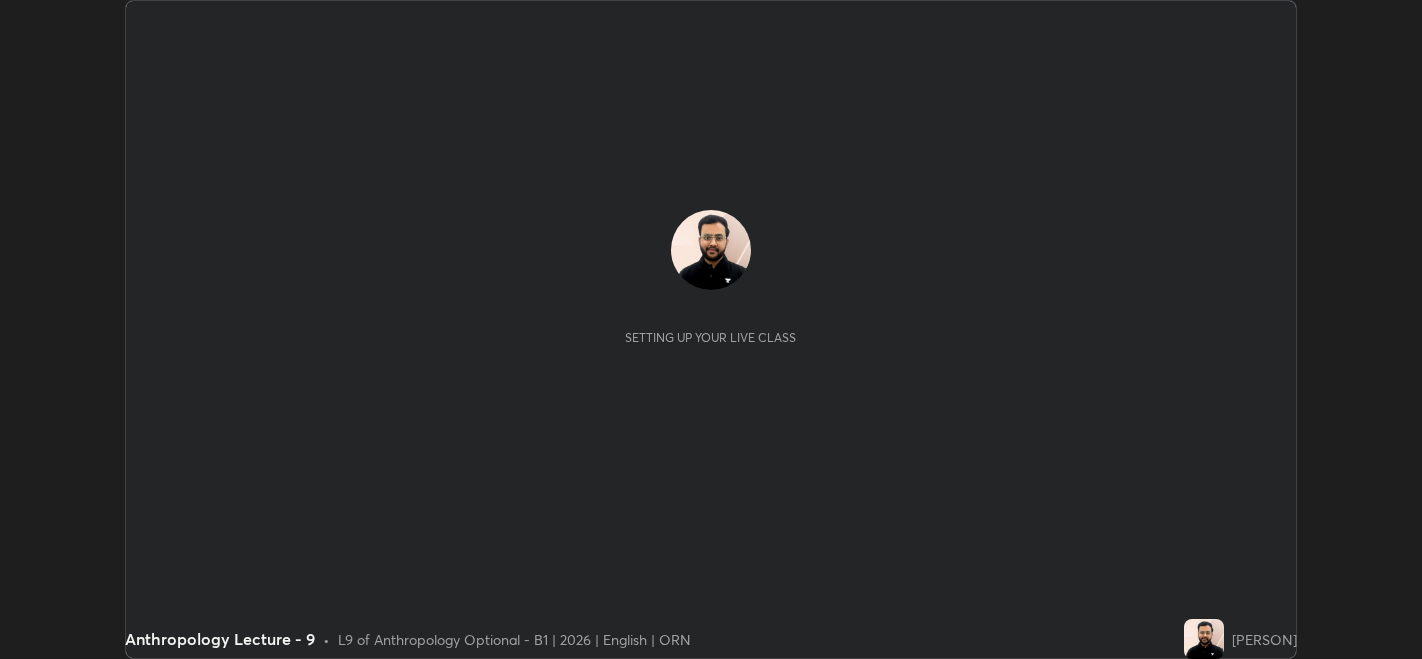 scroll, scrollTop: 0, scrollLeft: 0, axis: both 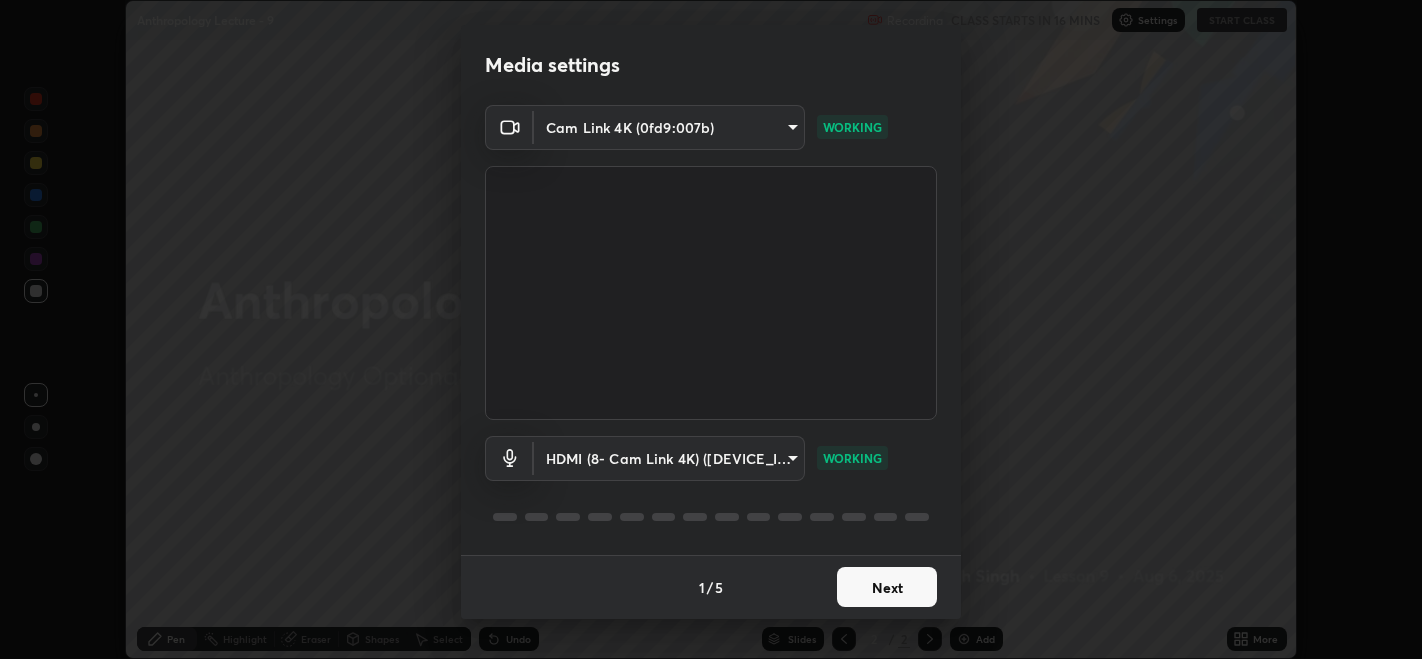 click on "Next" at bounding box center [887, 587] 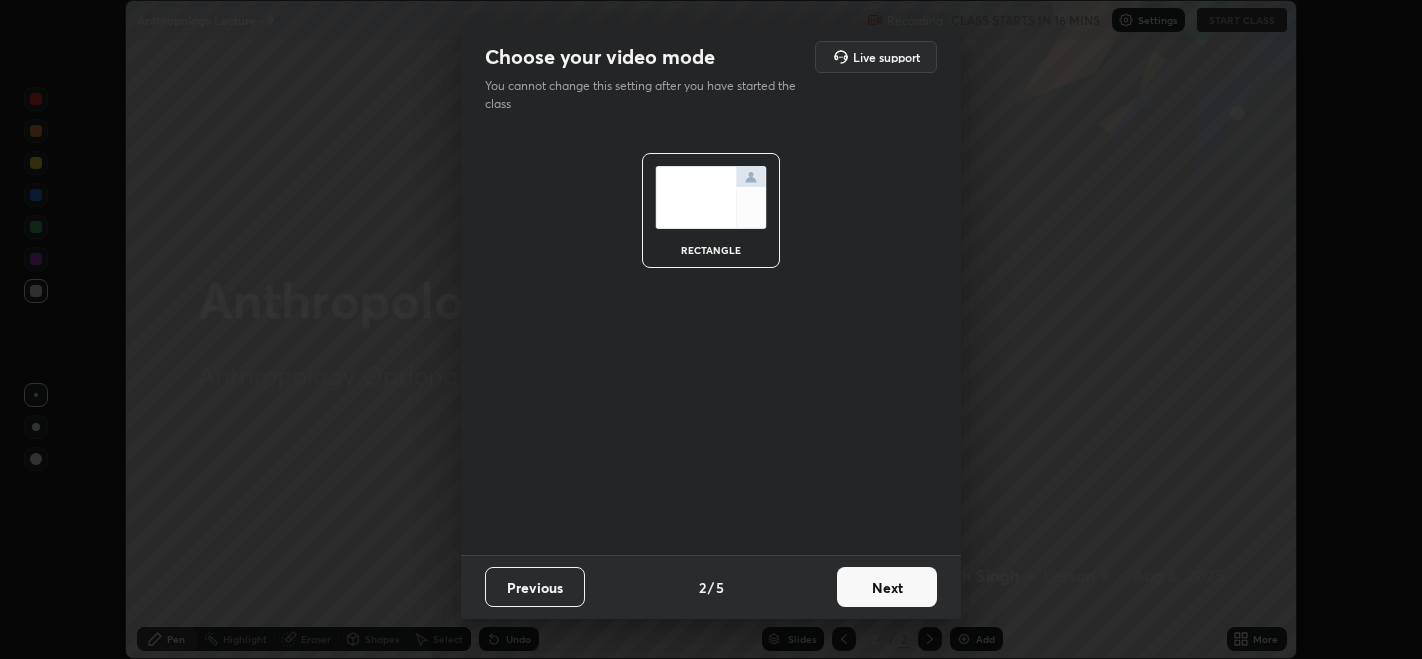 click on "Next" at bounding box center [887, 587] 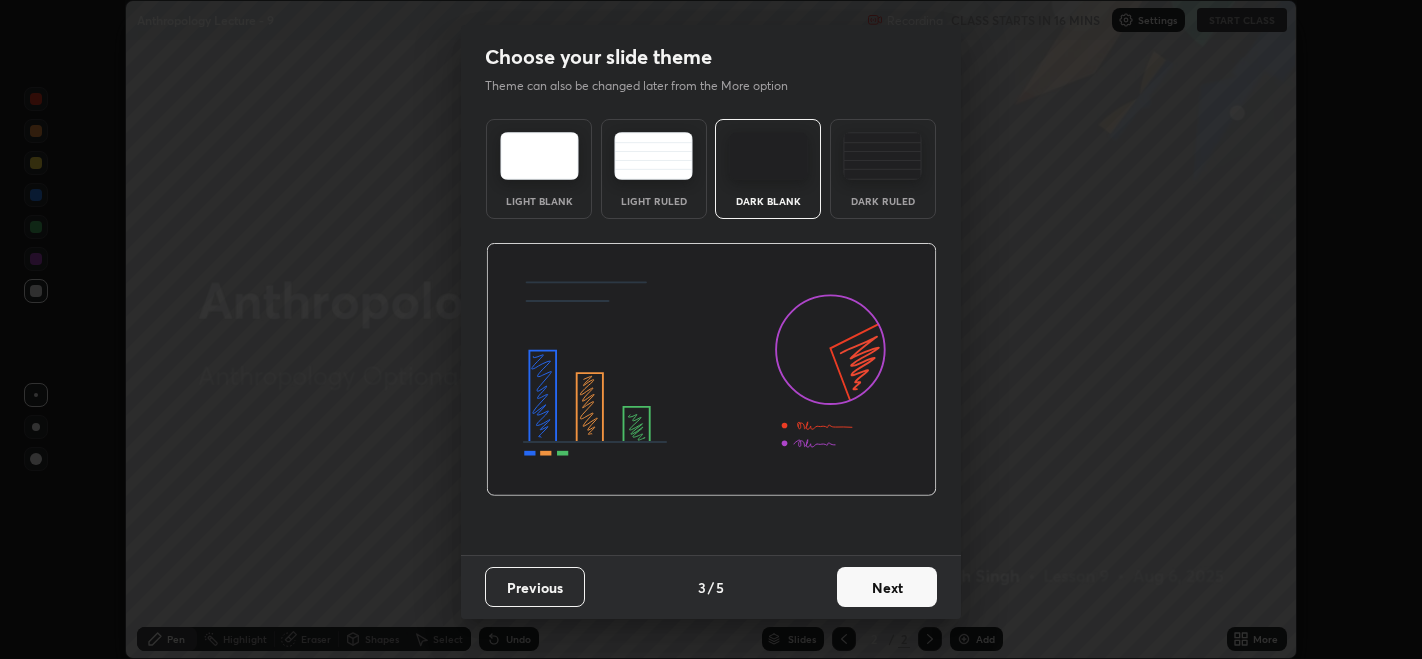 click on "Next" at bounding box center [887, 587] 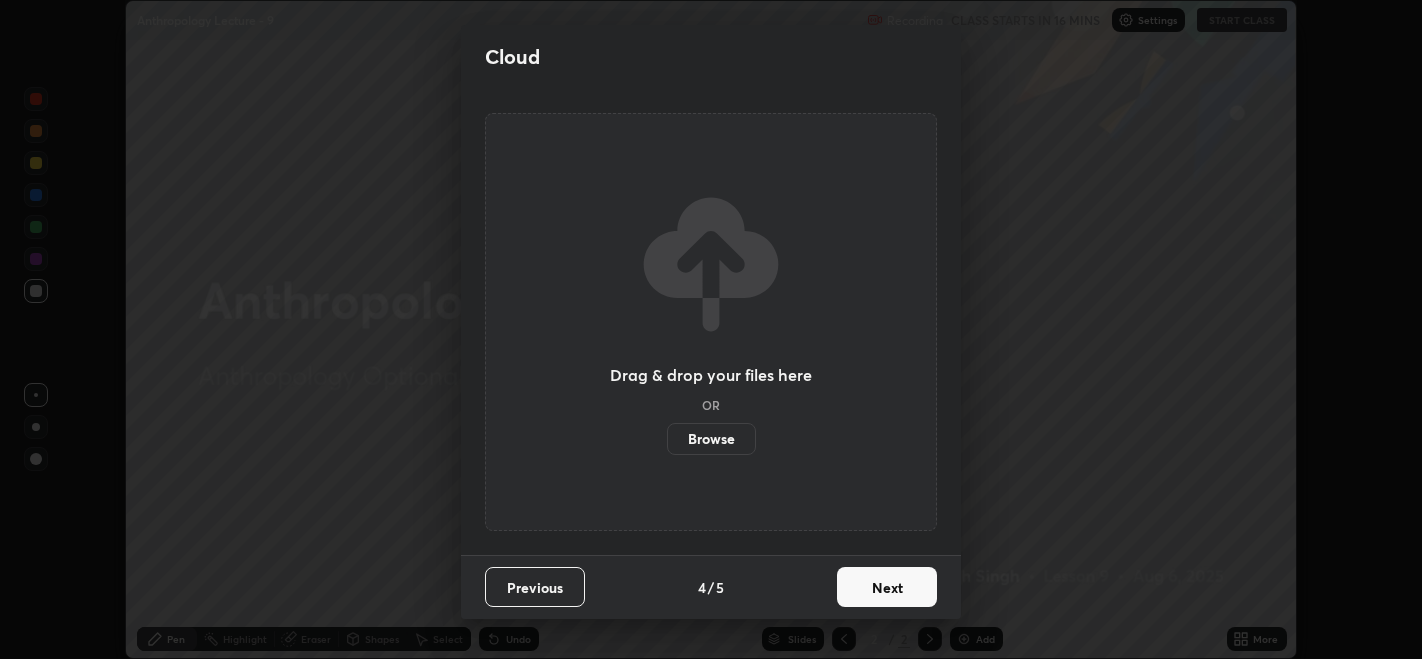 click on "Browse" at bounding box center [711, 439] 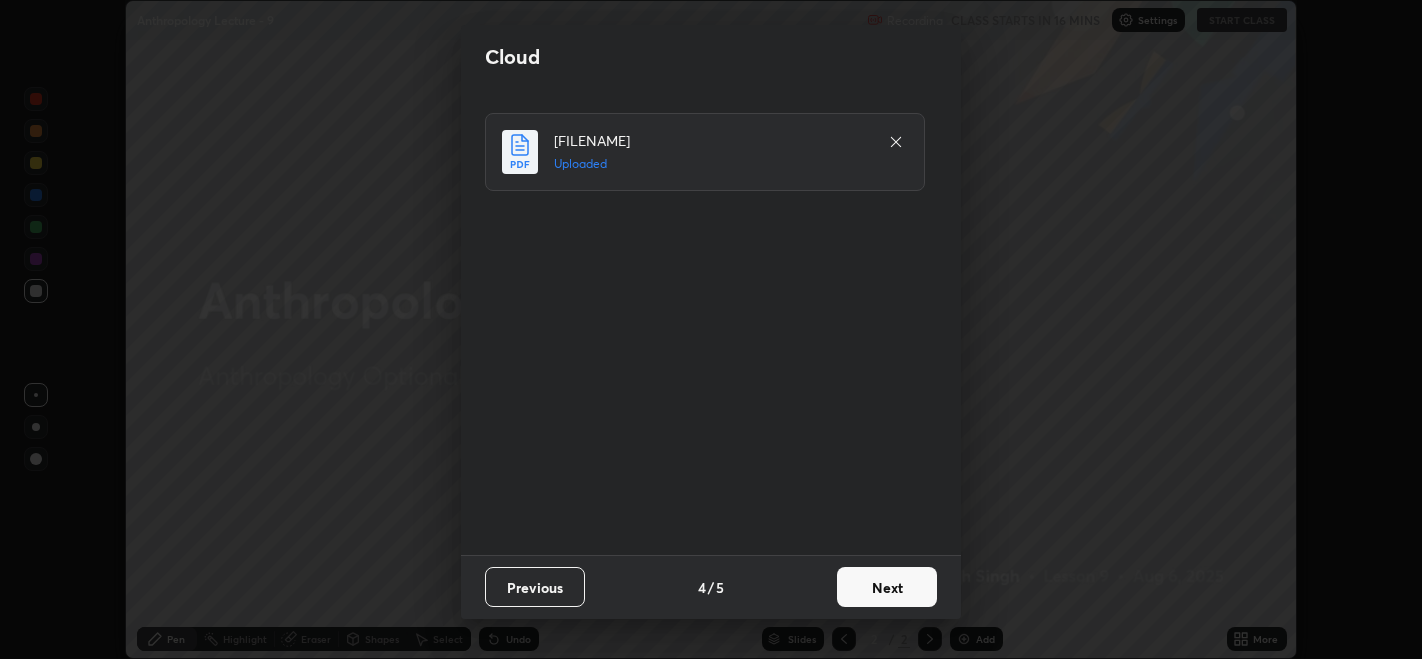 click on "Next" at bounding box center [887, 587] 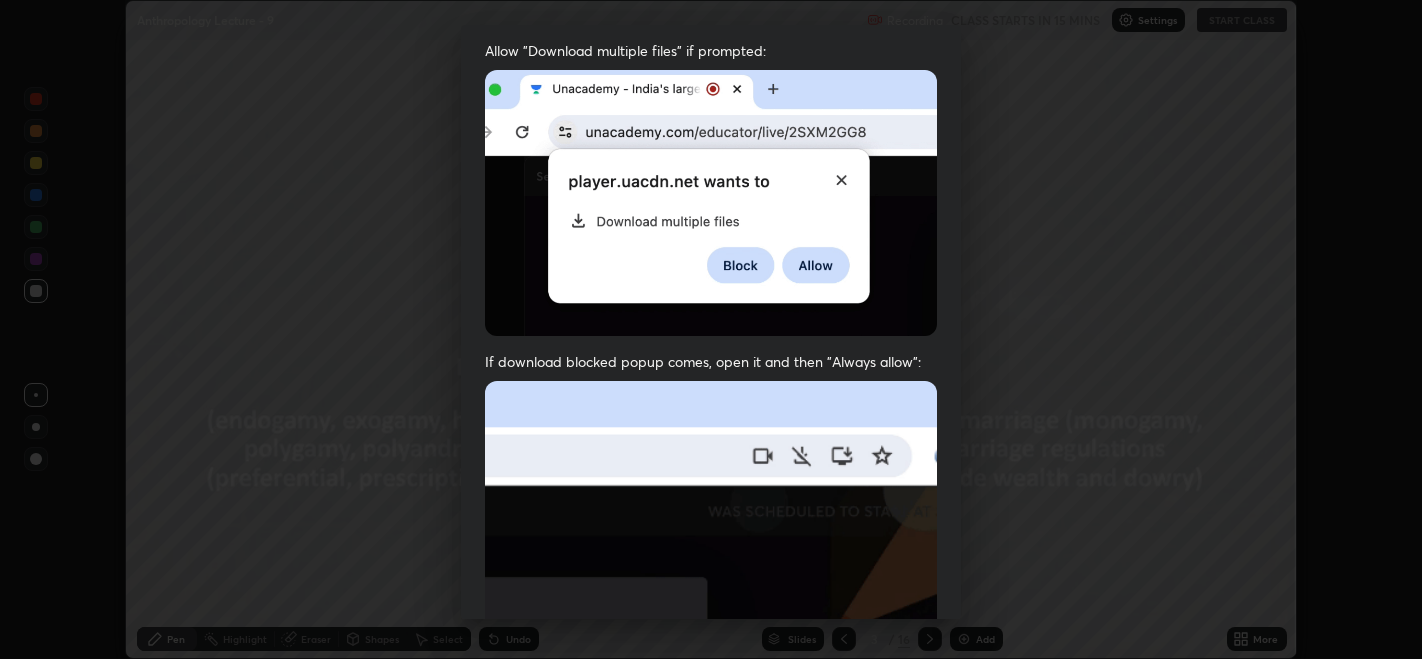 scroll, scrollTop: 405, scrollLeft: 0, axis: vertical 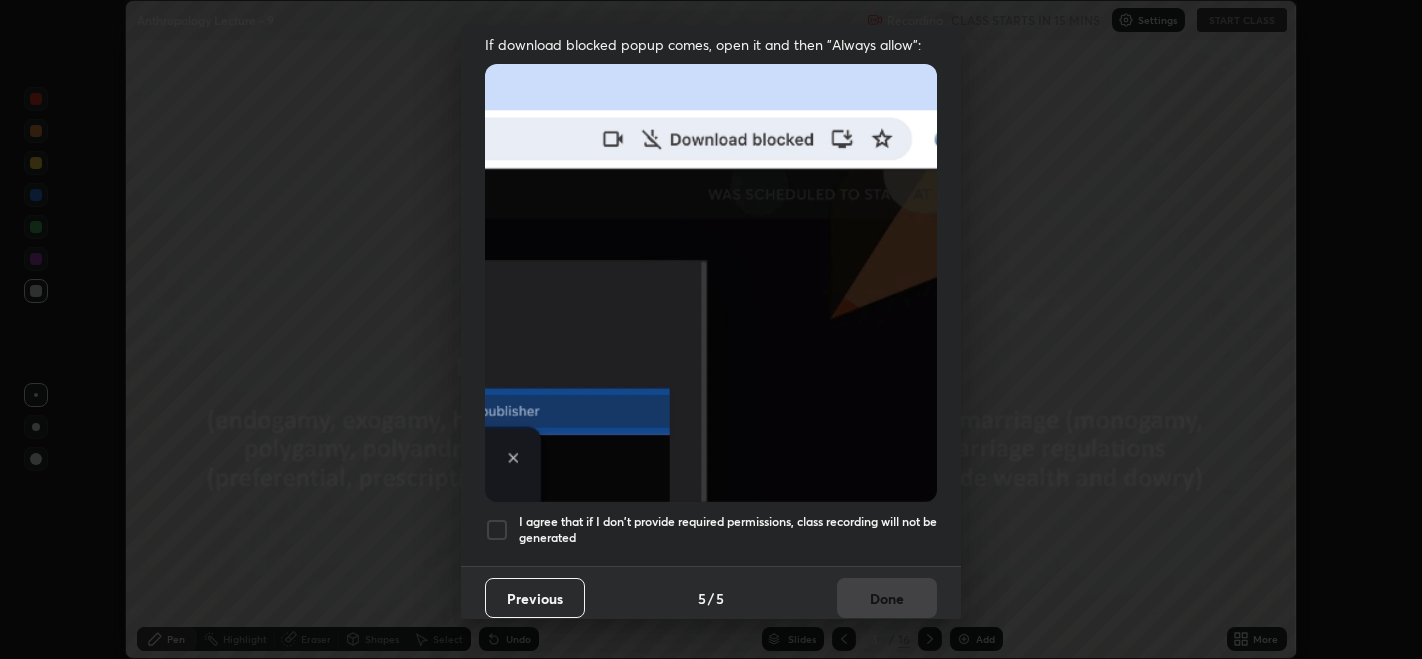 click at bounding box center [497, 530] 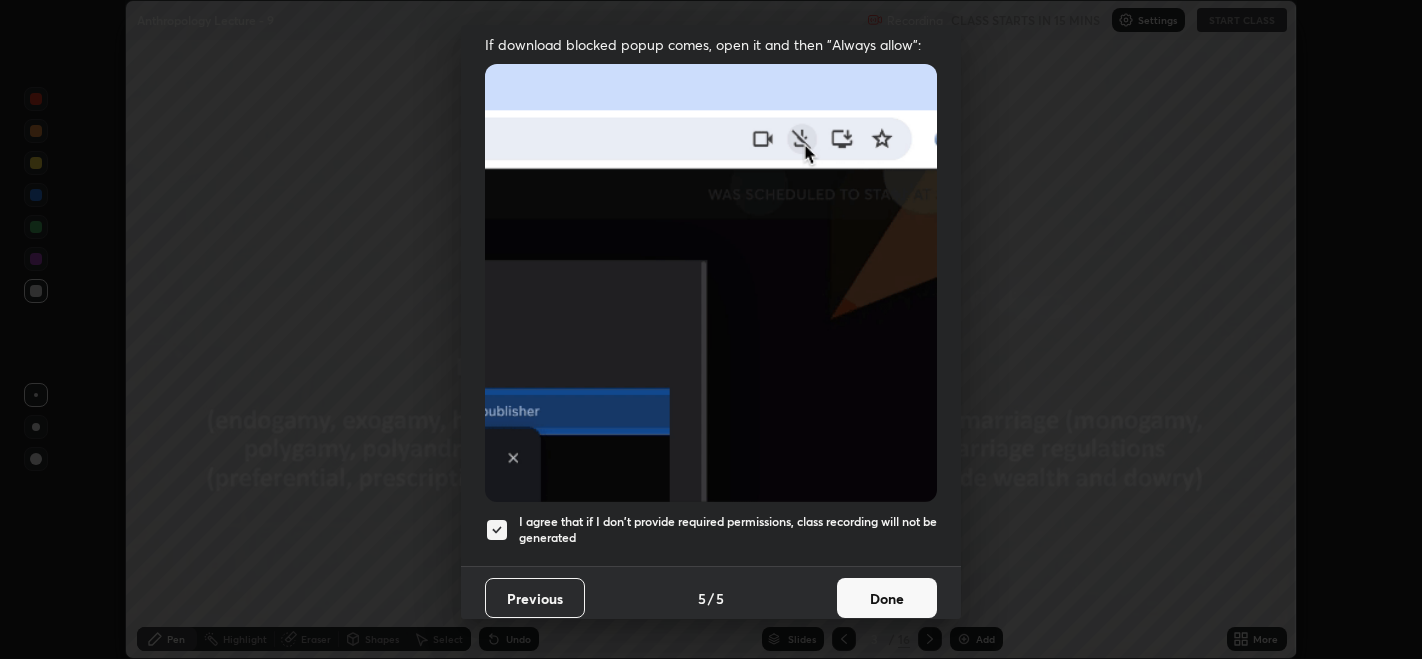 click on "Done" at bounding box center [887, 598] 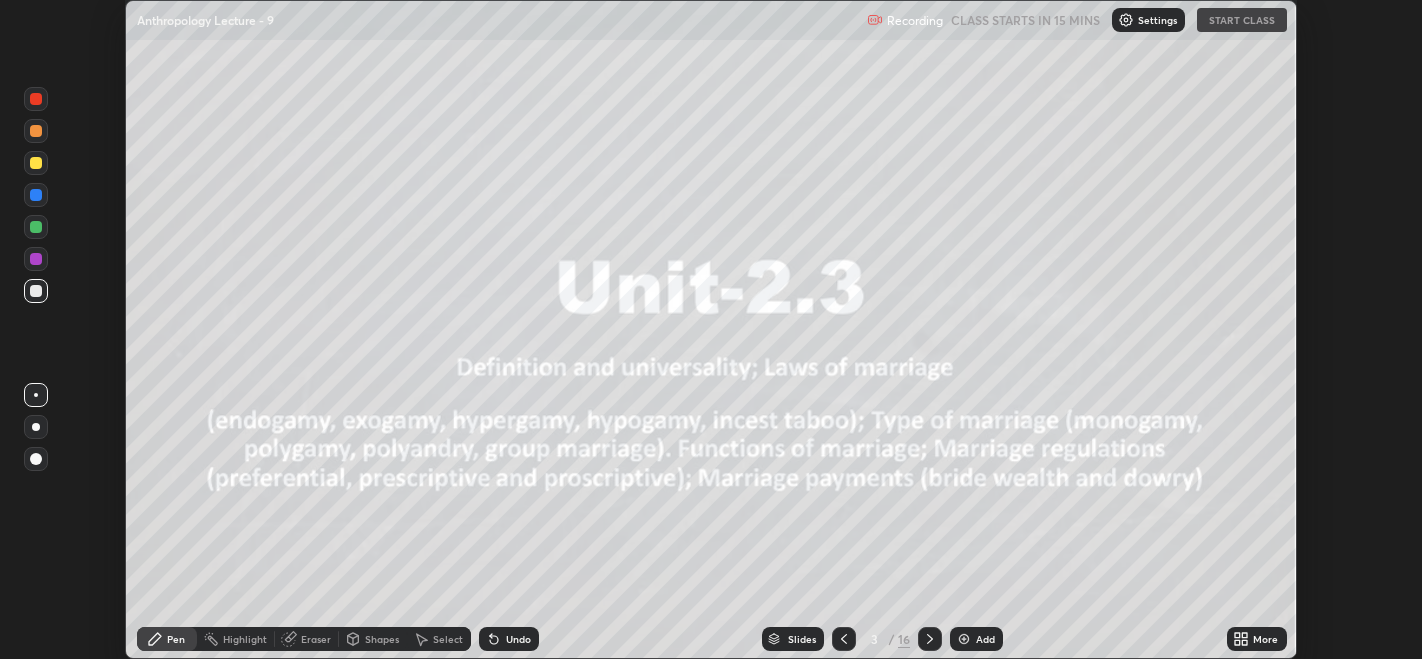 click on "Slides" at bounding box center (802, 639) 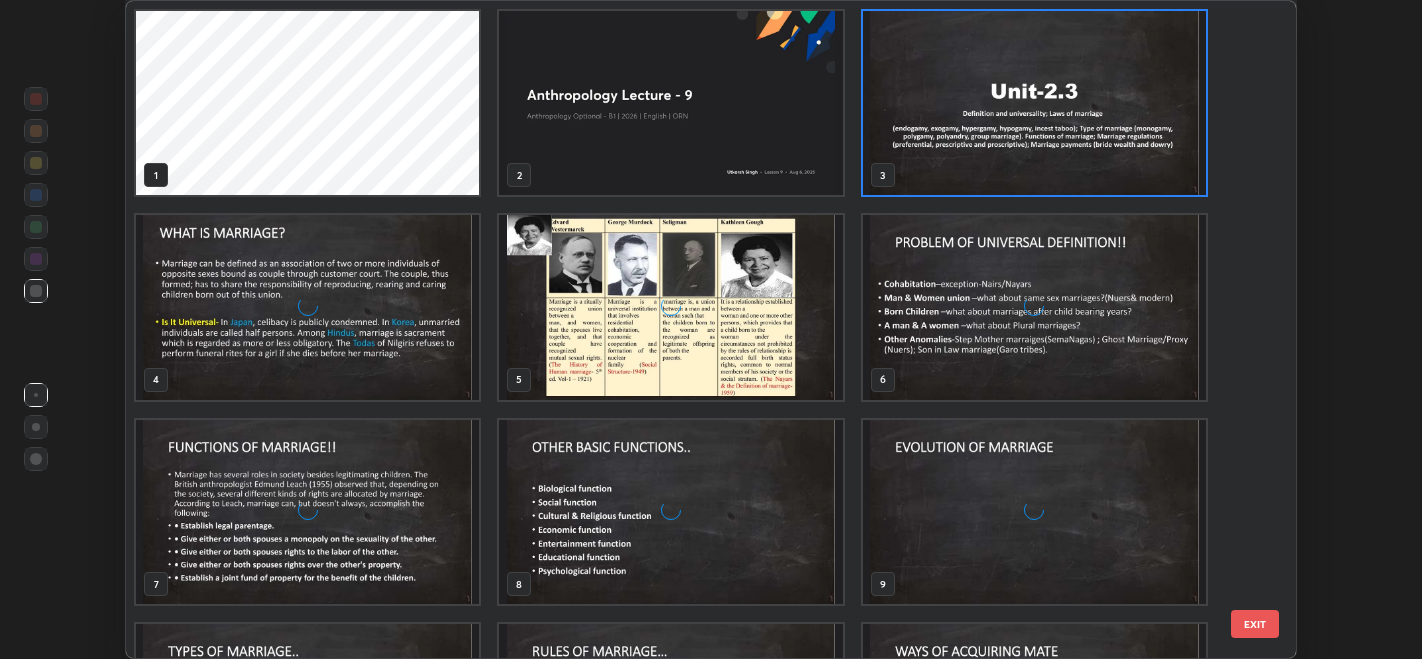 scroll, scrollTop: 6, scrollLeft: 10, axis: both 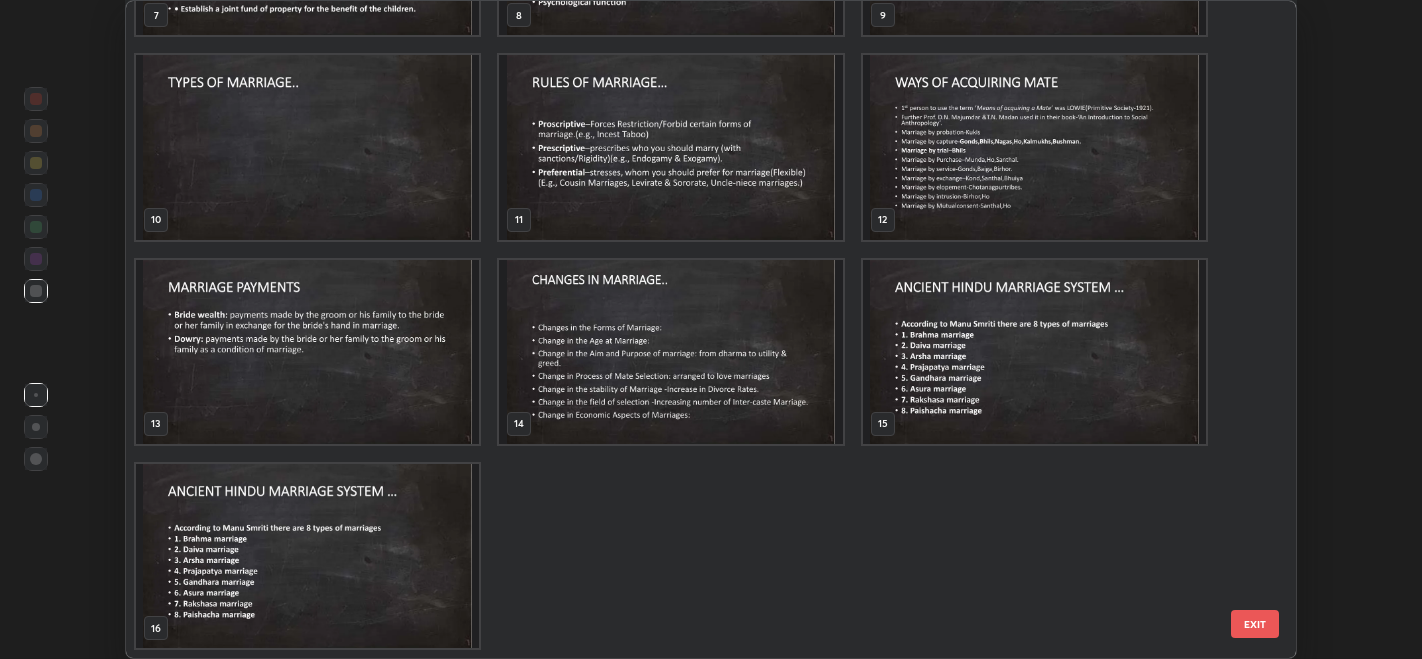 click at bounding box center [307, 556] 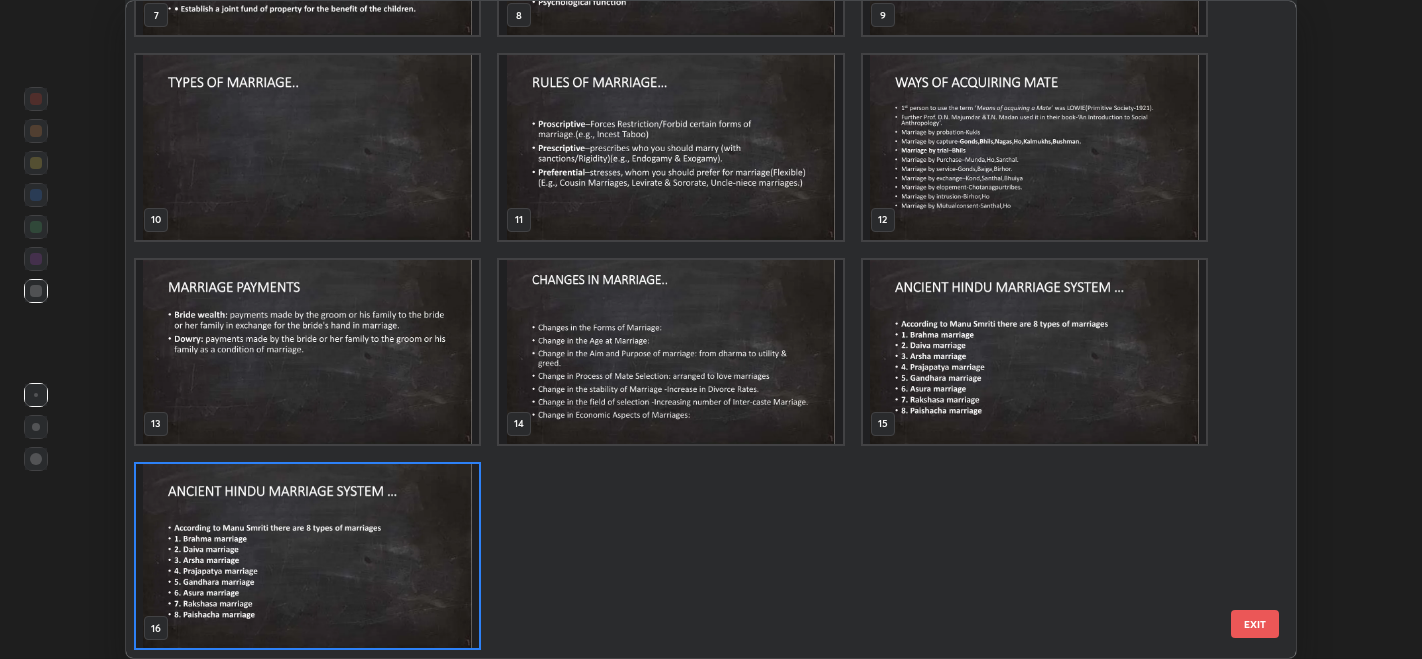 click on "EXIT" at bounding box center [1255, 624] 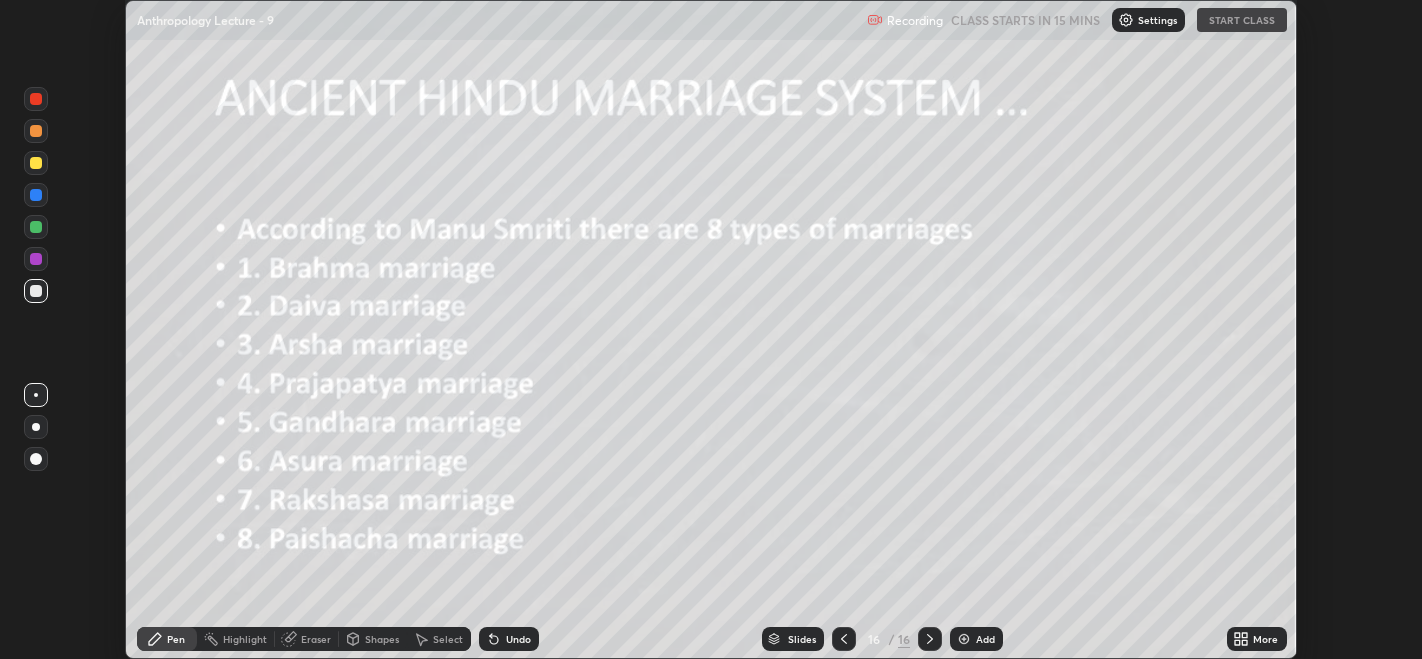 click 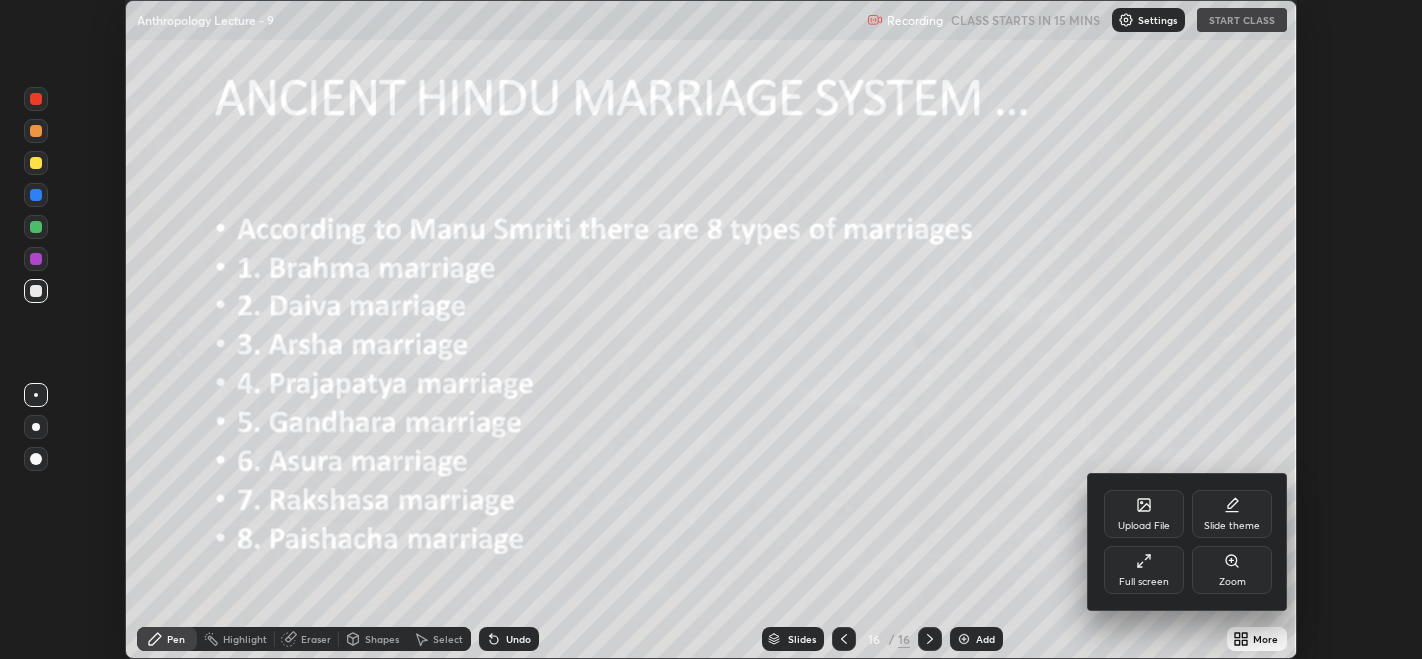 click on "Upload File" at bounding box center [1144, 526] 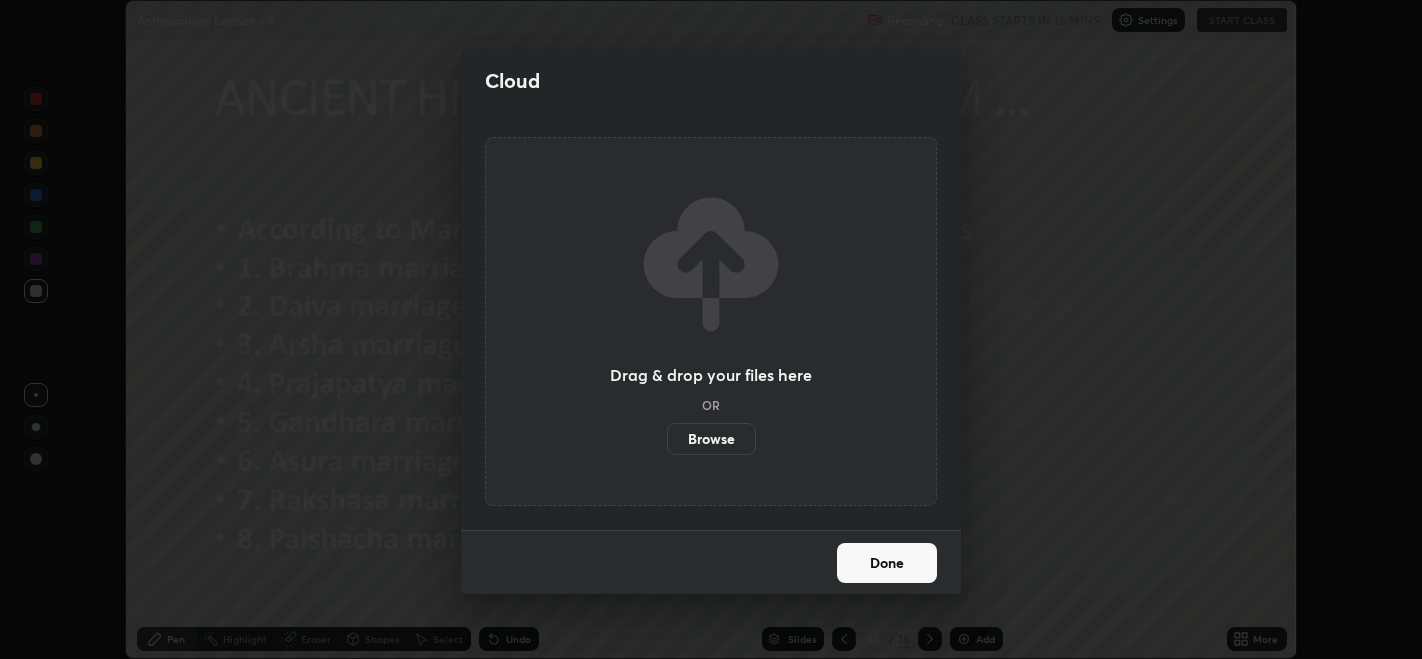 click on "Browse" at bounding box center [711, 439] 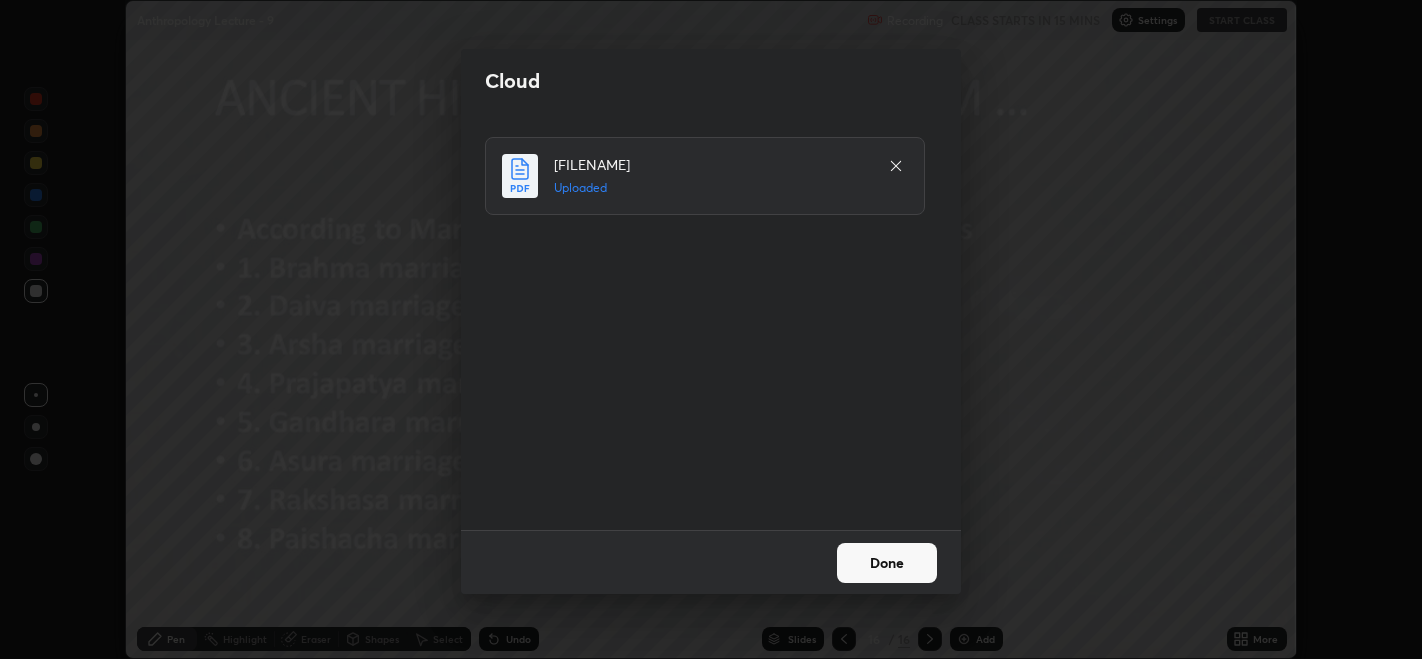 click on "Done" at bounding box center (887, 563) 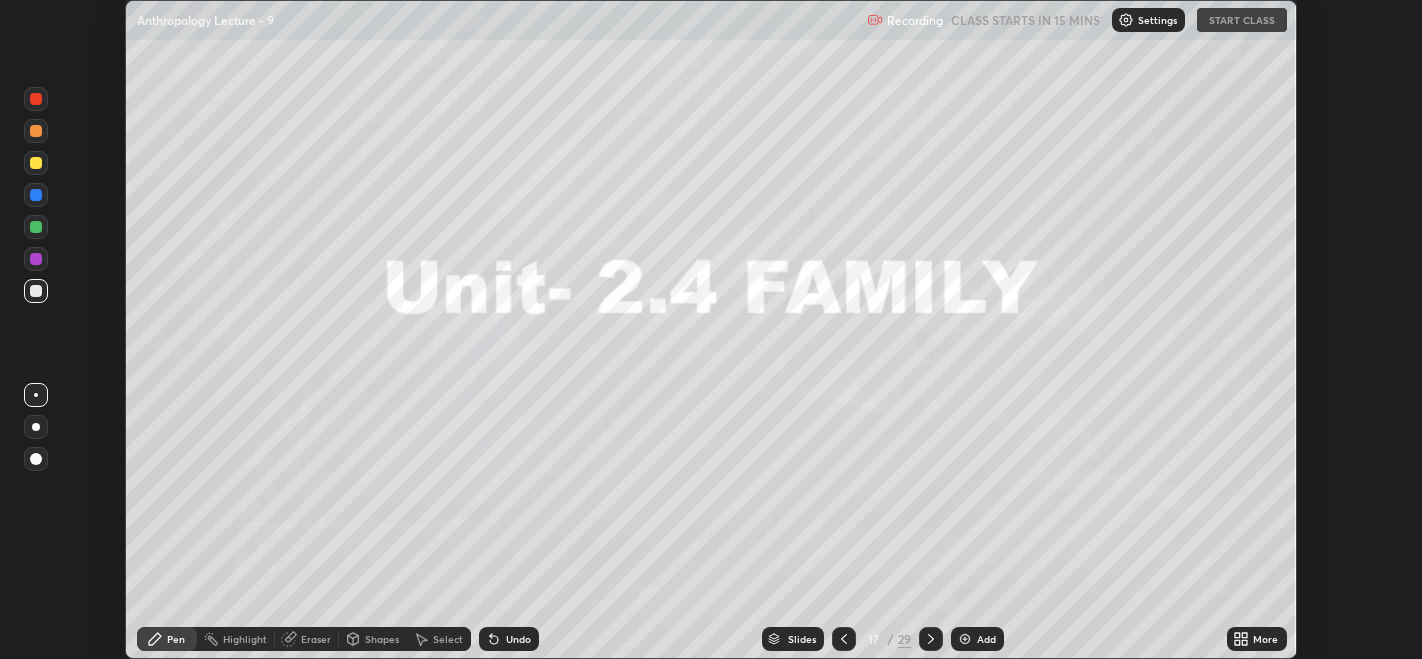 click on "Slides" at bounding box center (802, 639) 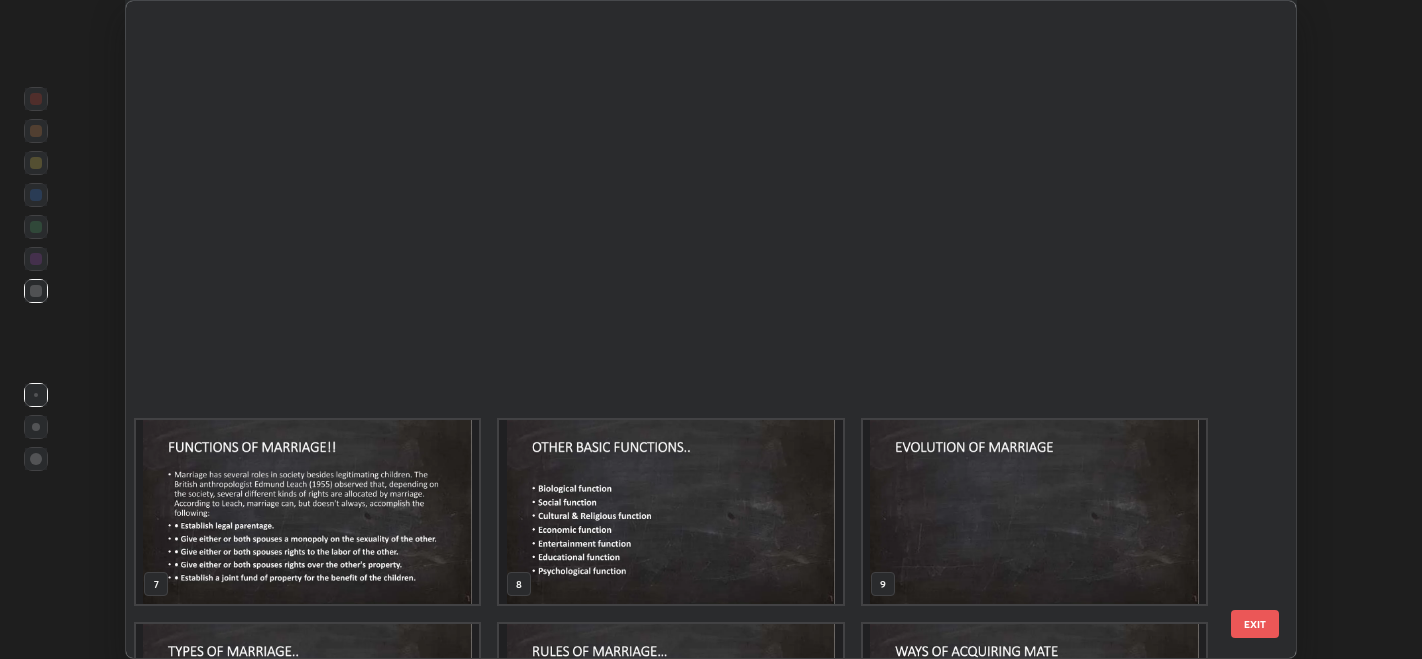 scroll, scrollTop: 569, scrollLeft: 0, axis: vertical 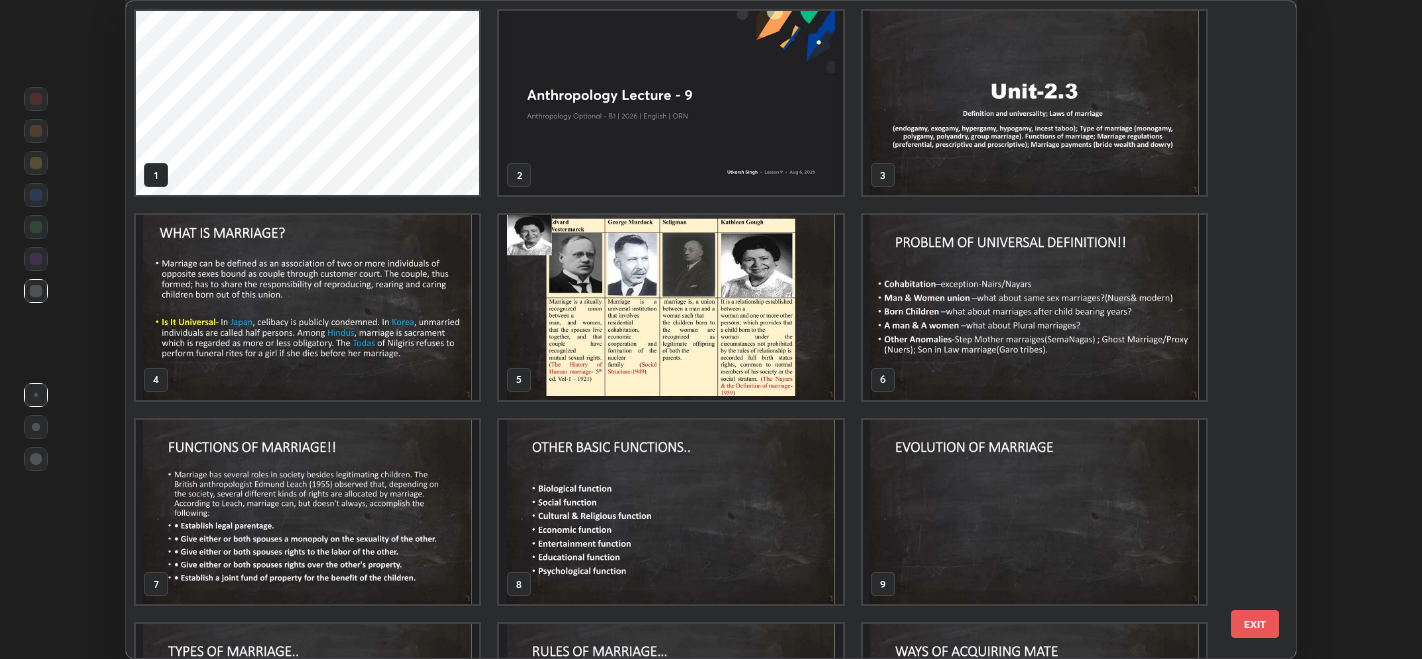 click at bounding box center (1034, 103) 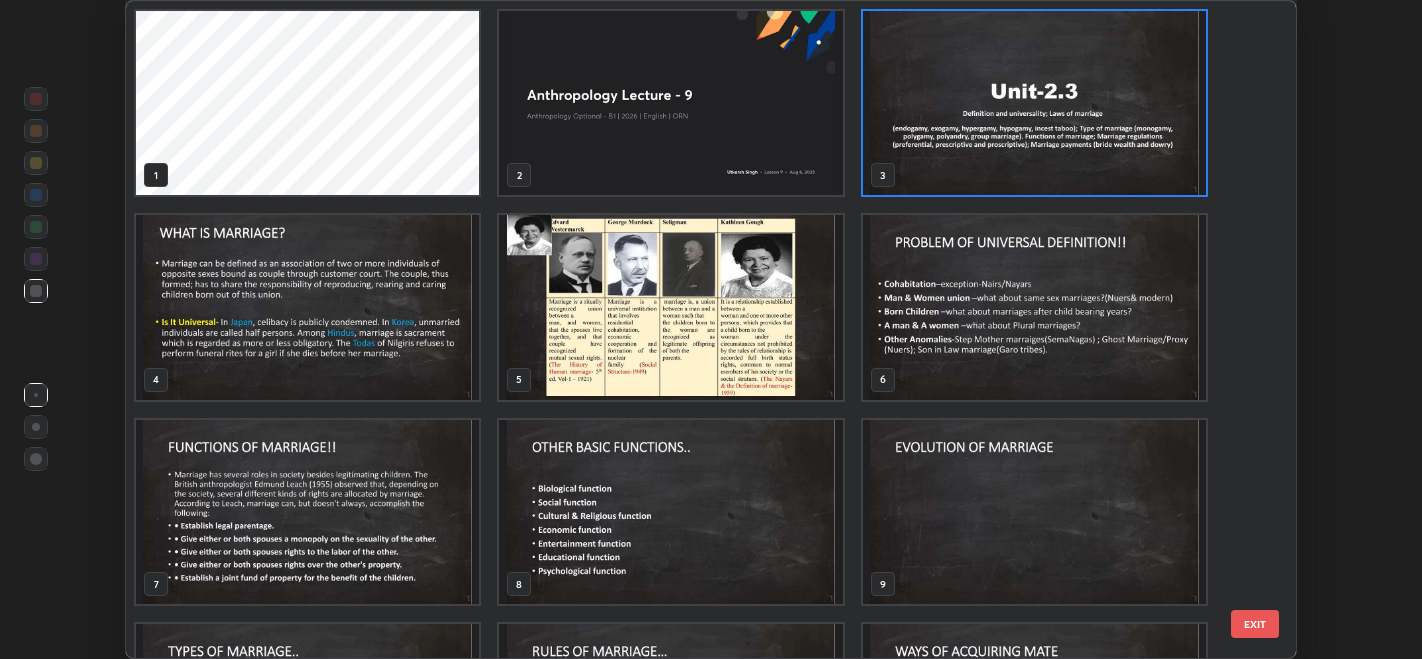 click on "EXIT" at bounding box center [1255, 624] 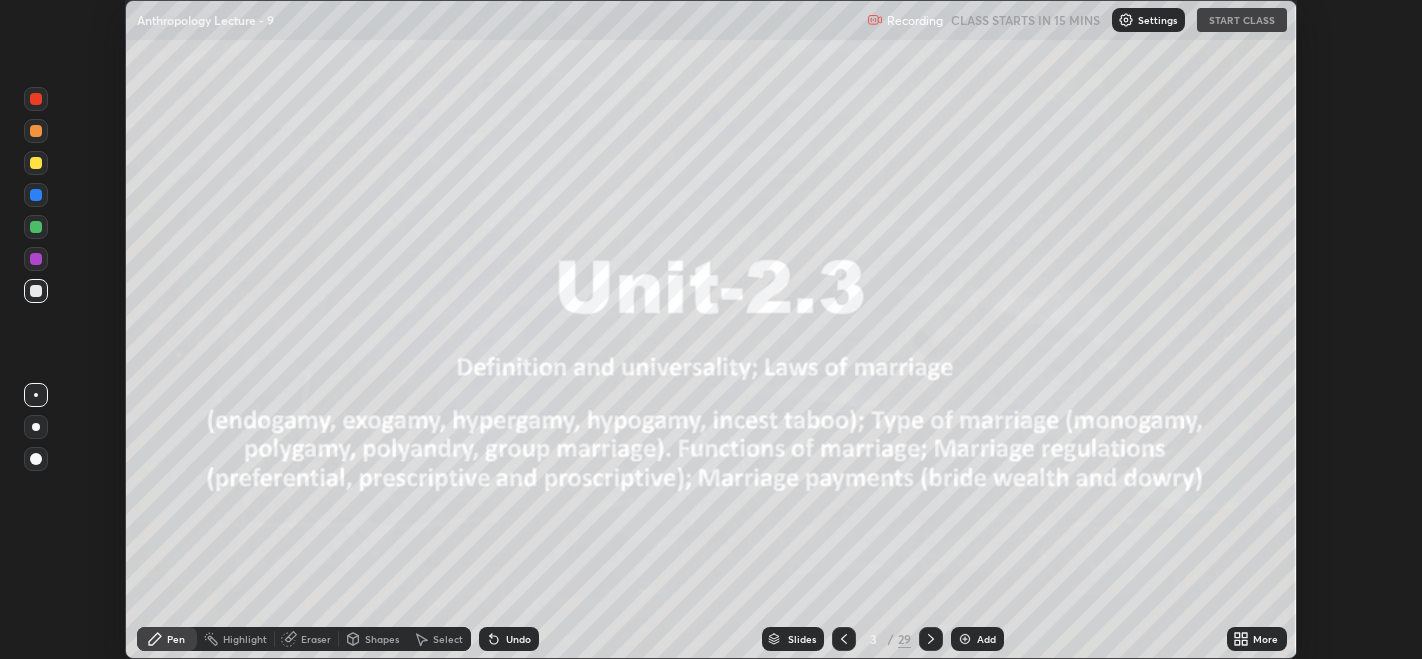 click 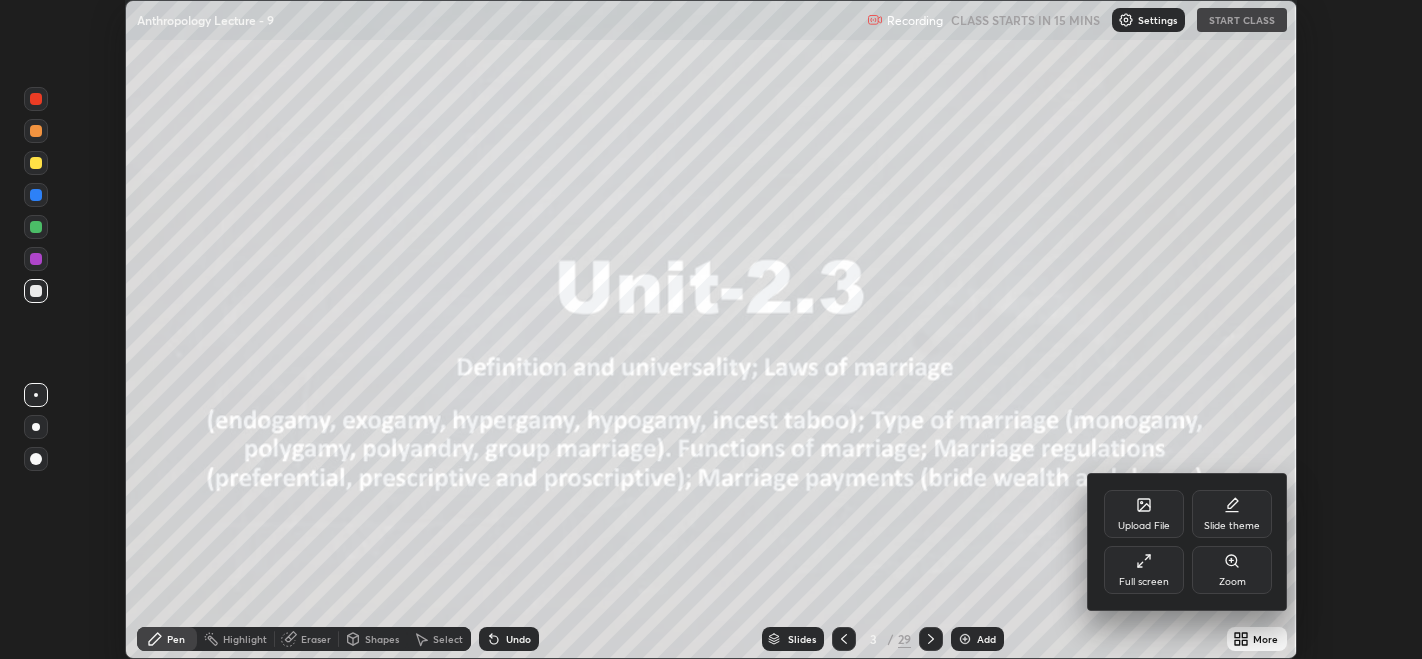 click on "Full screen" at bounding box center [1144, 570] 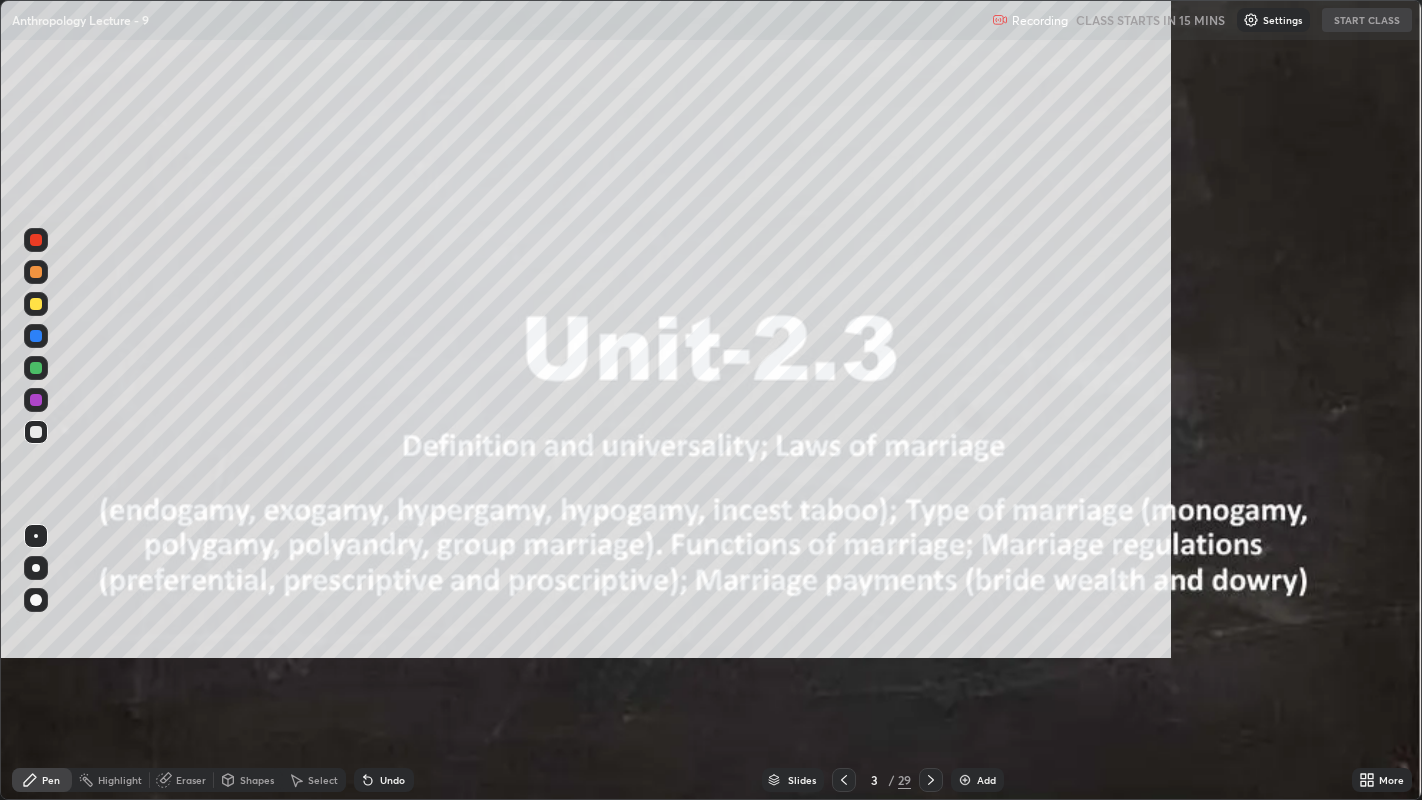 scroll, scrollTop: 99200, scrollLeft: 98577, axis: both 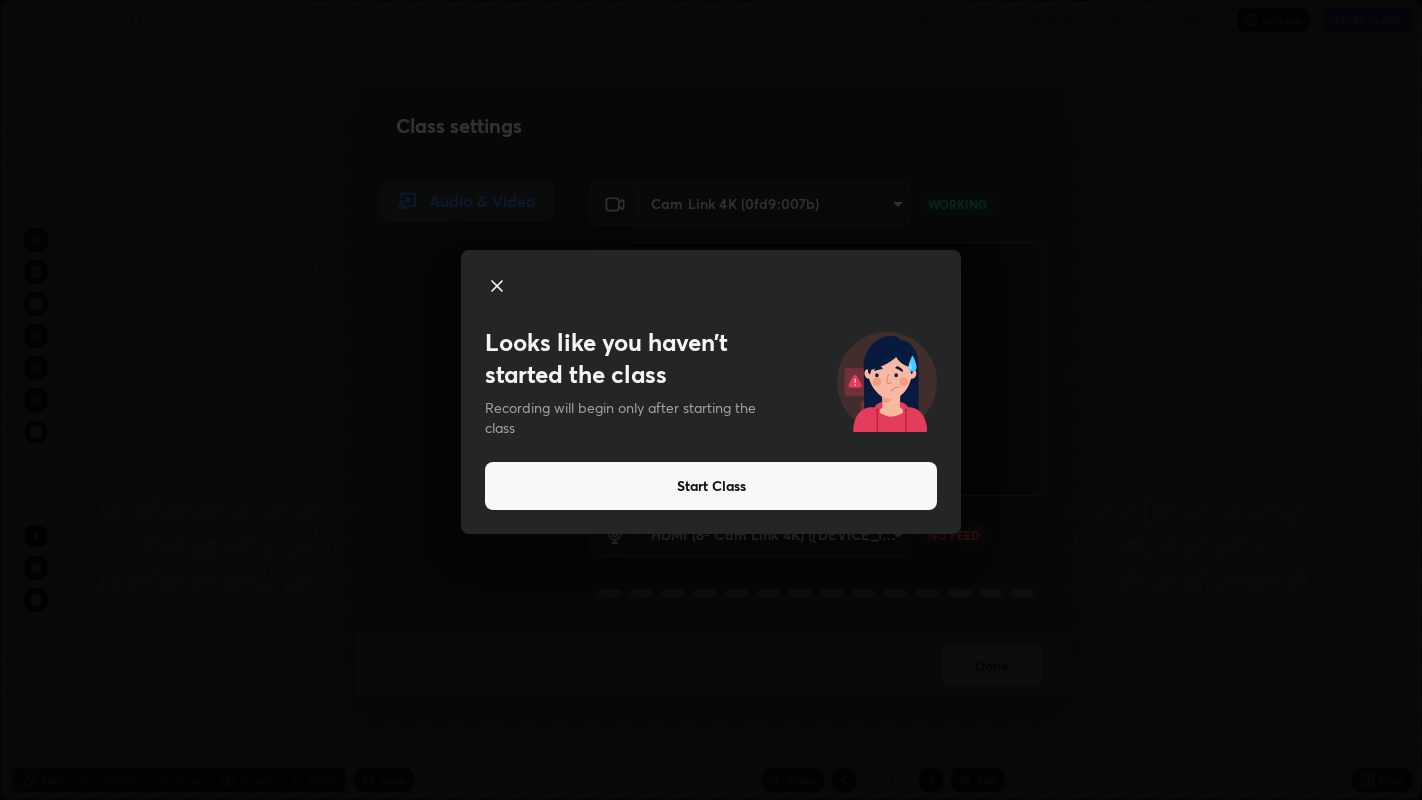 click on "Start Class" at bounding box center (711, 486) 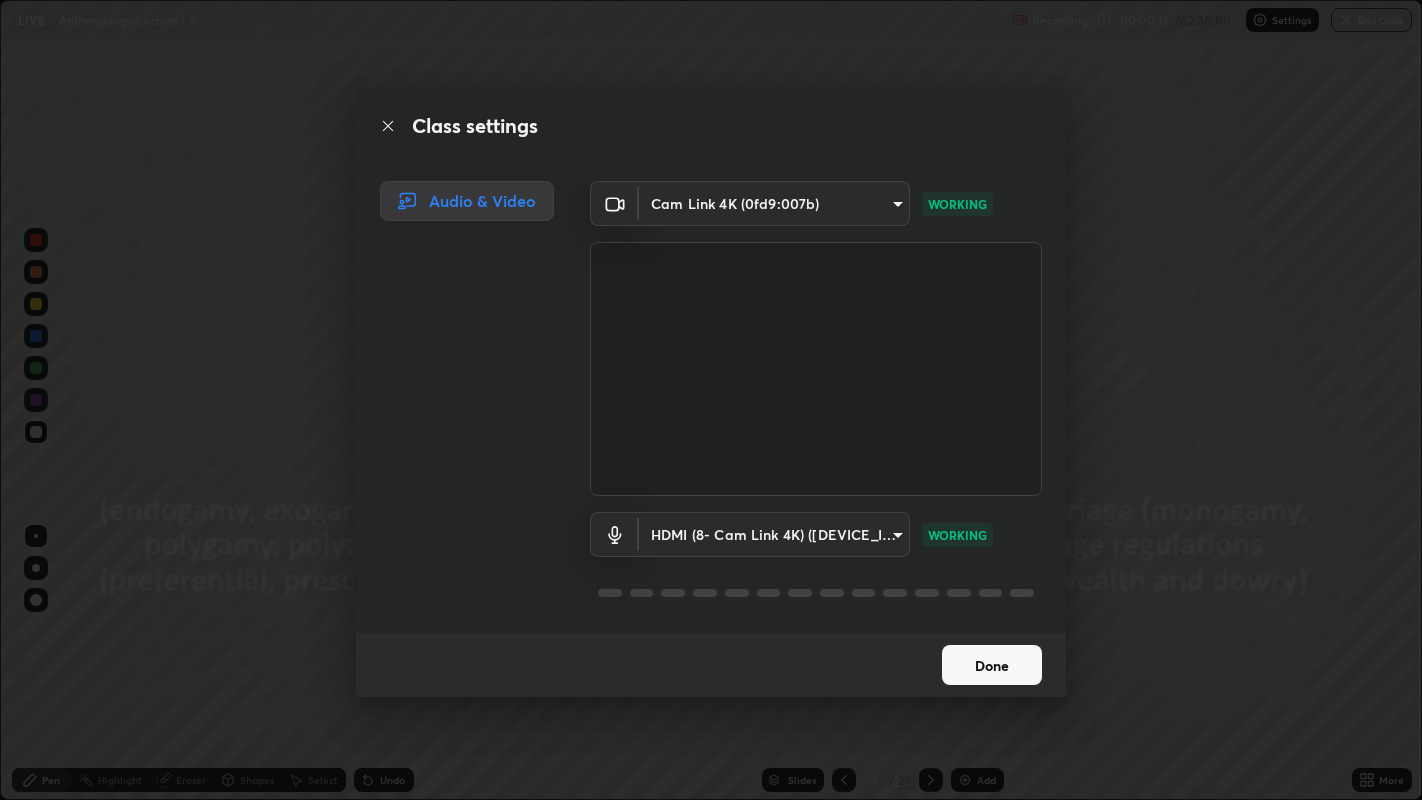 click on "Done" at bounding box center (992, 665) 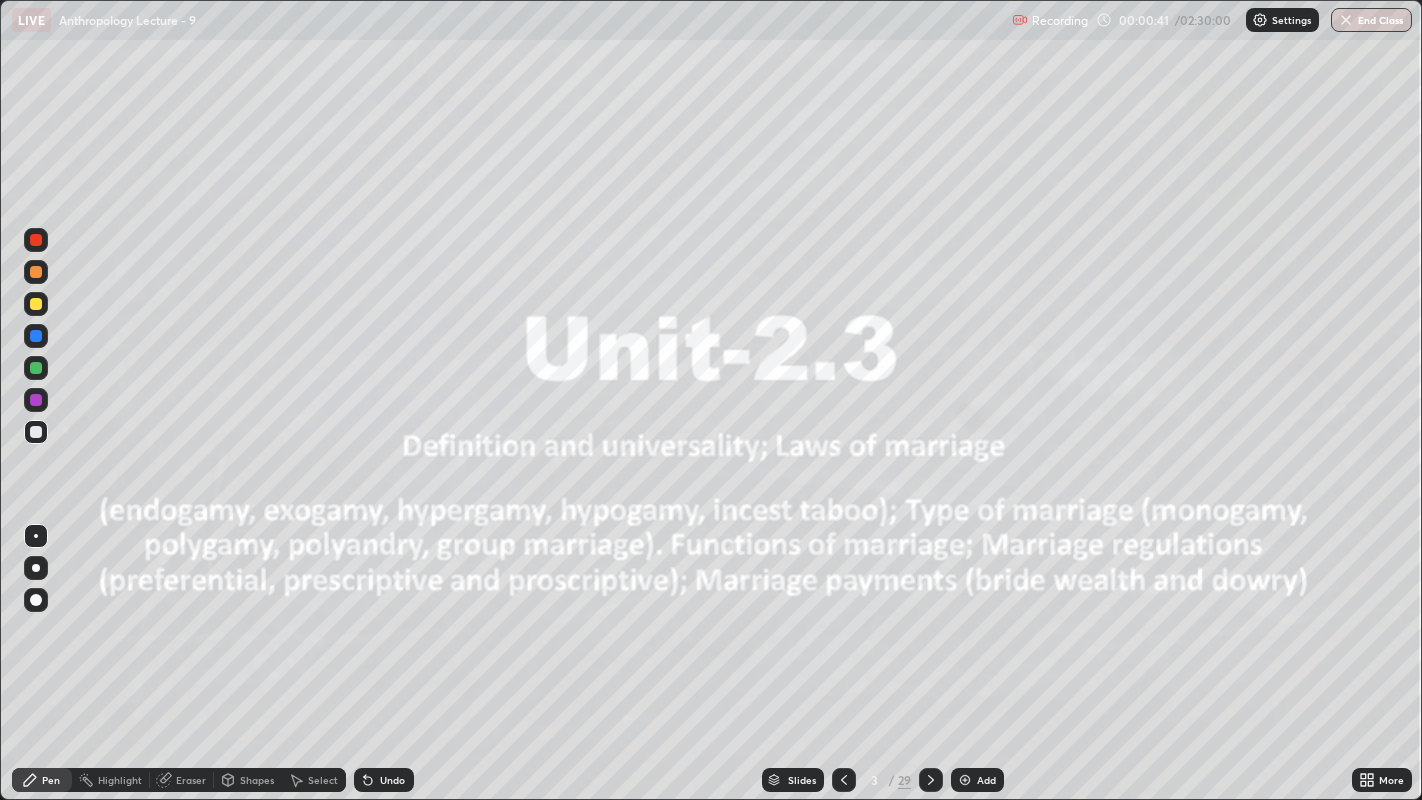 click 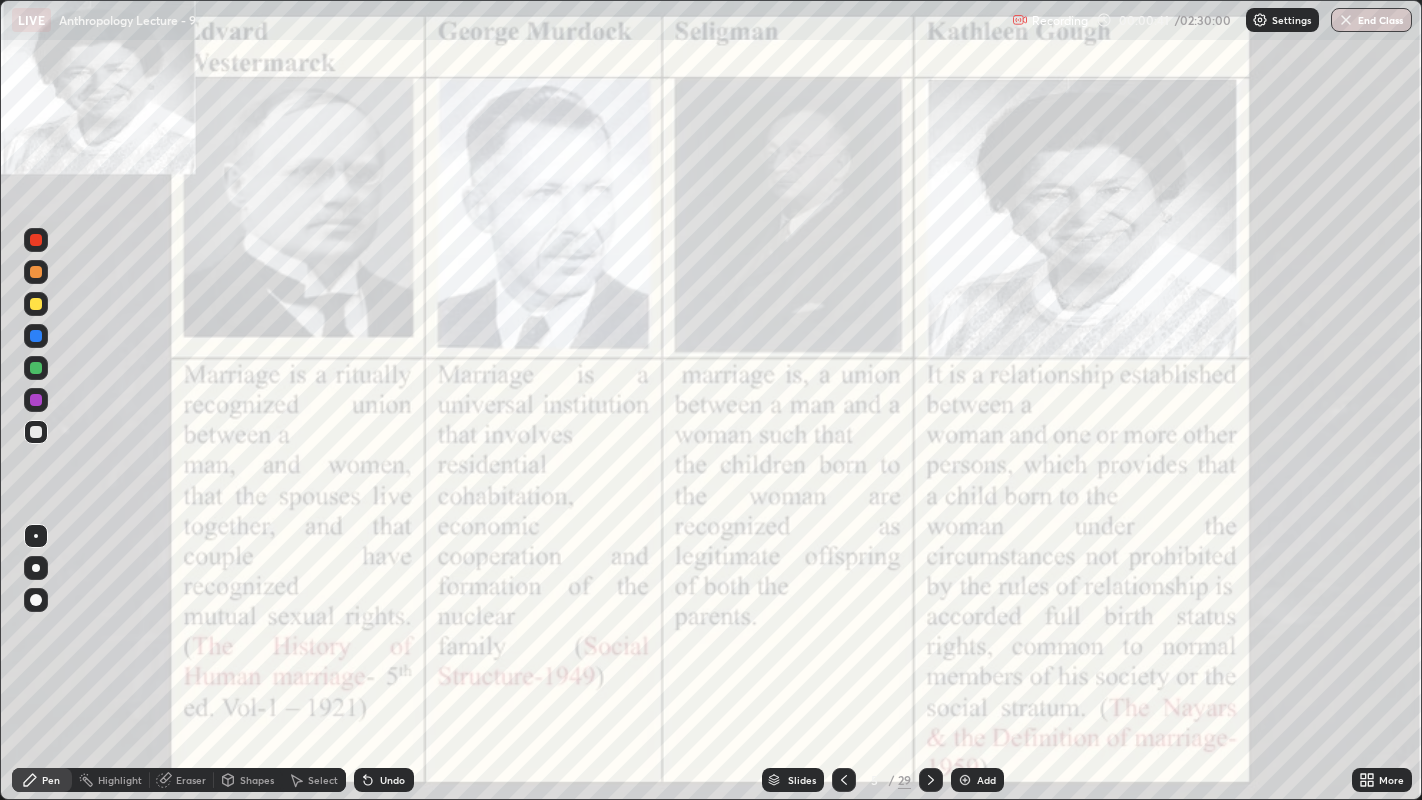 click at bounding box center [931, 780] 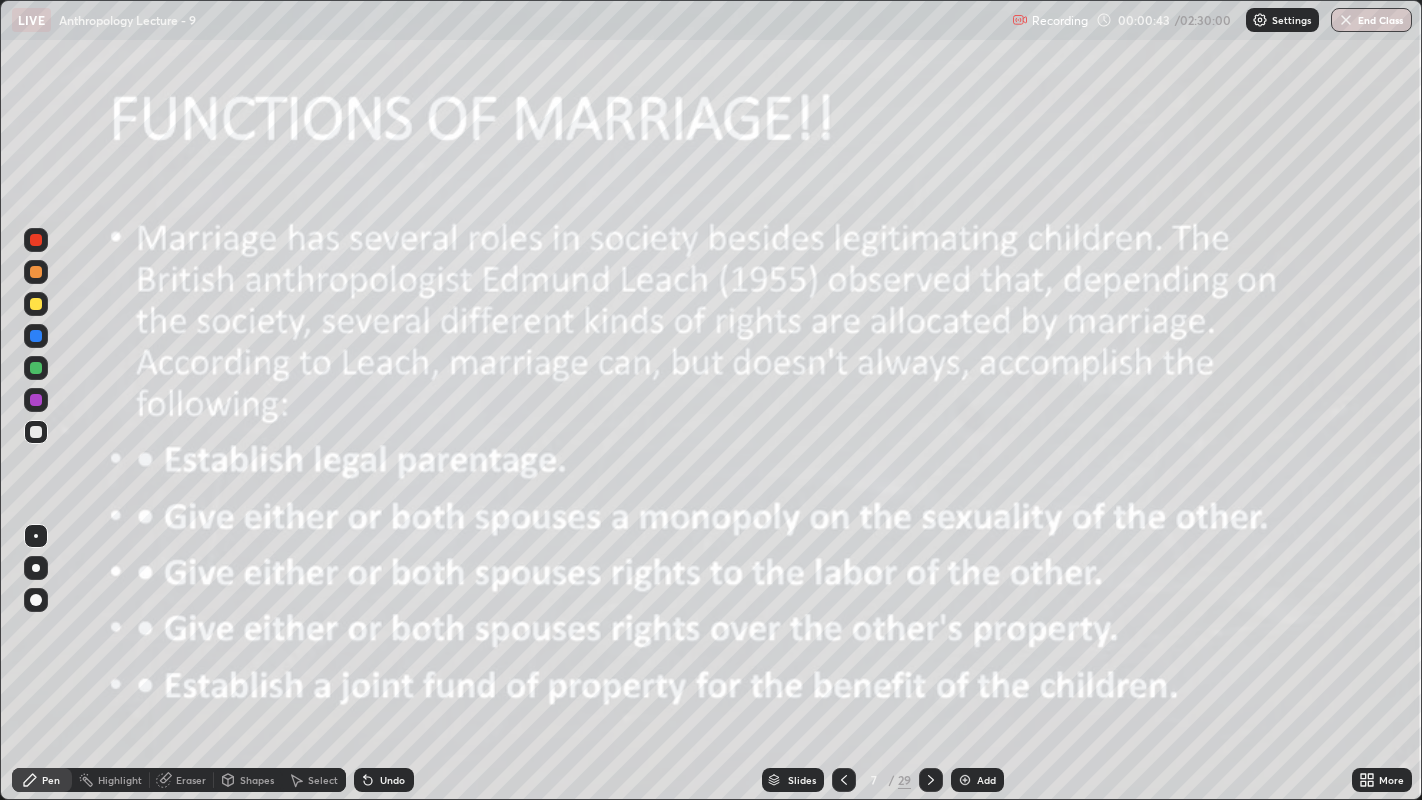 click 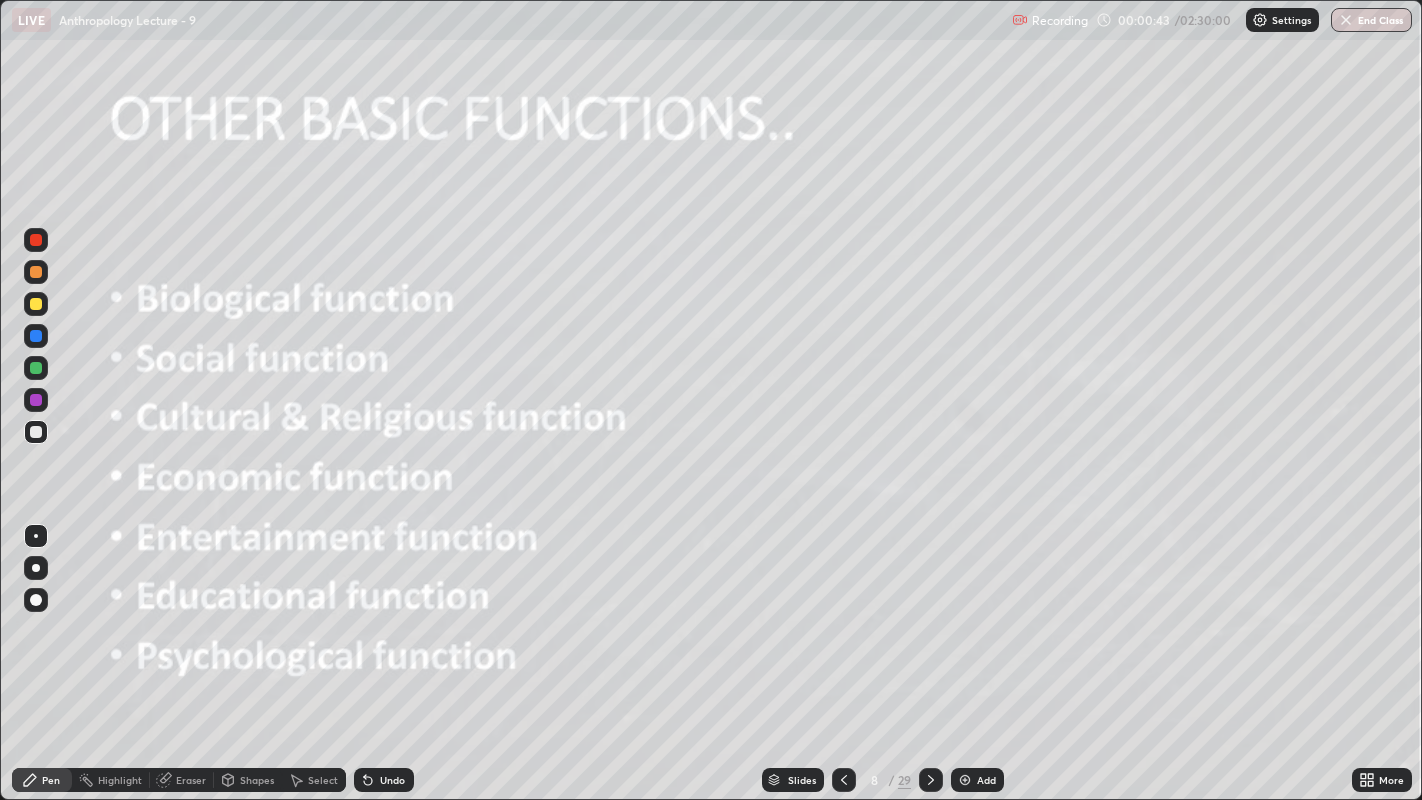 click 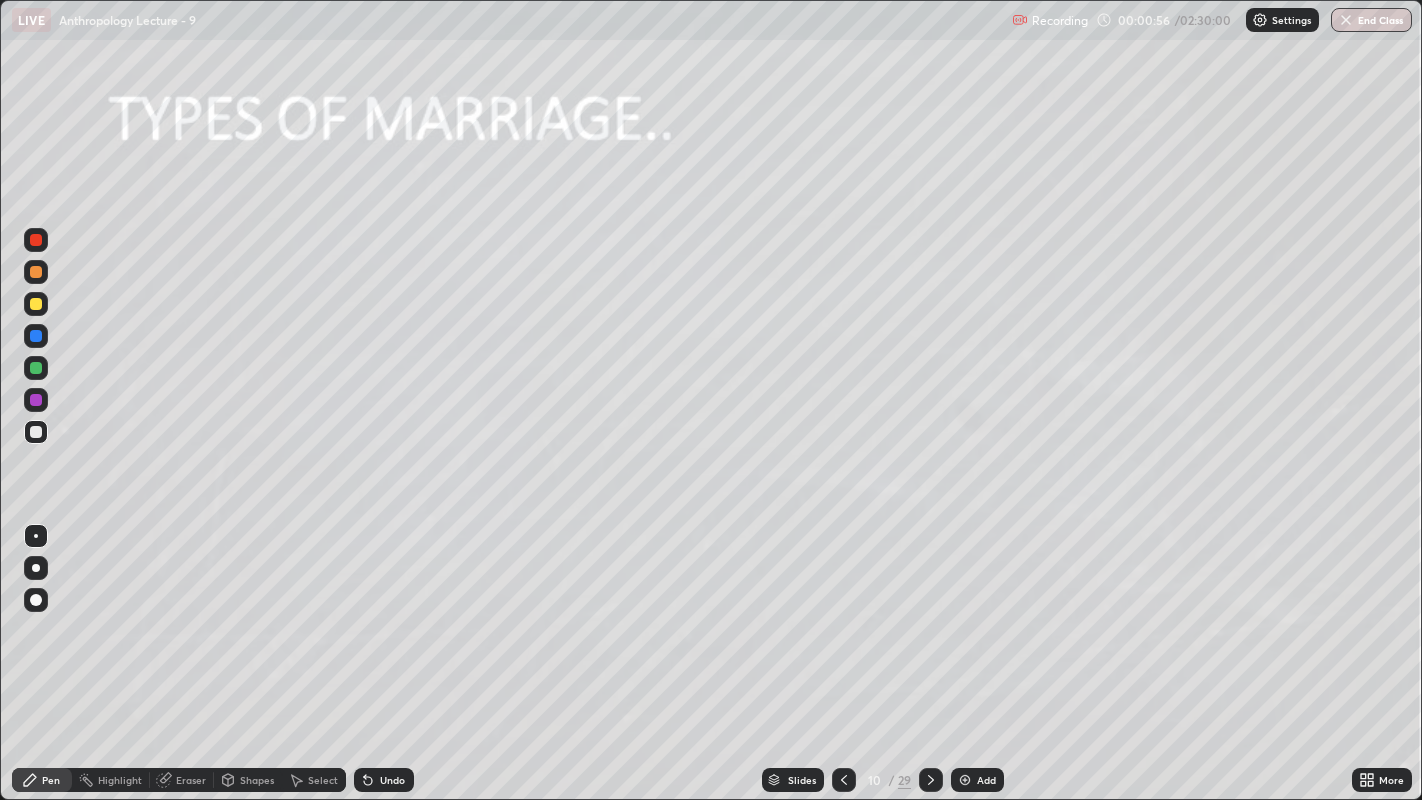 click 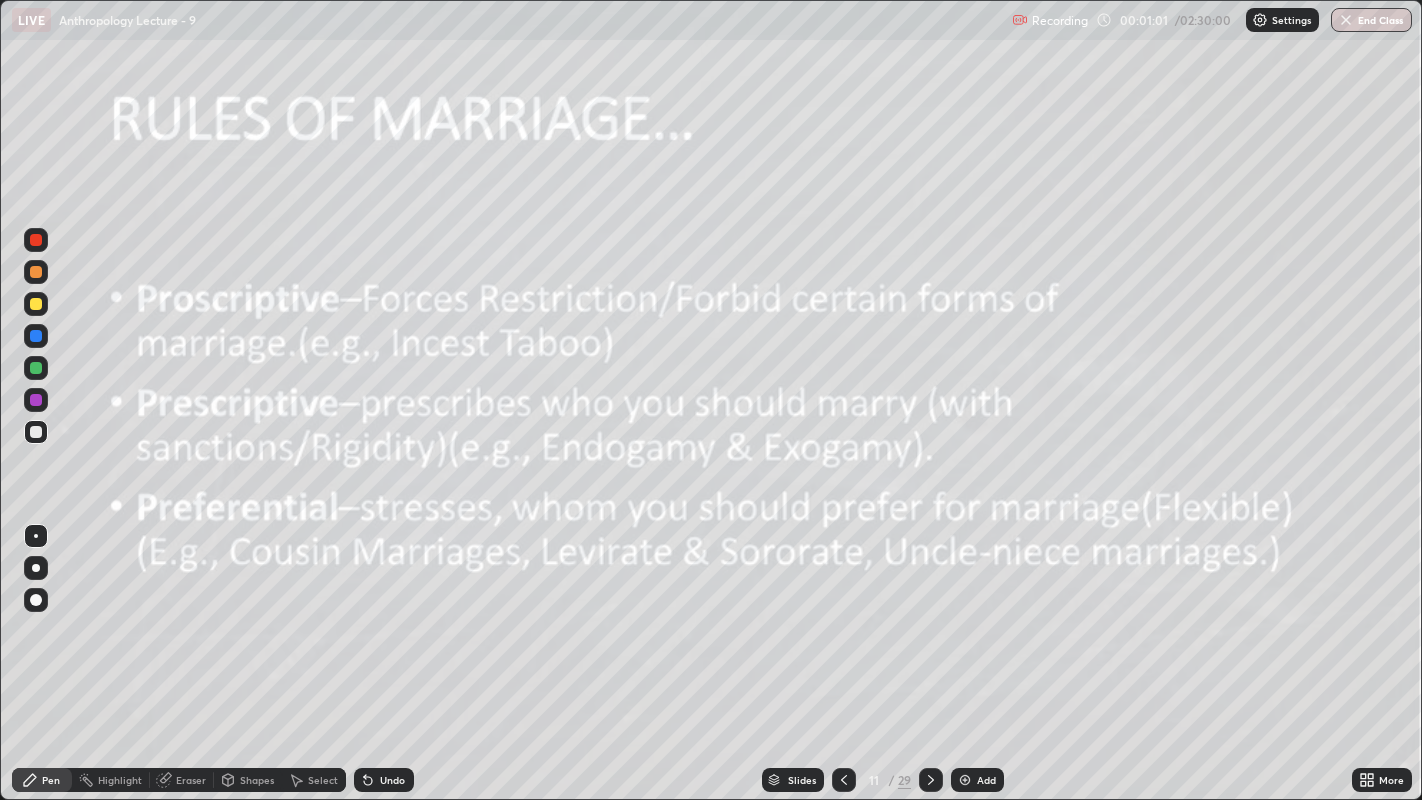 click at bounding box center (965, 780) 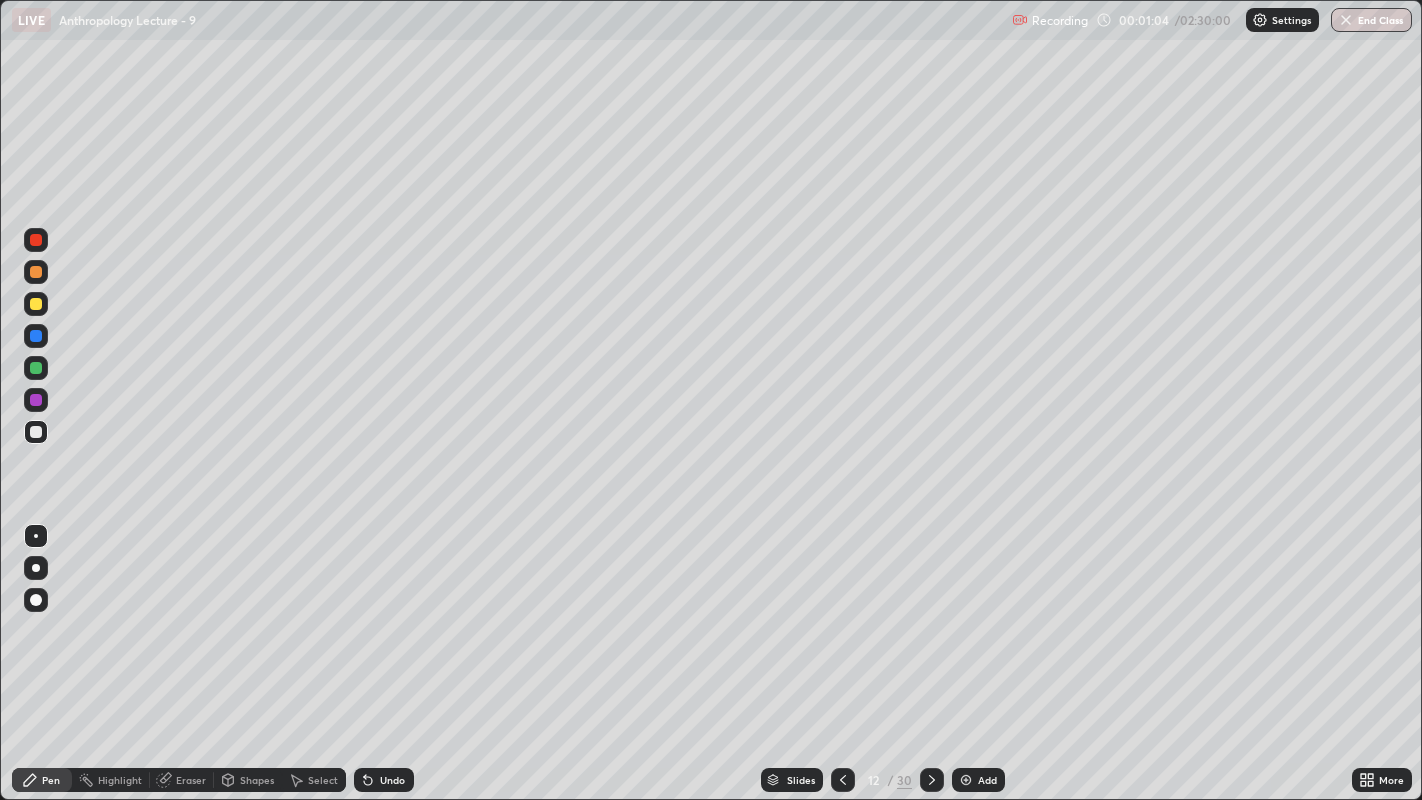 click at bounding box center [36, 432] 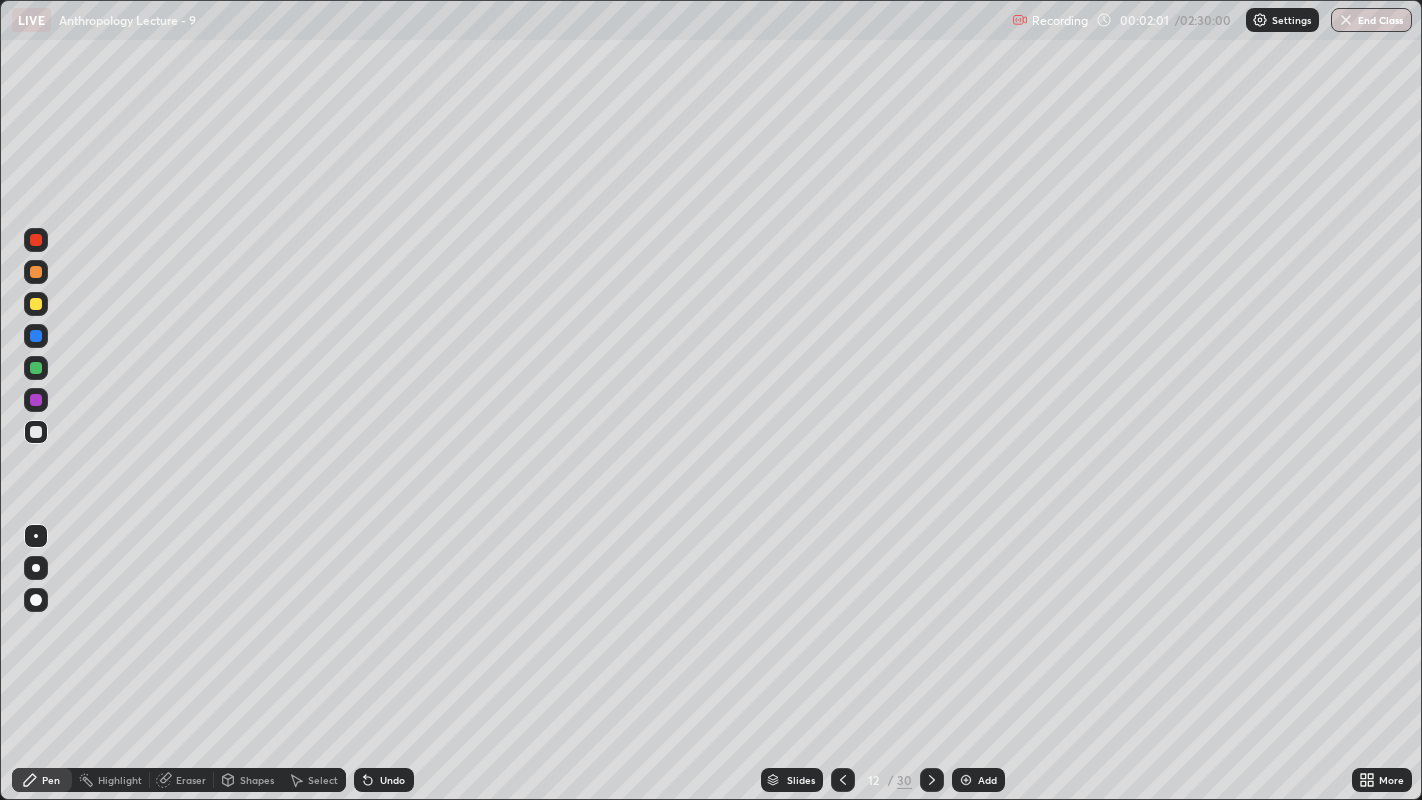 click at bounding box center (36, 272) 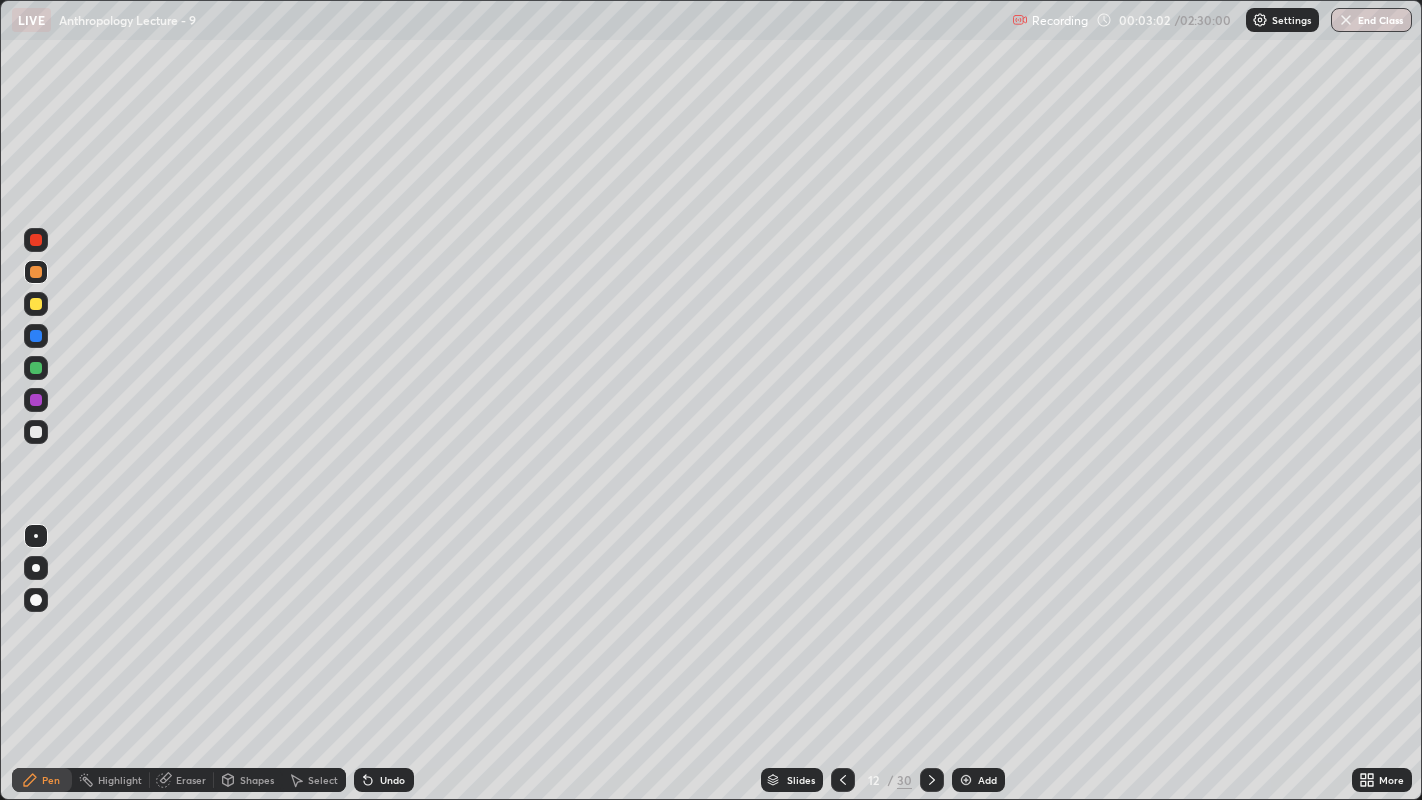 click at bounding box center [36, 304] 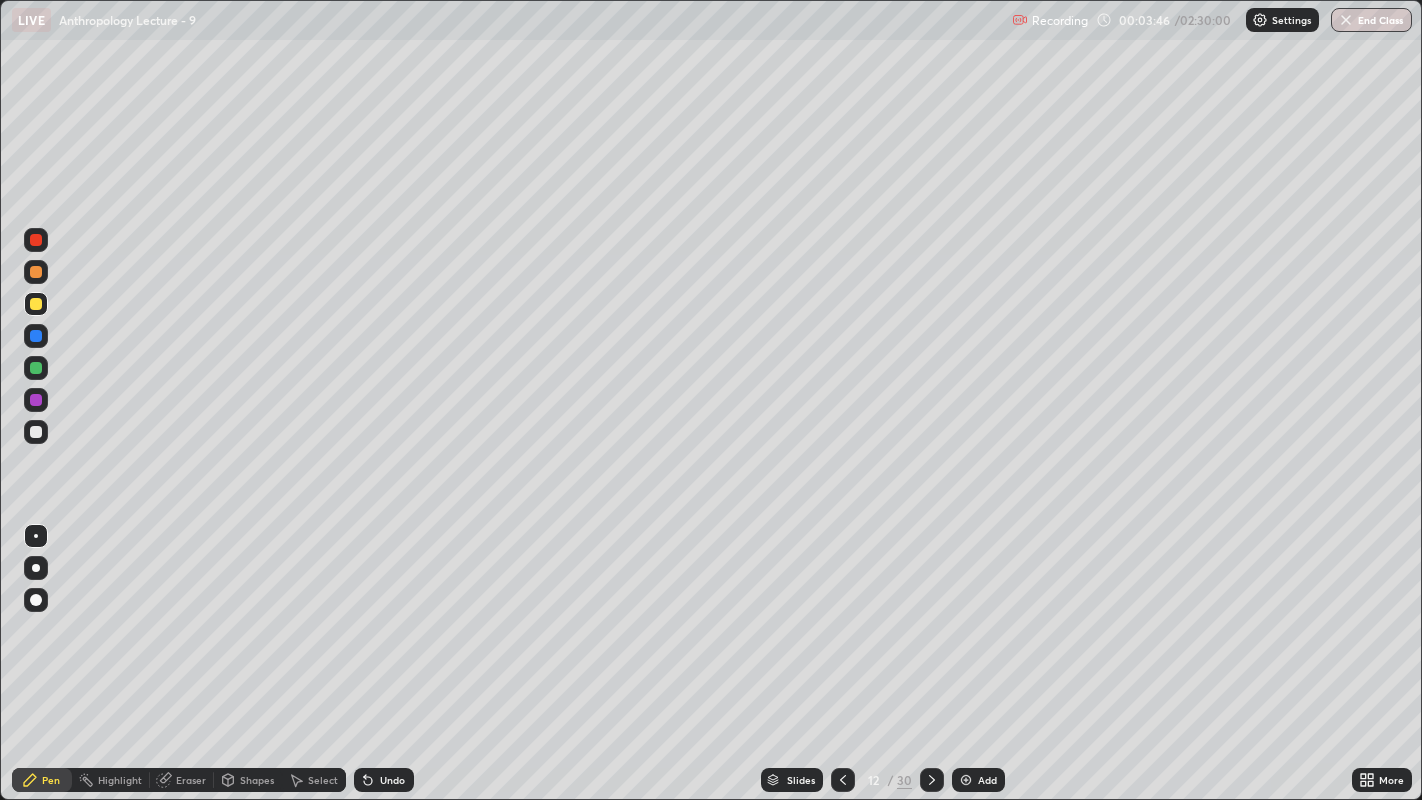 click at bounding box center [36, 368] 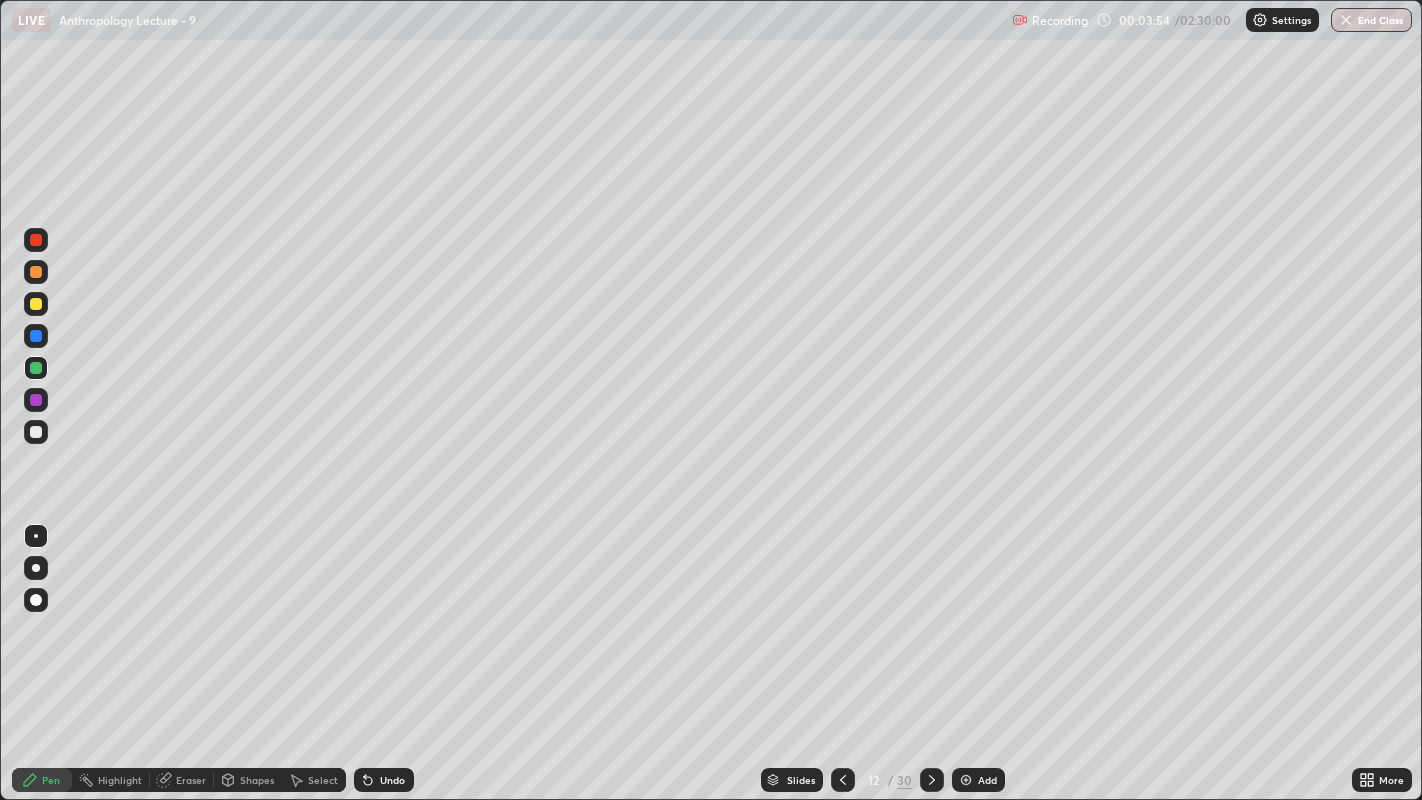 click on "Eraser" at bounding box center [182, 780] 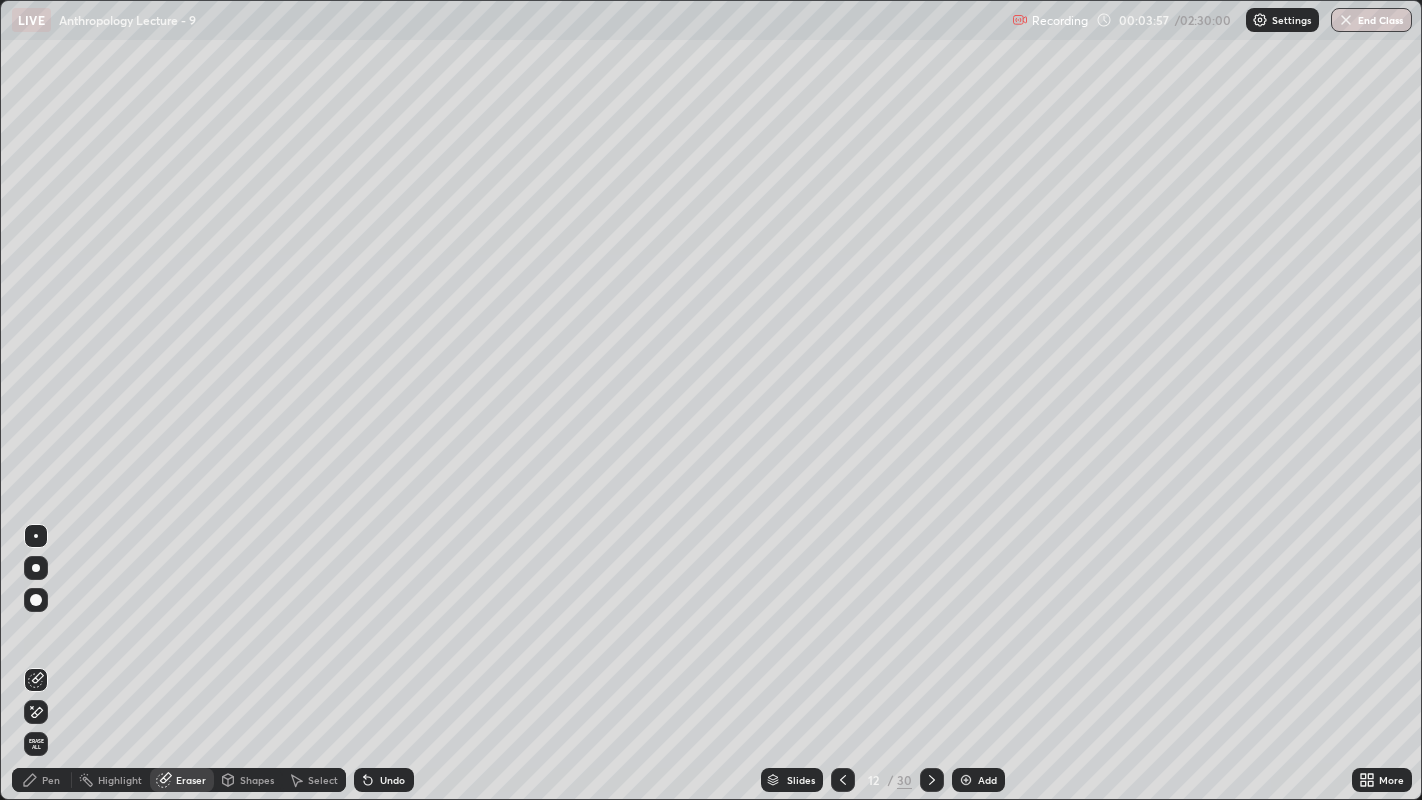 click on "Pen" at bounding box center [51, 780] 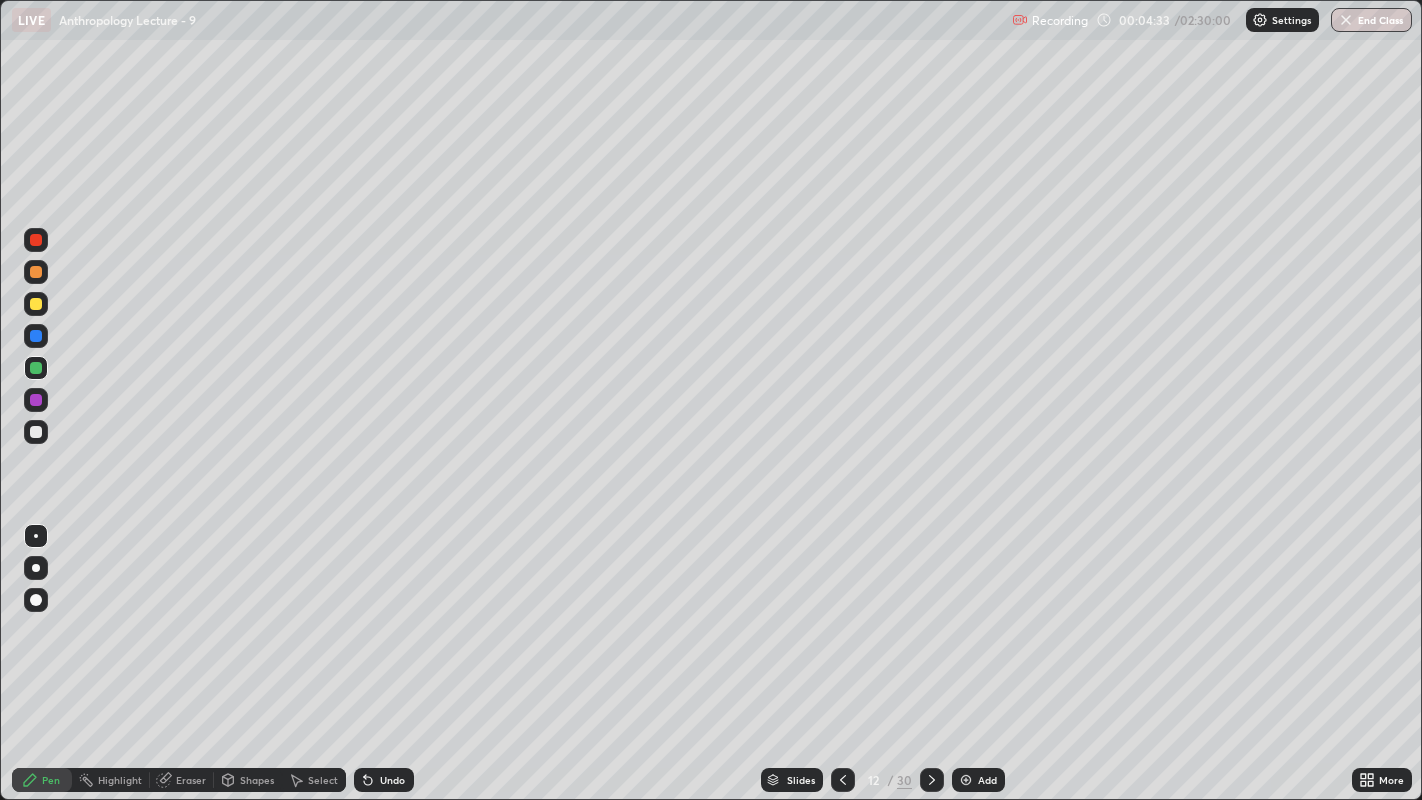 click at bounding box center (36, 304) 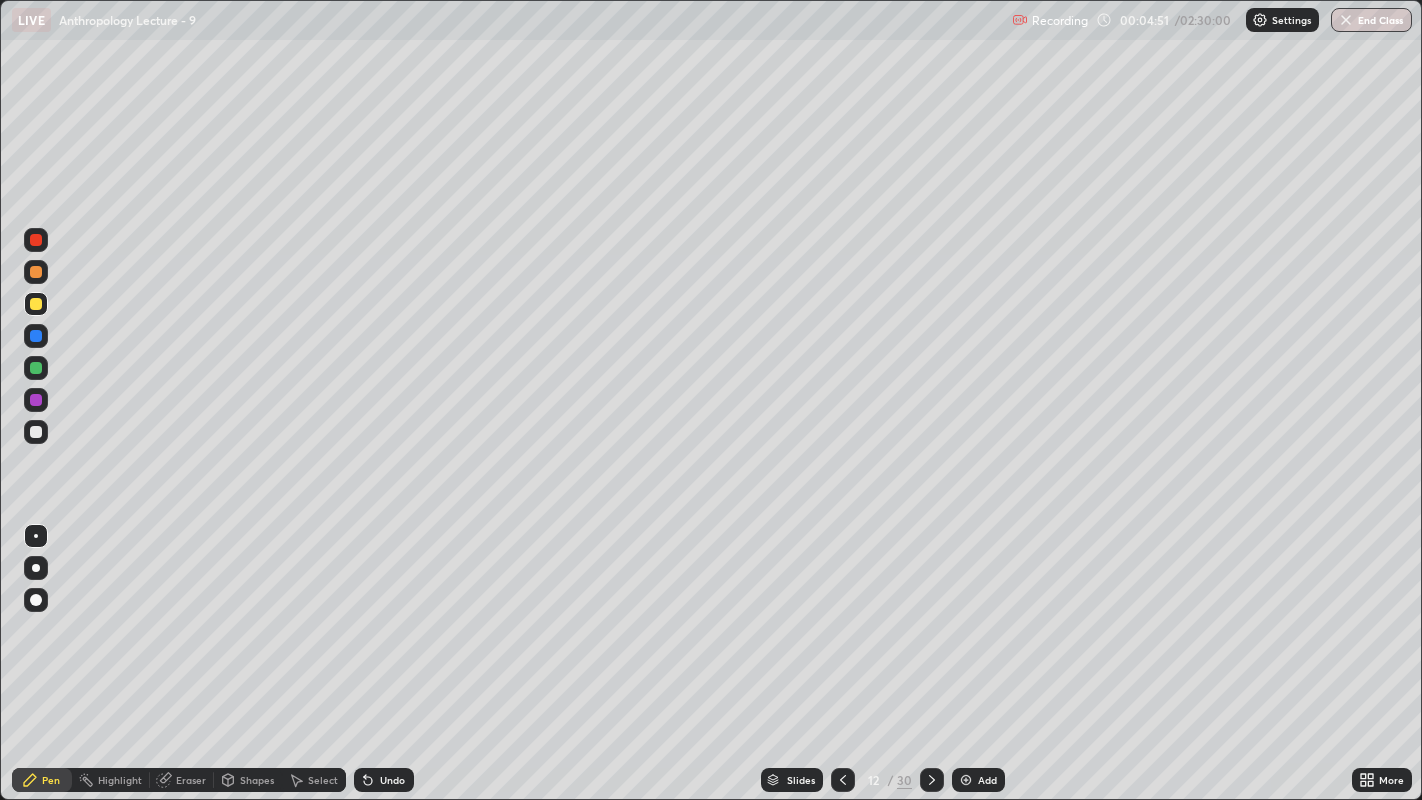 click at bounding box center [36, 432] 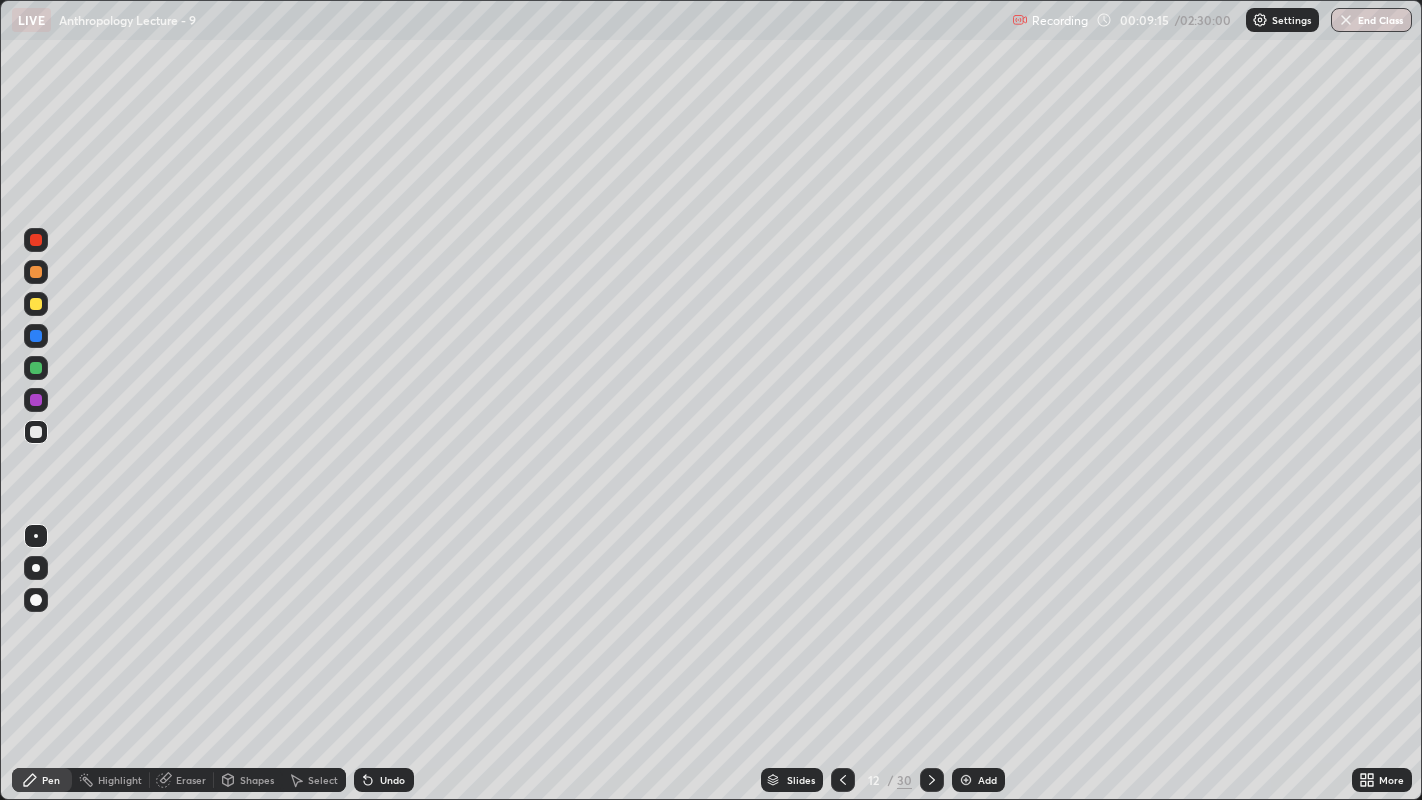click at bounding box center (36, 272) 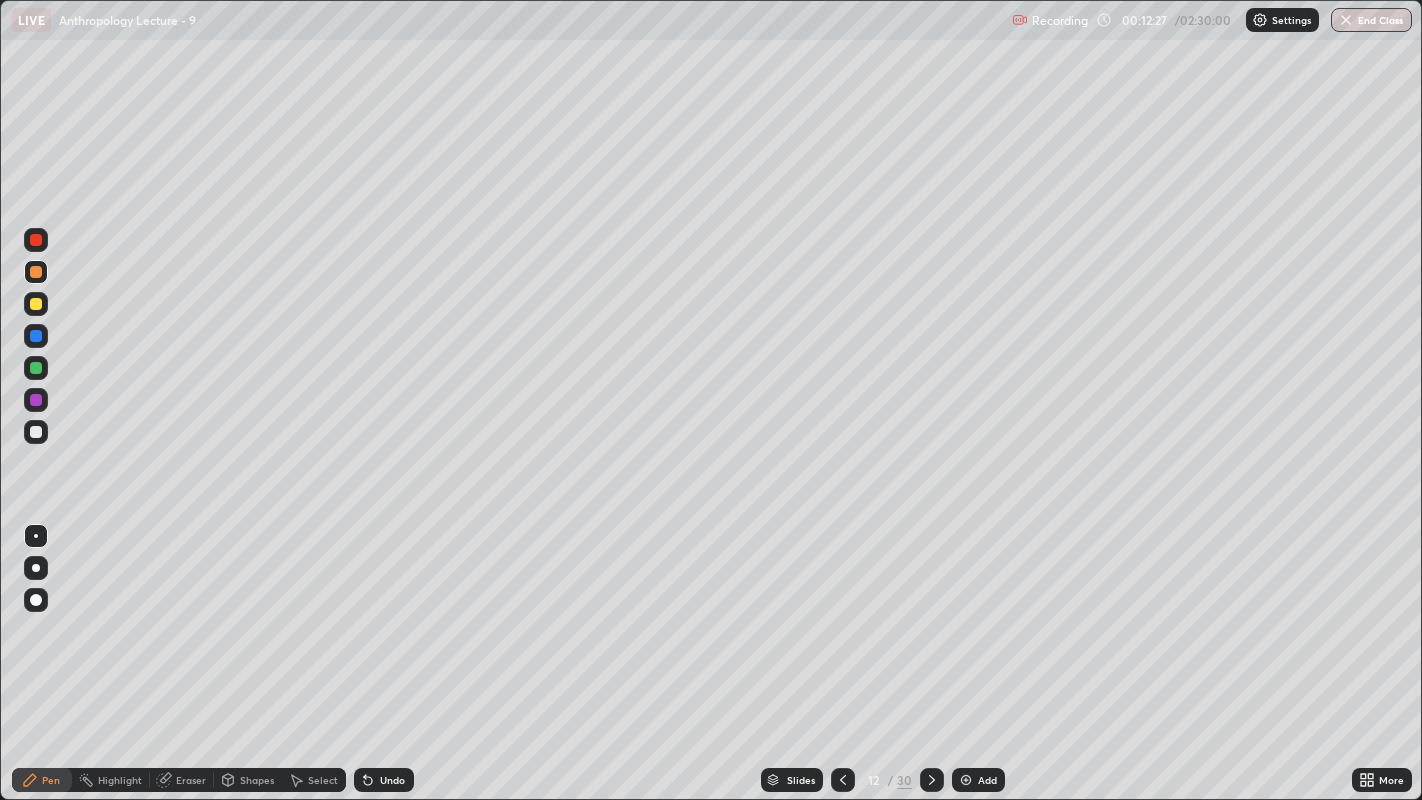 click at bounding box center [966, 780] 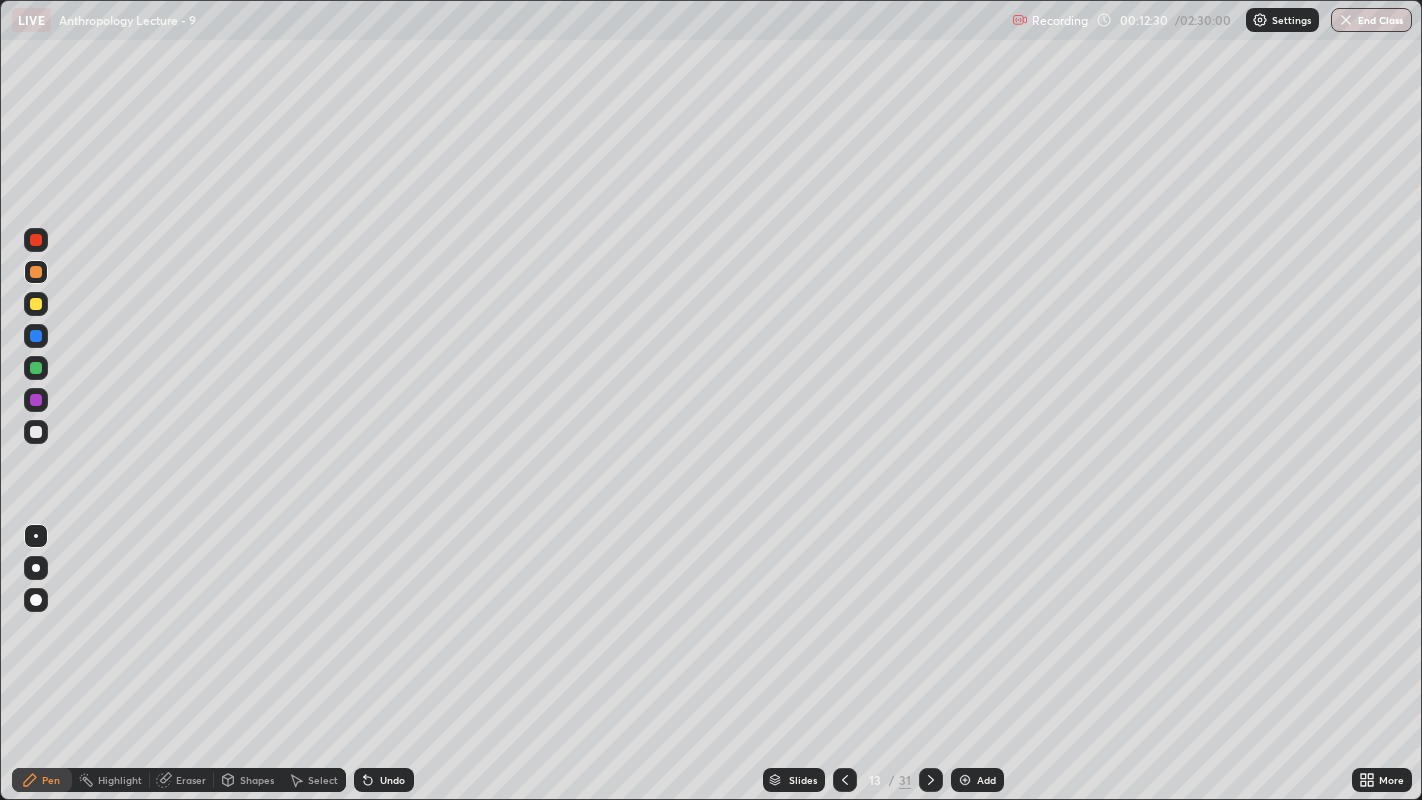 click at bounding box center (36, 536) 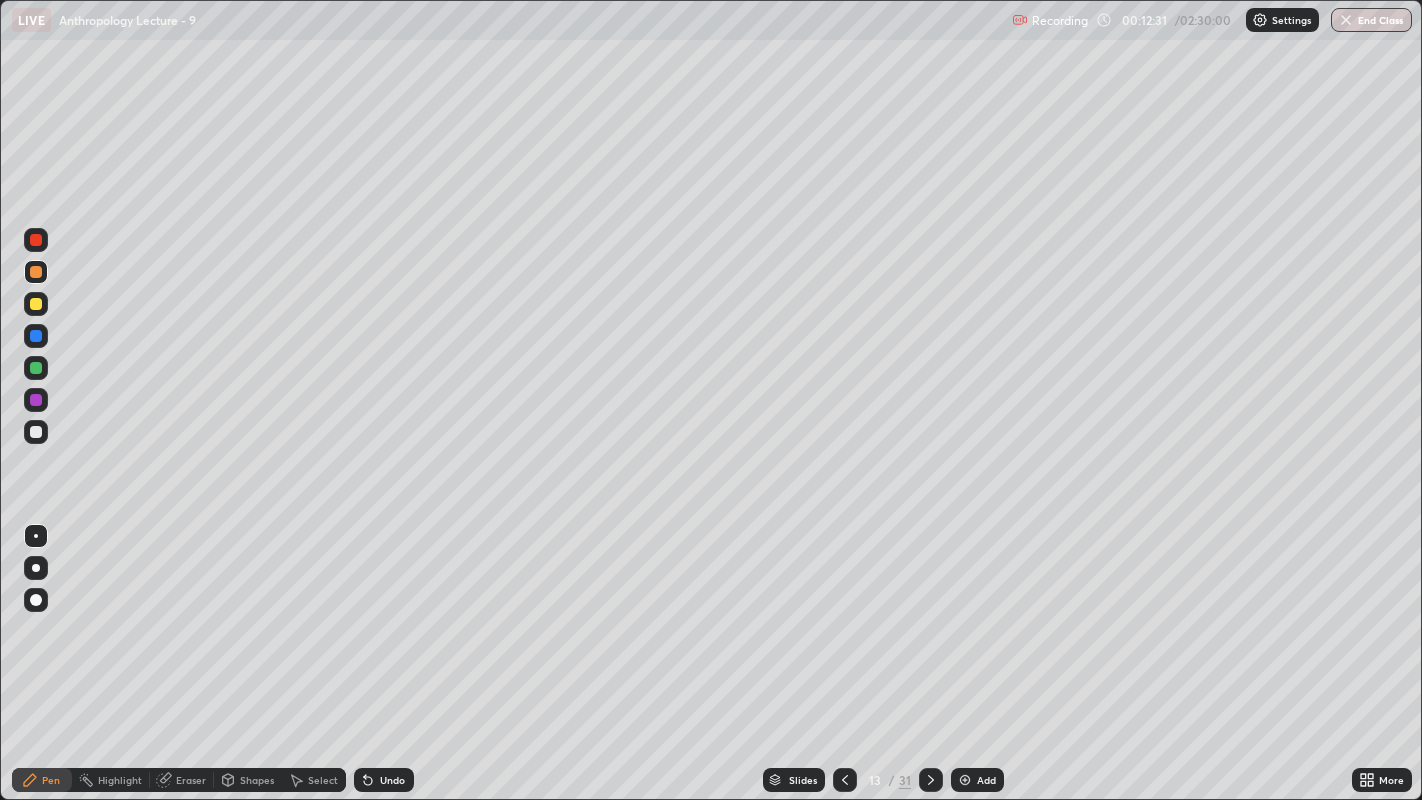 click at bounding box center (36, 432) 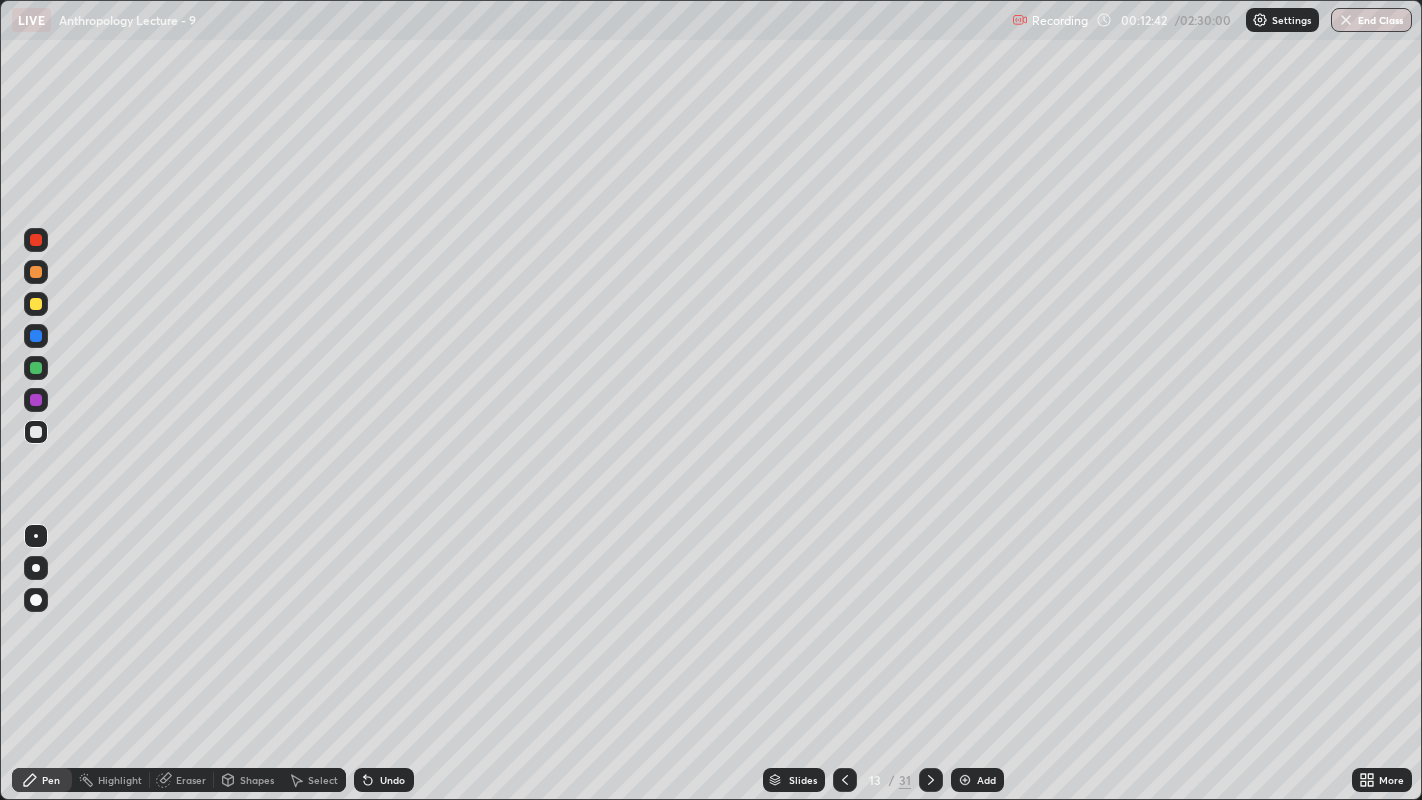 click at bounding box center (36, 272) 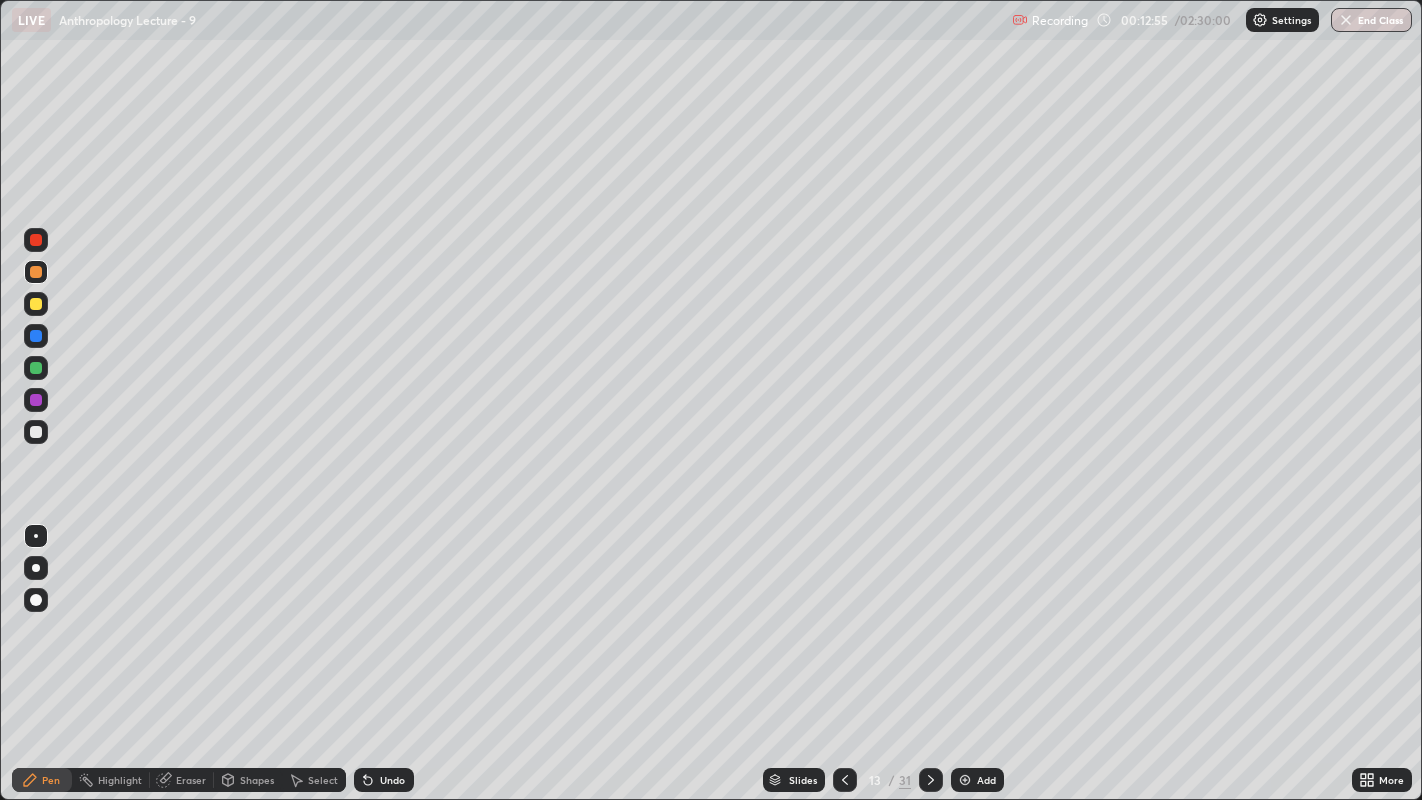 click at bounding box center [36, 432] 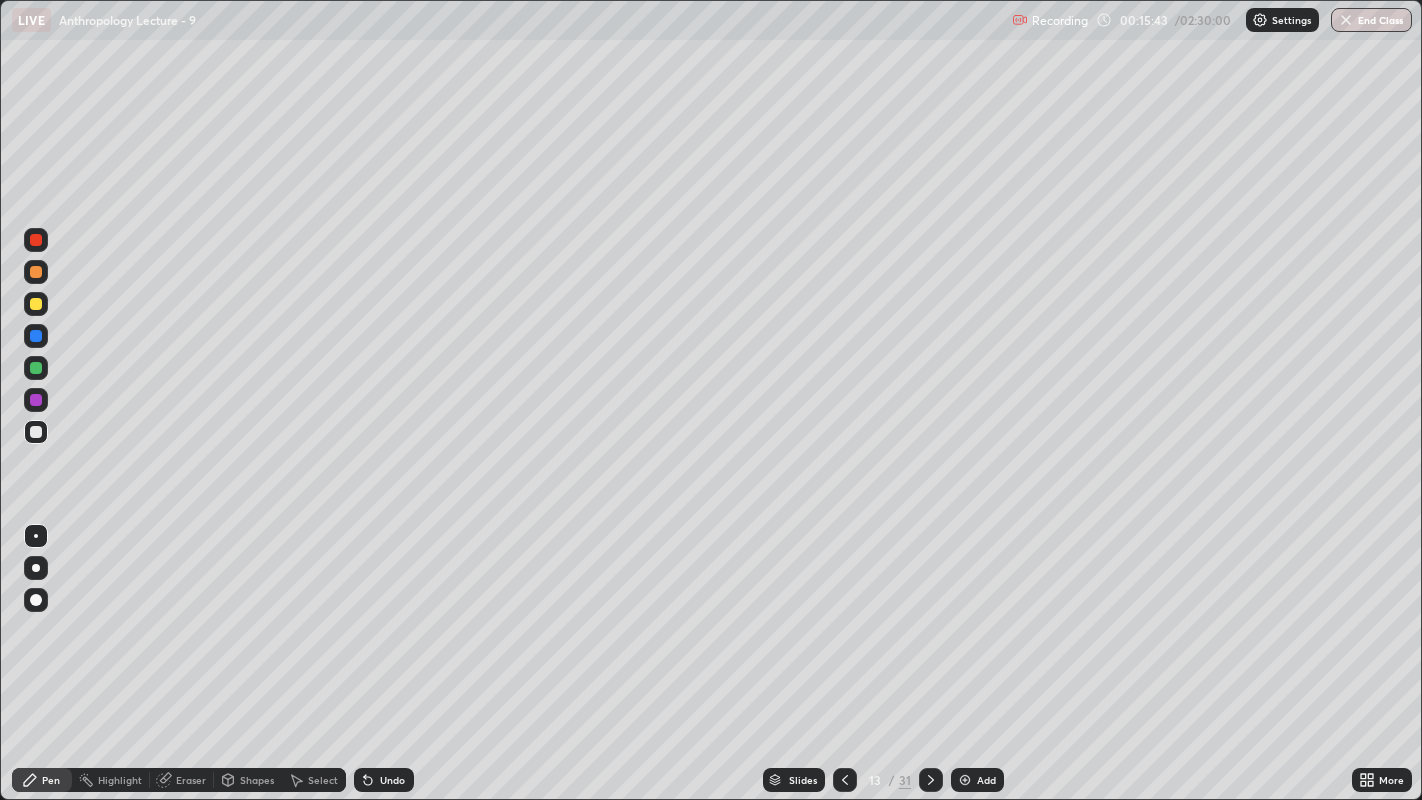 click at bounding box center [36, 304] 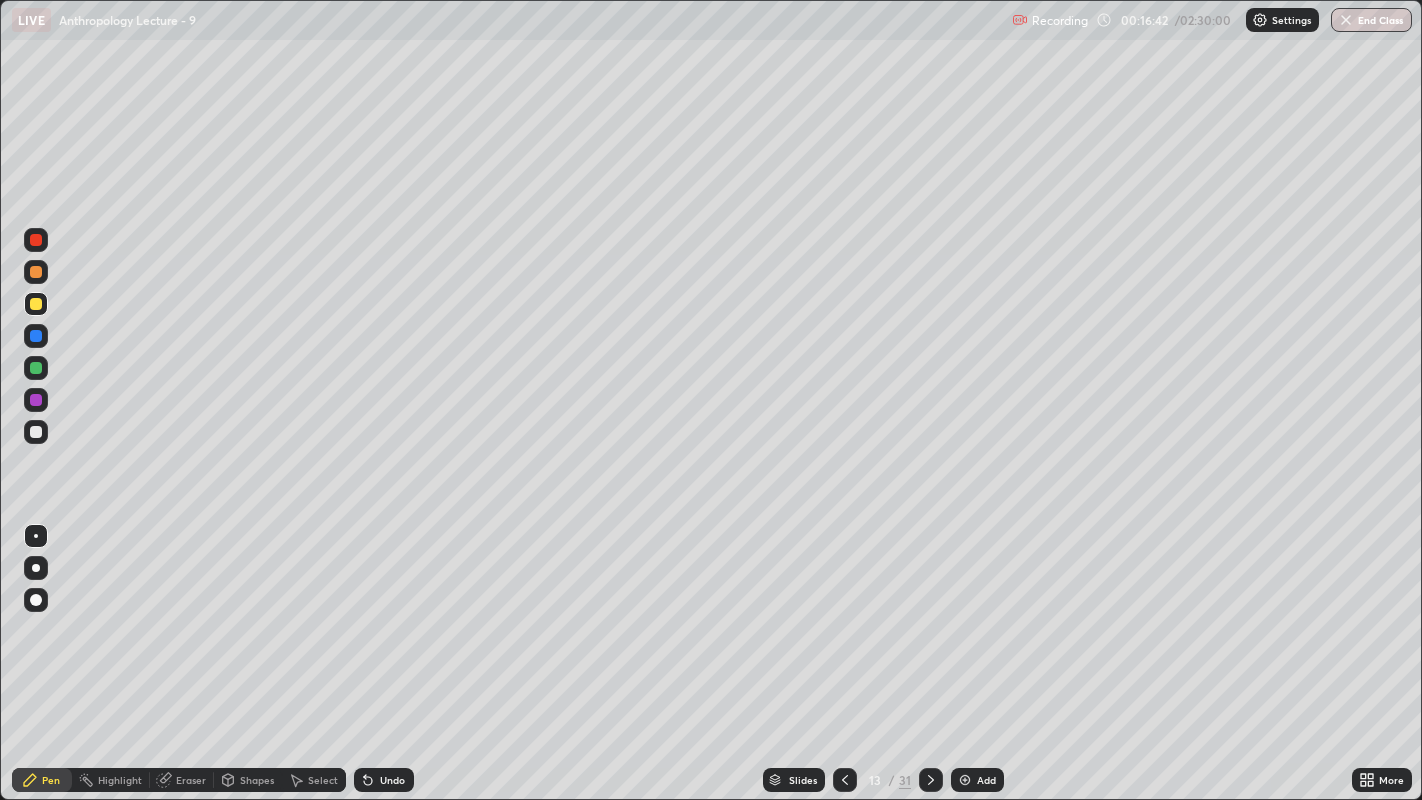 click at bounding box center [965, 780] 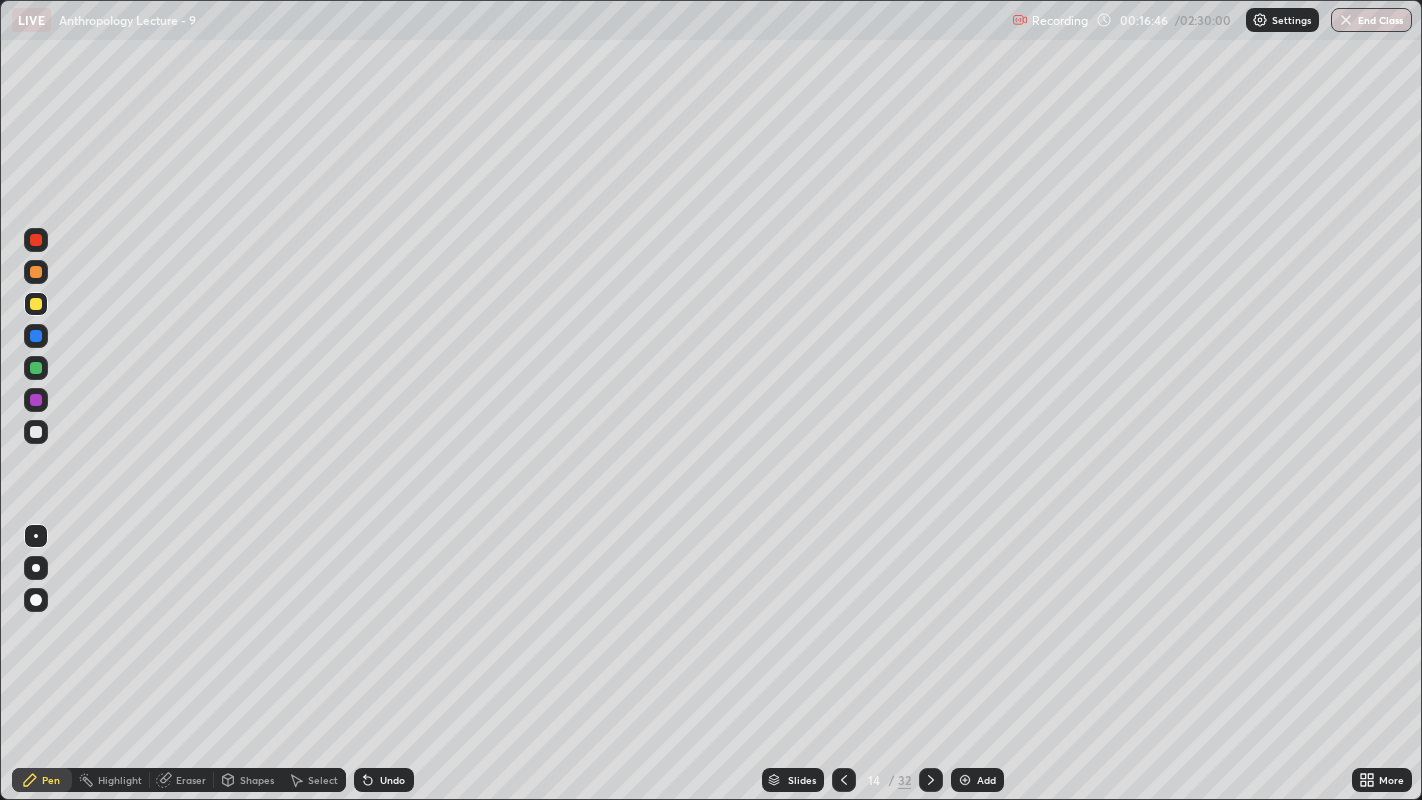 click at bounding box center (36, 432) 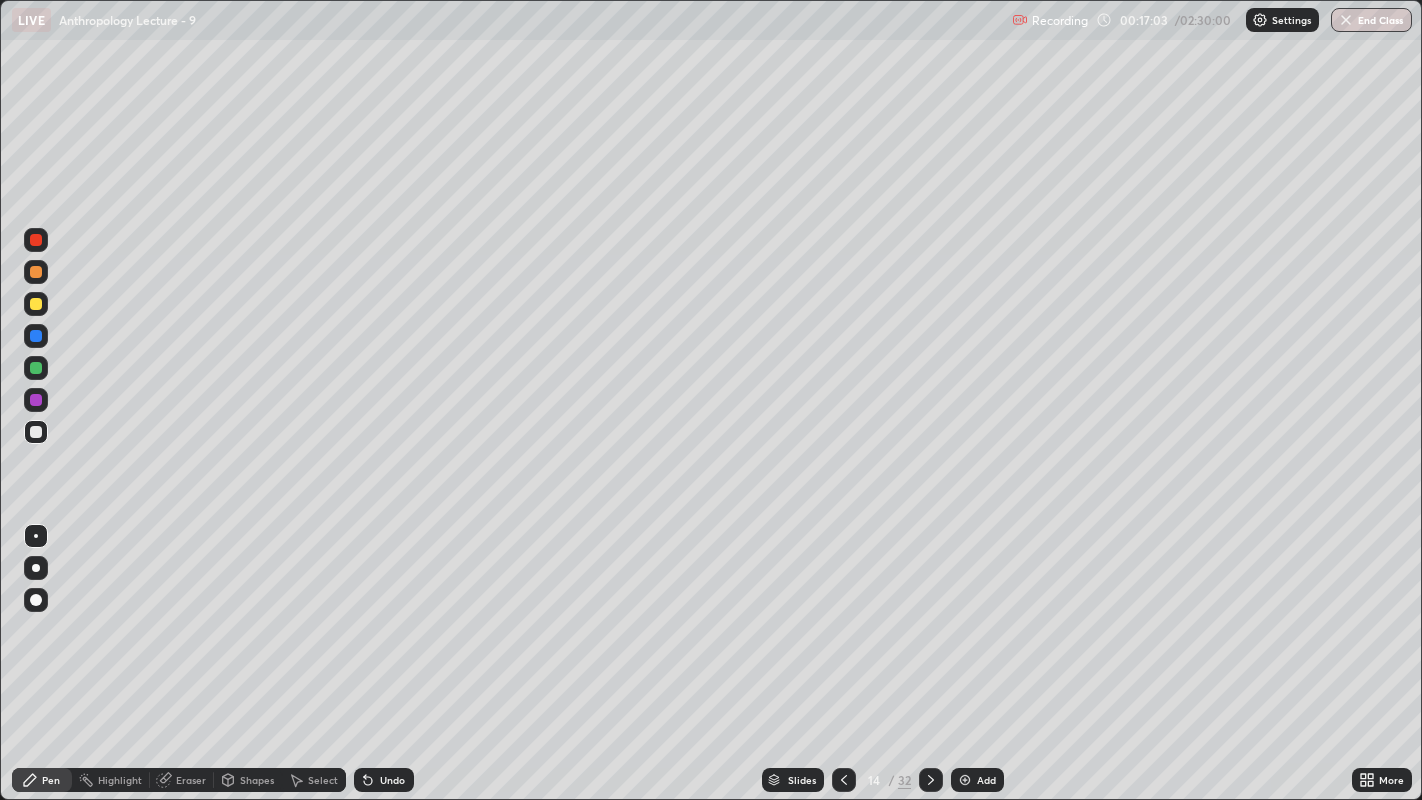 click at bounding box center [36, 272] 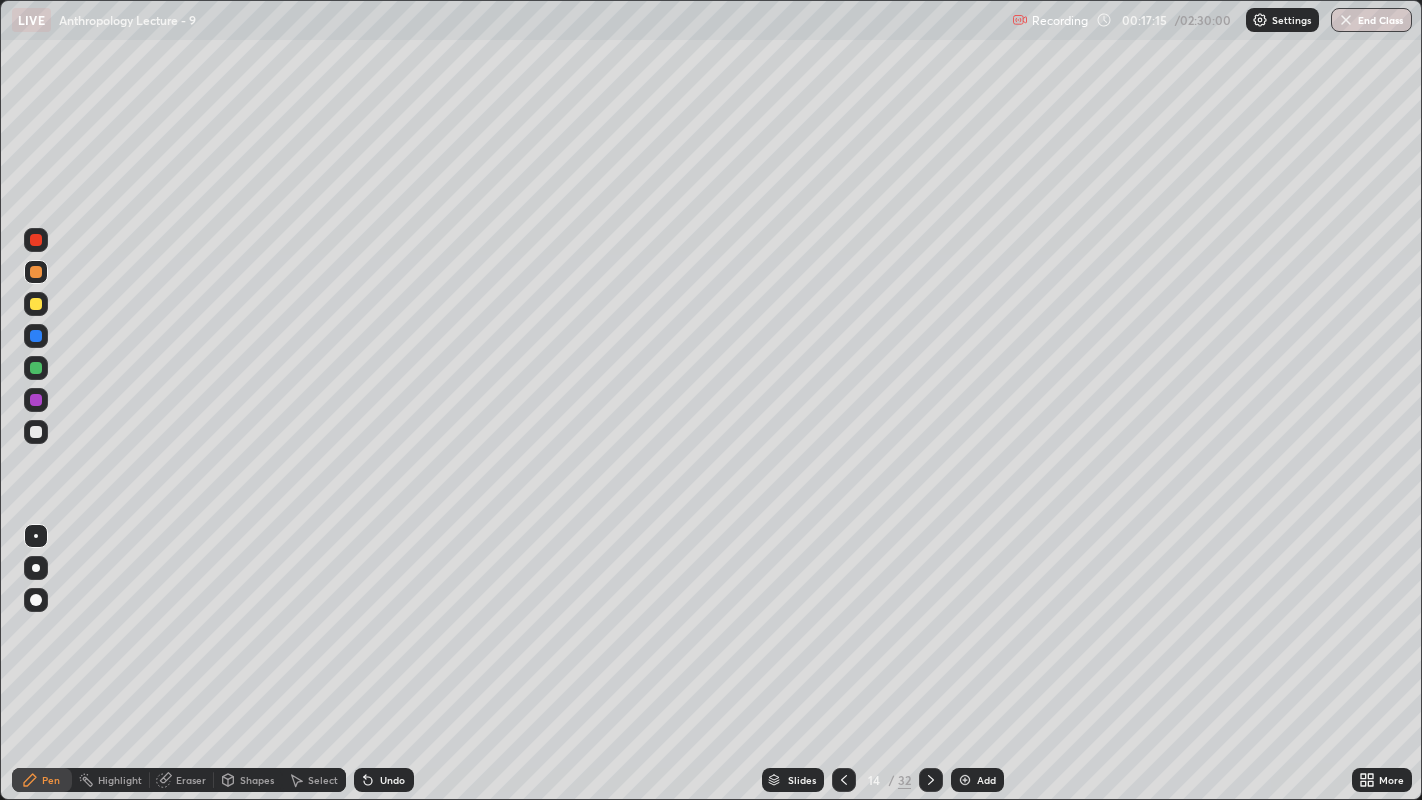 click at bounding box center (36, 432) 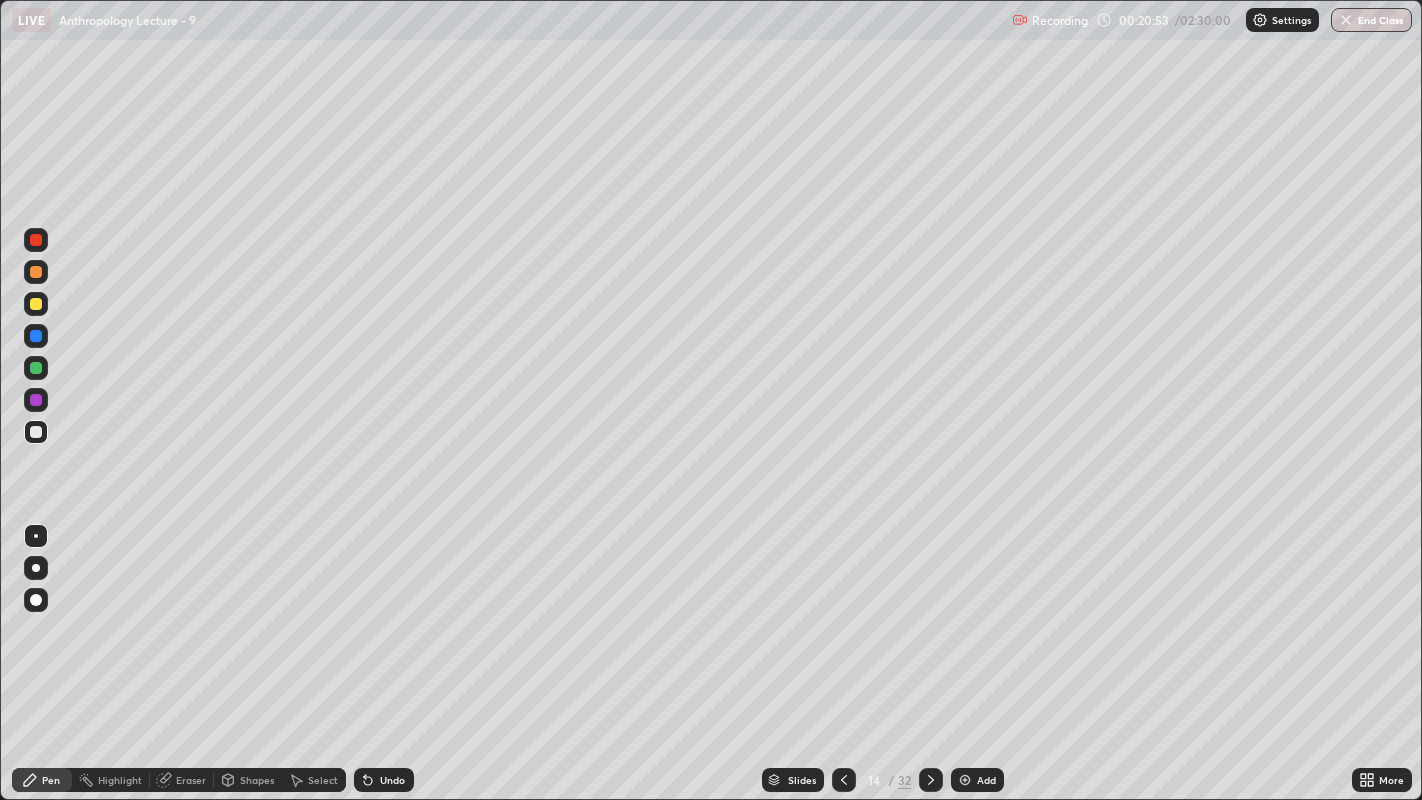 click at bounding box center (965, 780) 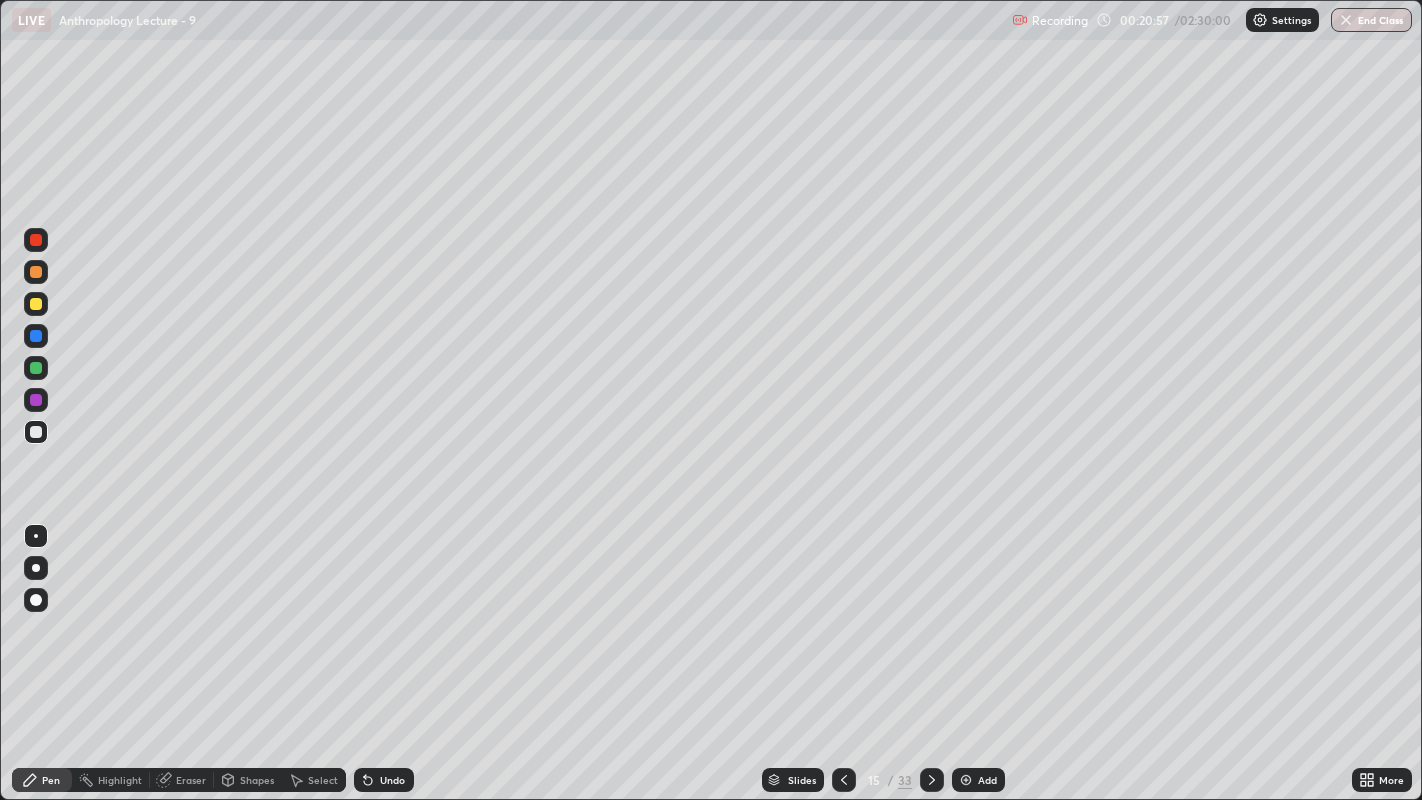 click at bounding box center [36, 536] 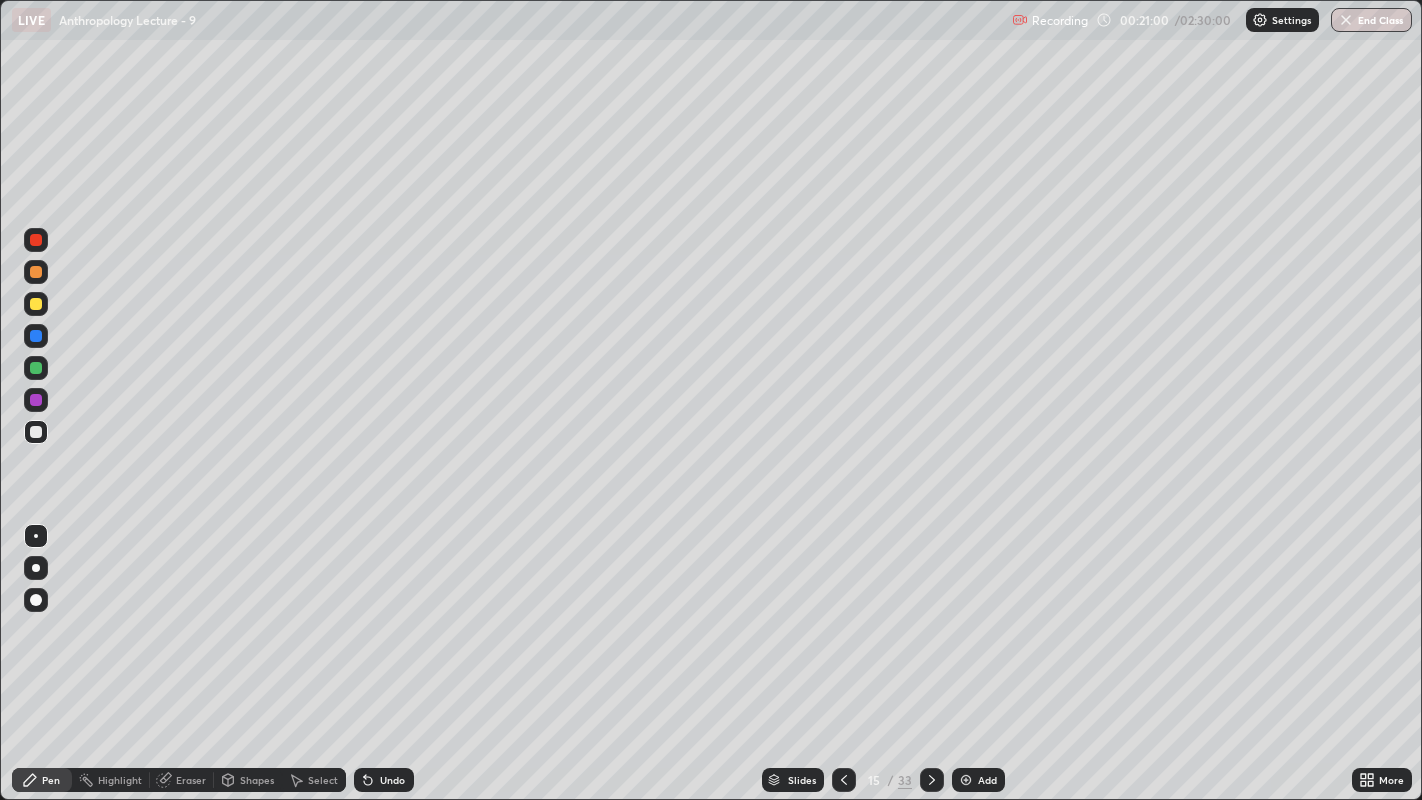 click at bounding box center [36, 272] 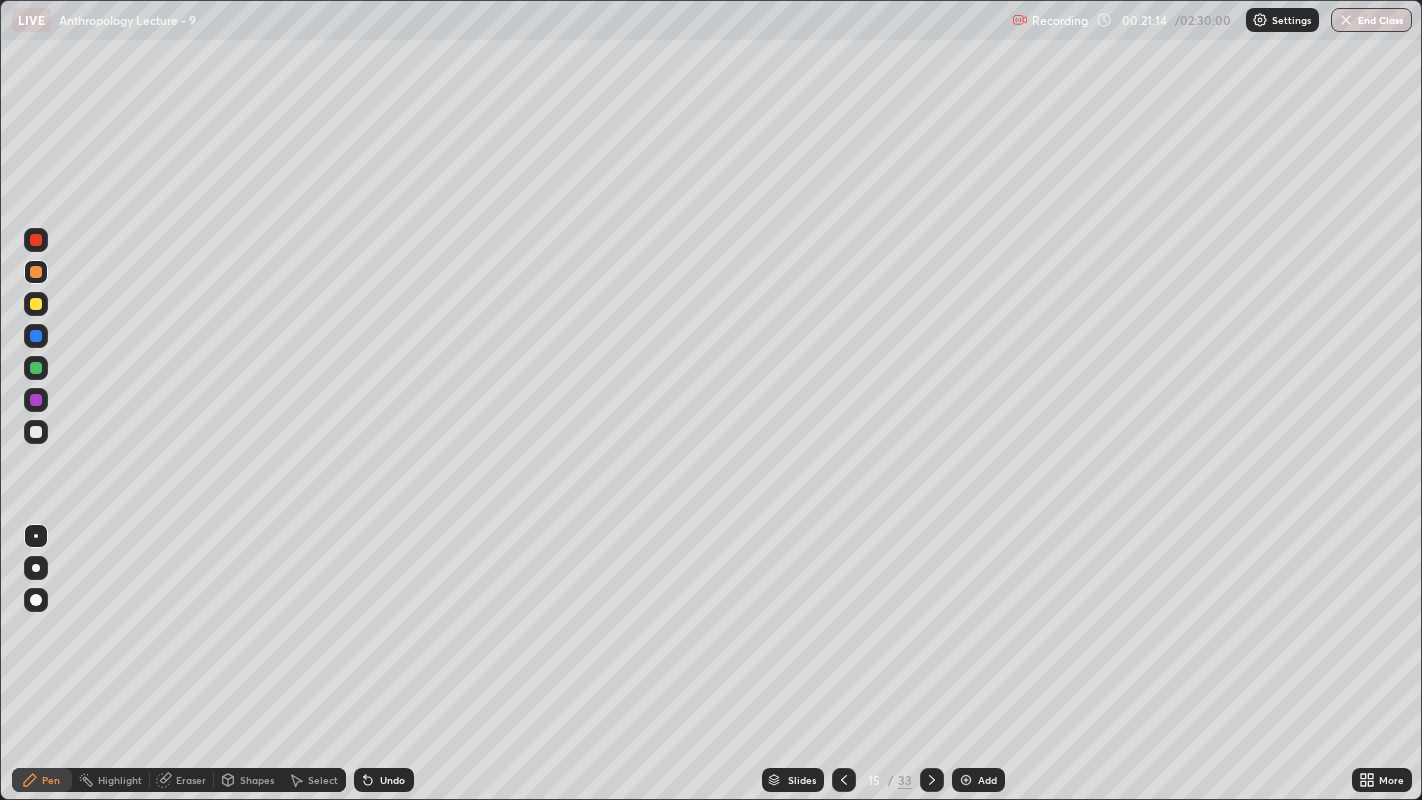 click at bounding box center [36, 432] 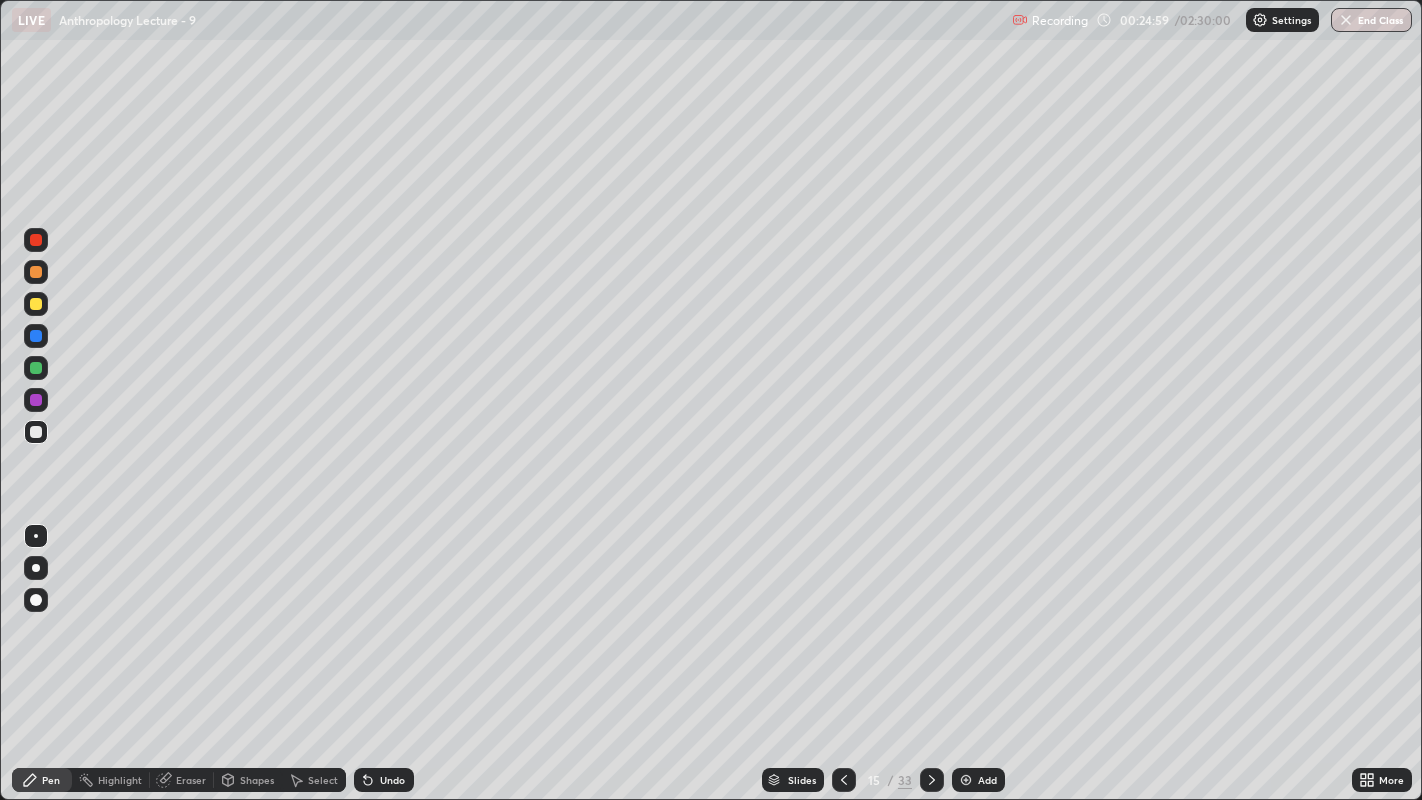 click at bounding box center [966, 780] 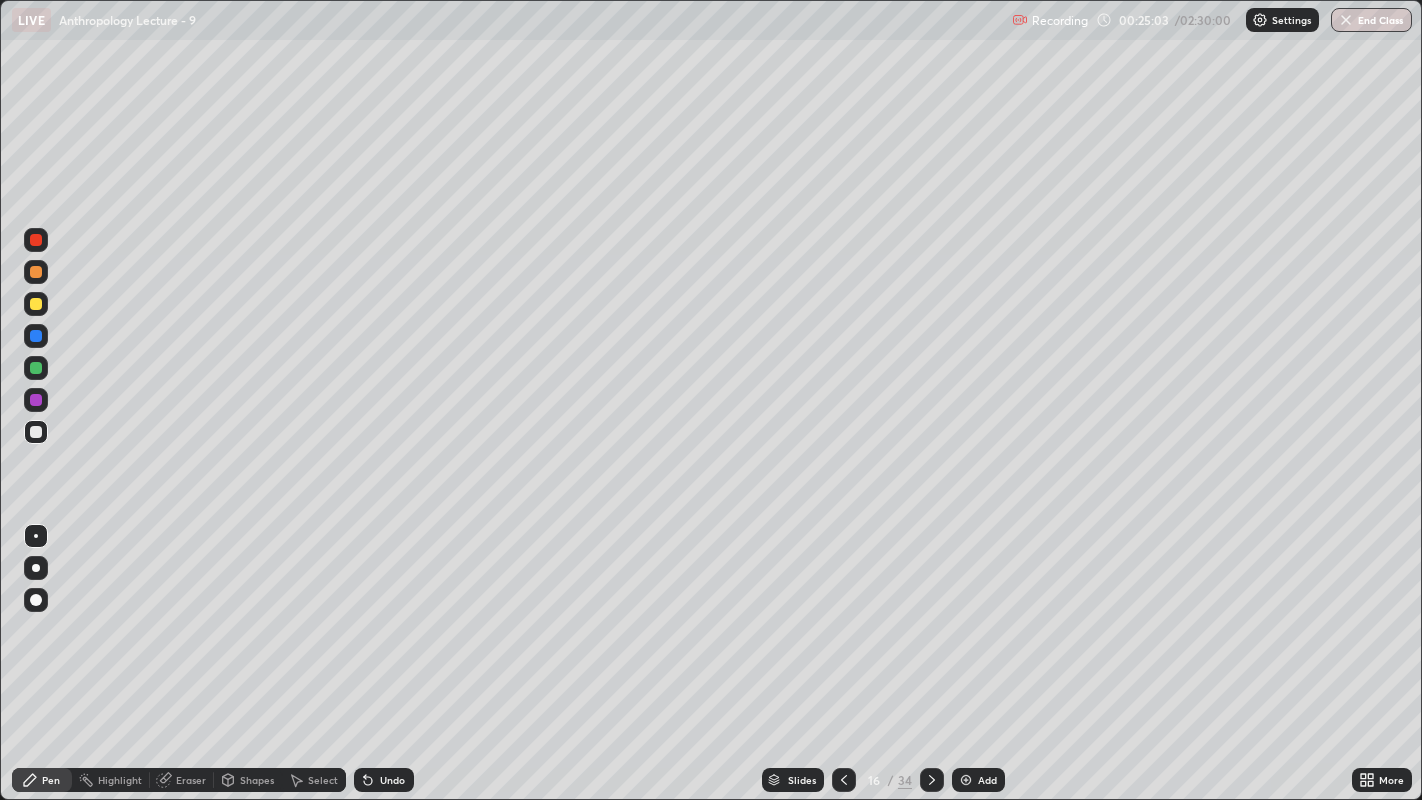 click at bounding box center [36, 272] 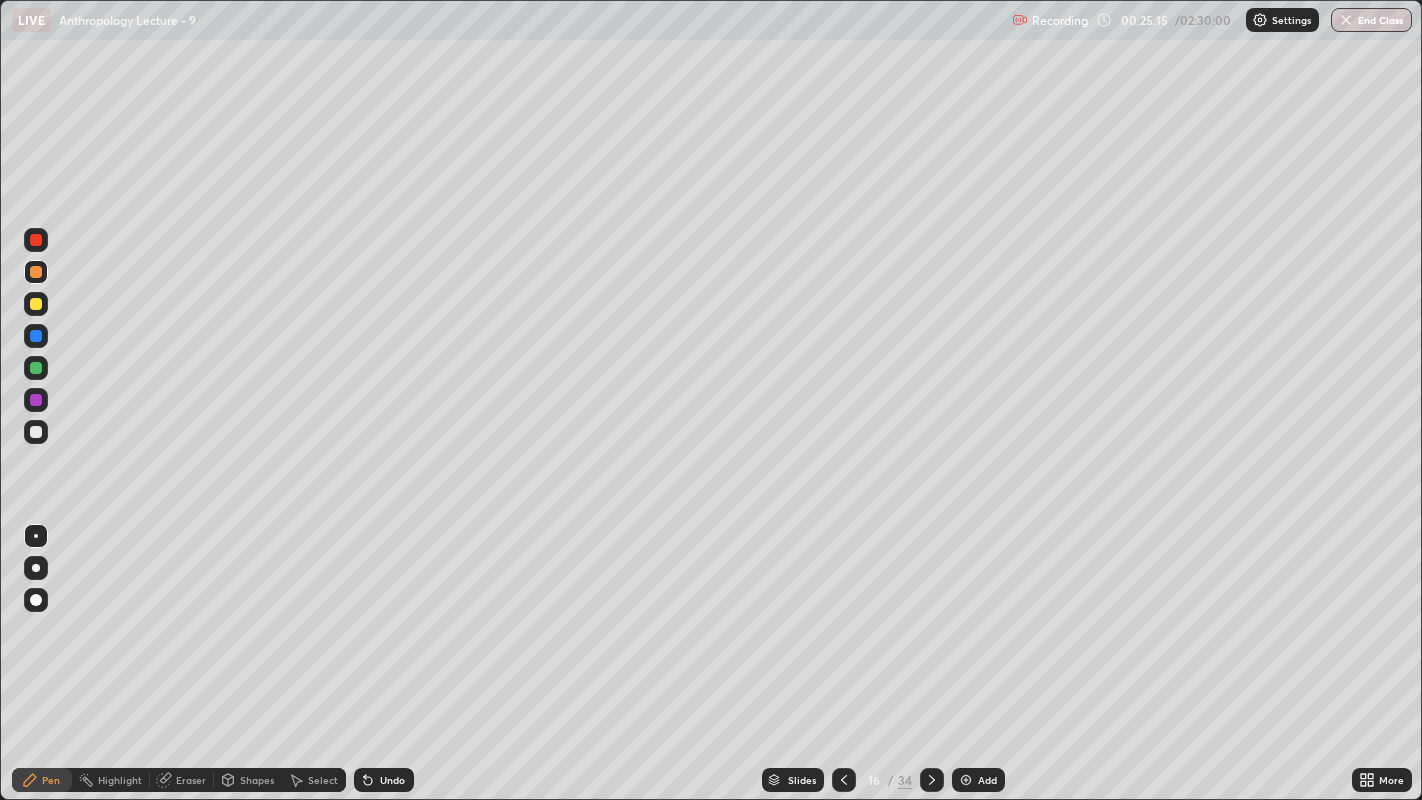 click at bounding box center [36, 432] 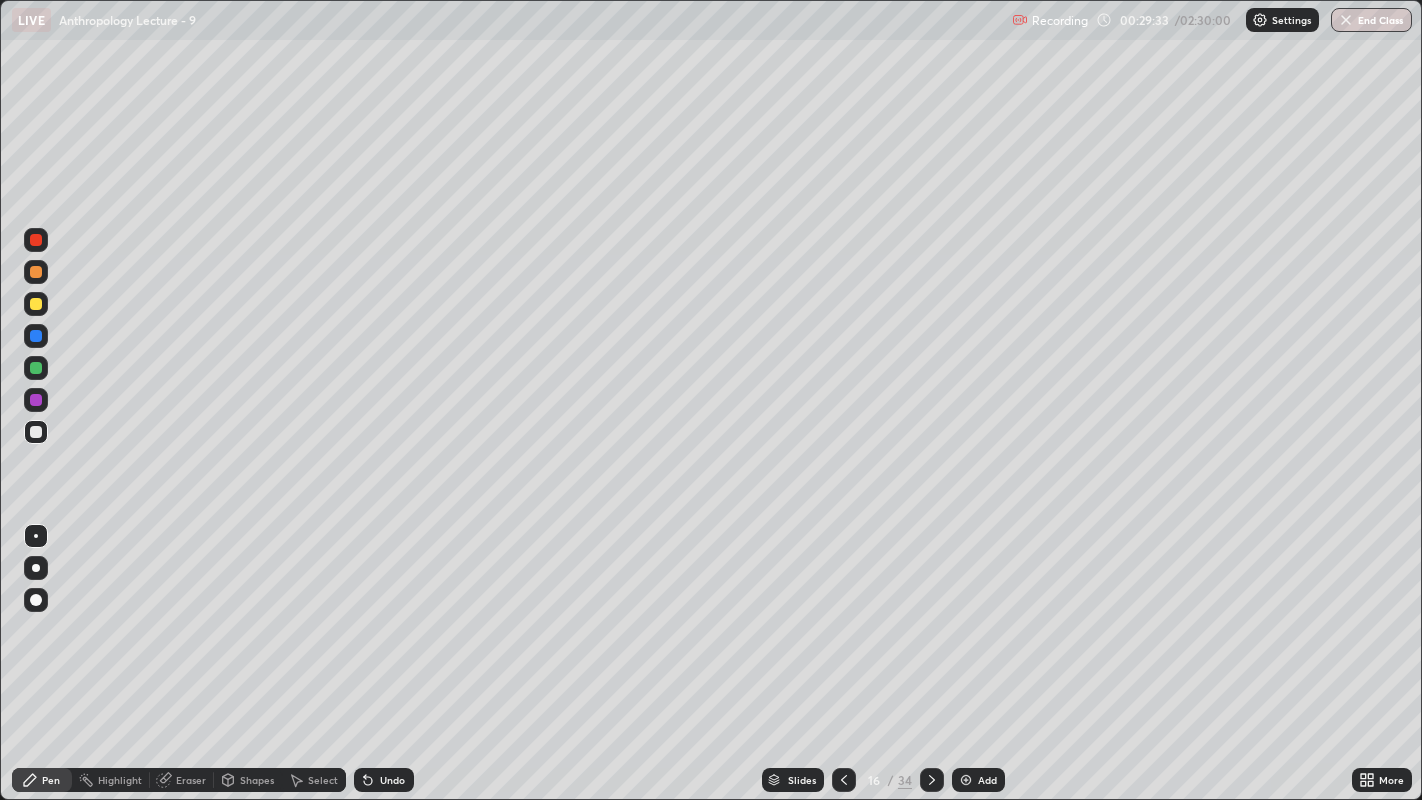 click at bounding box center (966, 780) 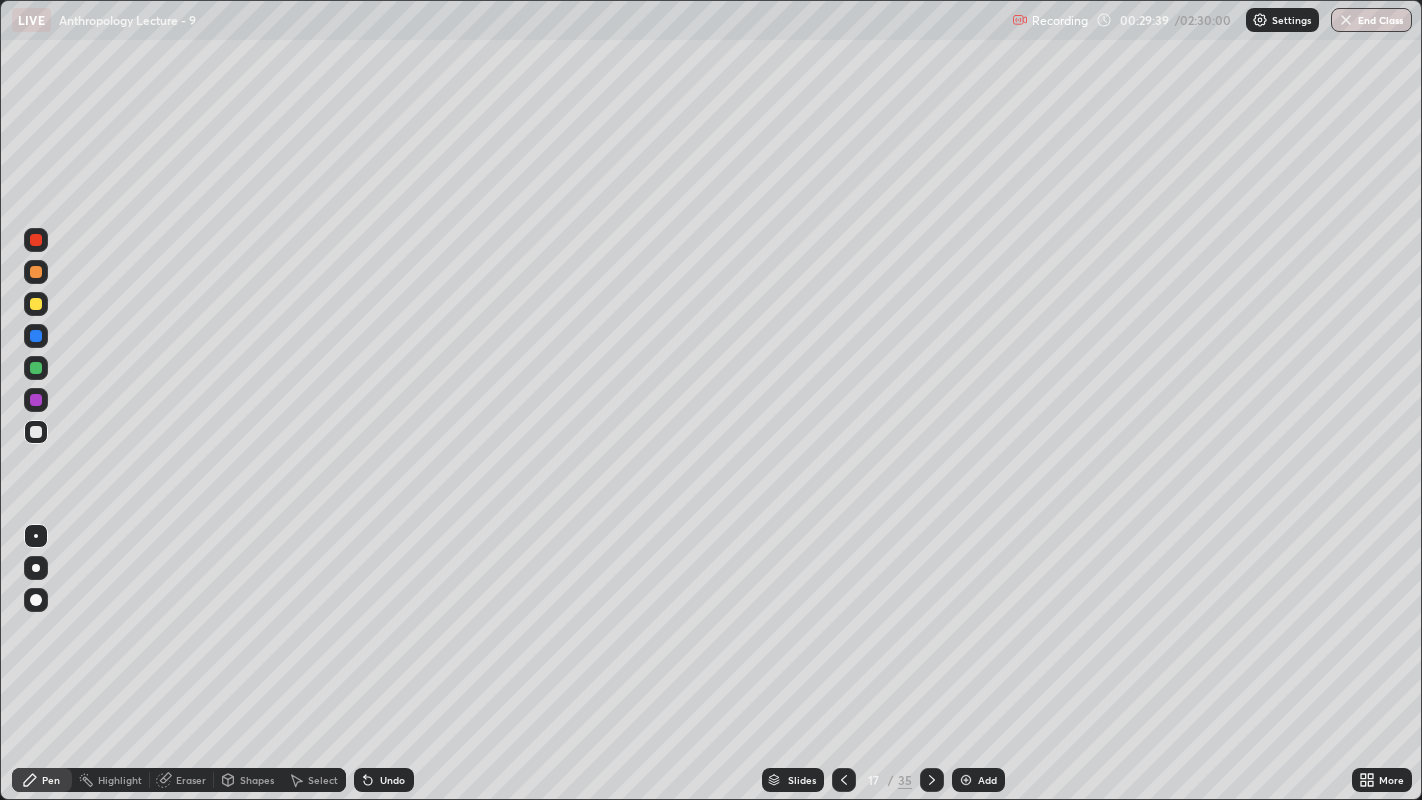 click at bounding box center (36, 336) 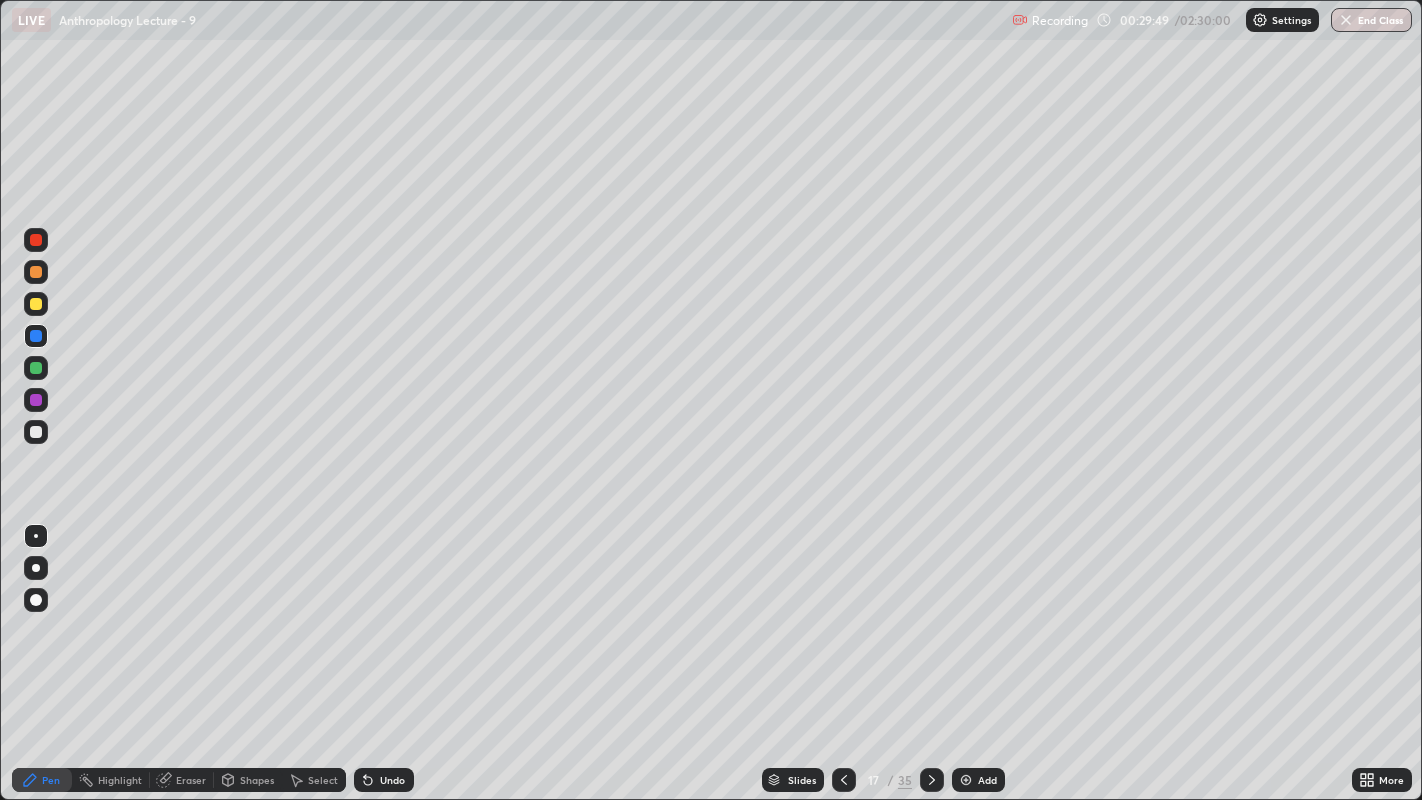 click at bounding box center (36, 432) 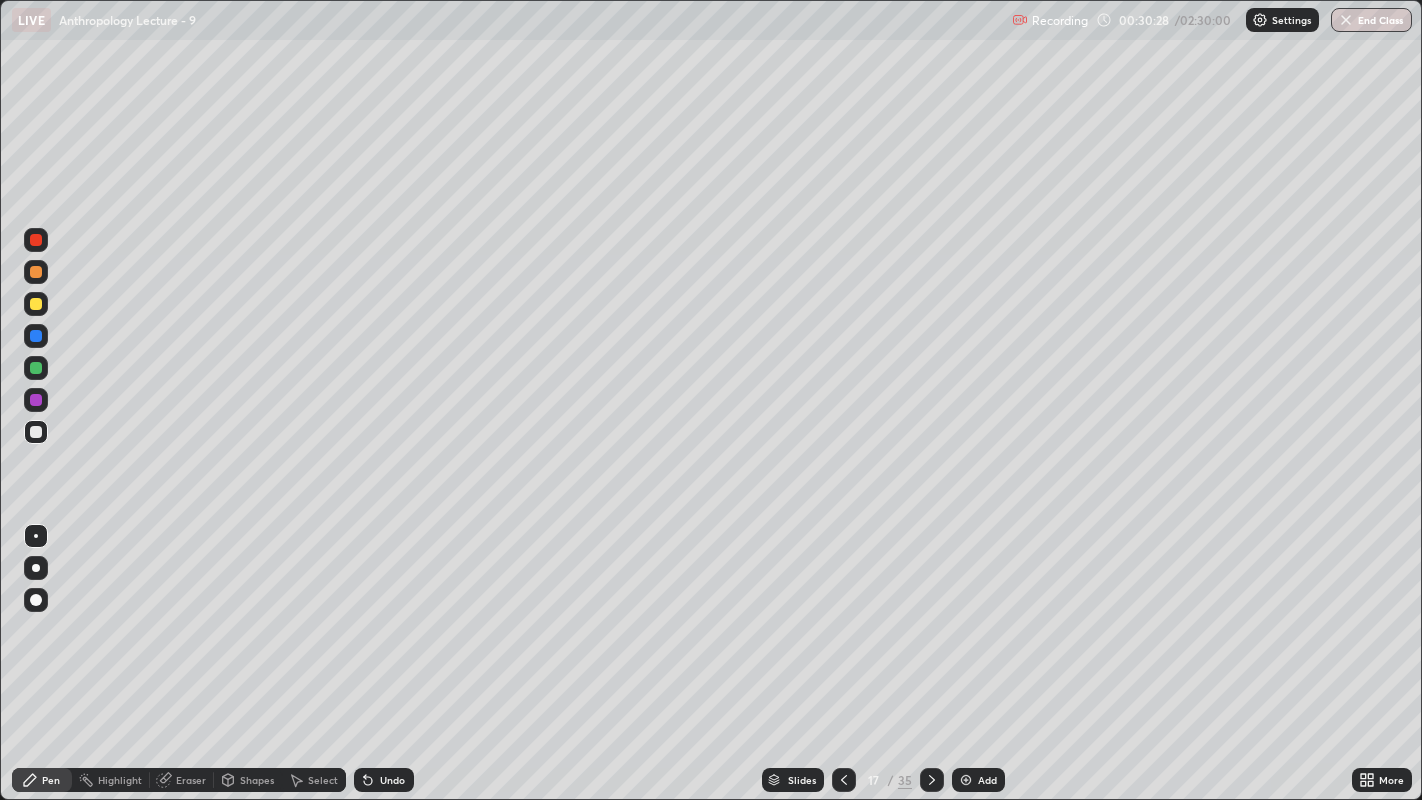 click 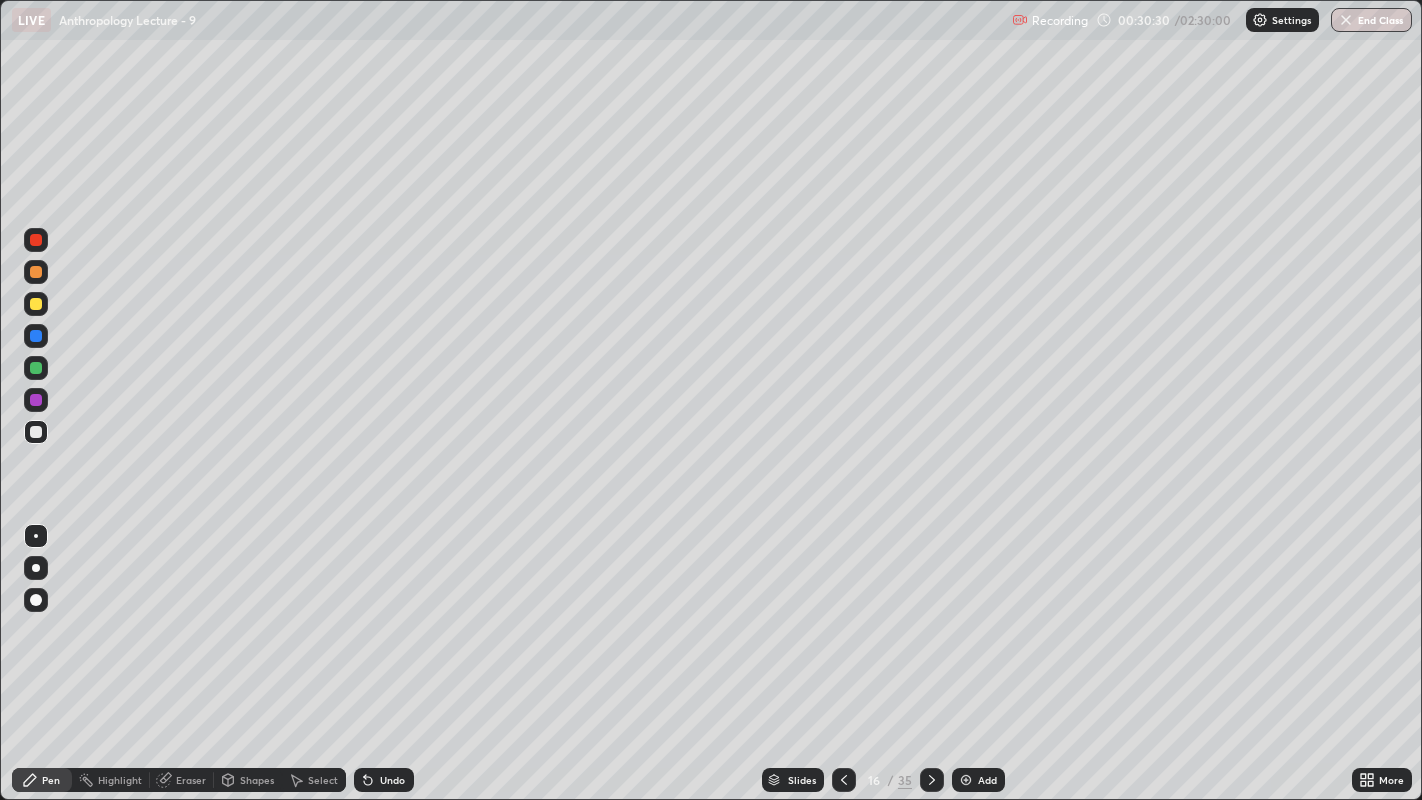 click 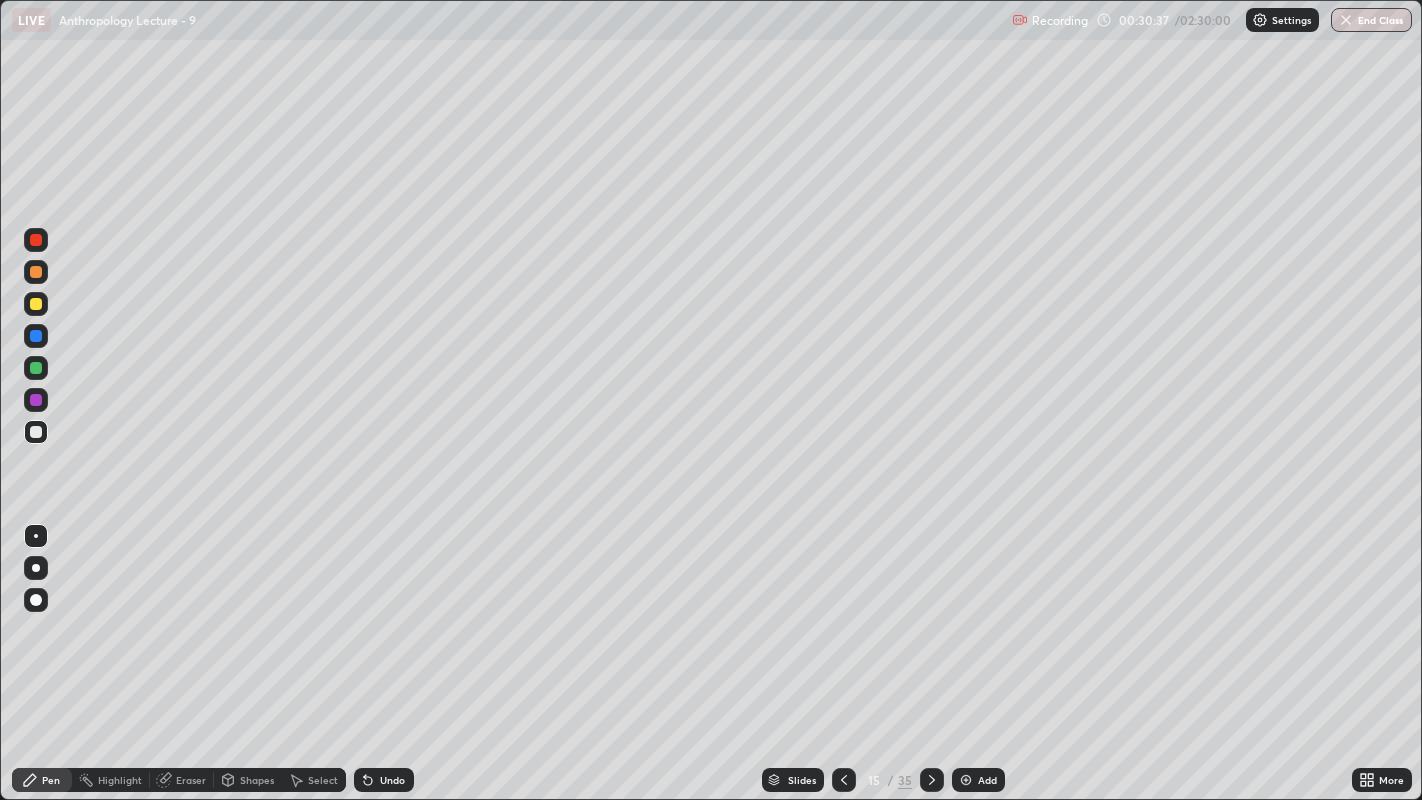 click 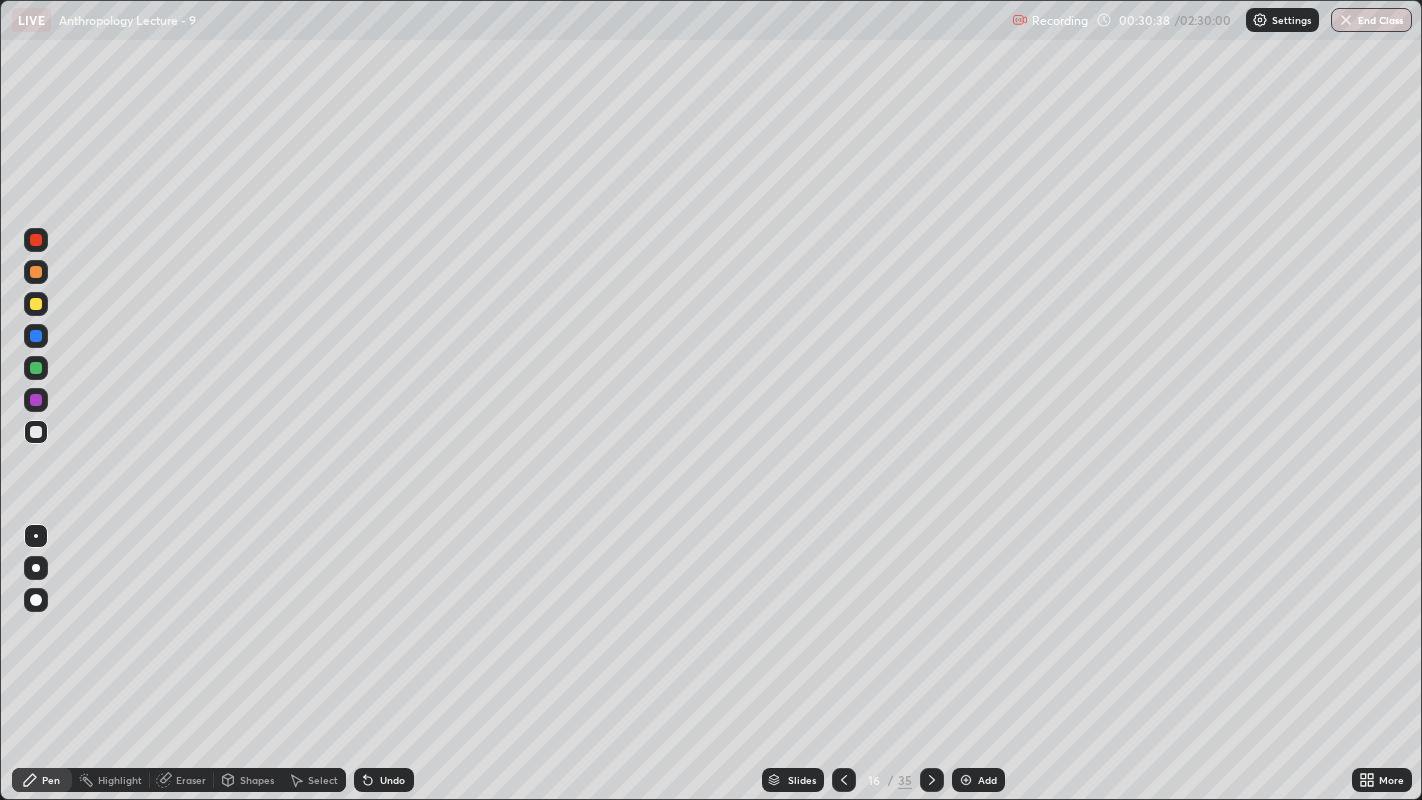 click 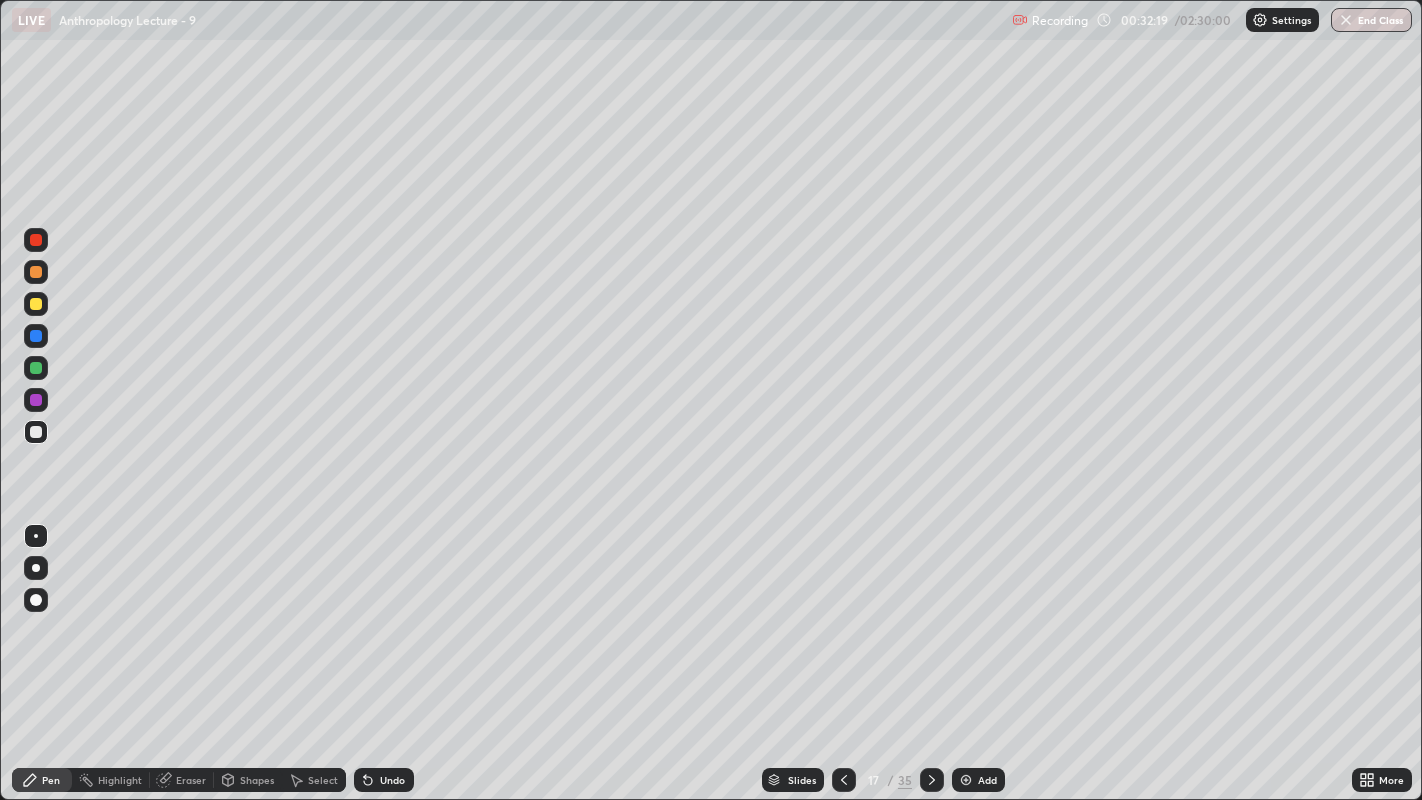 click at bounding box center (36, 304) 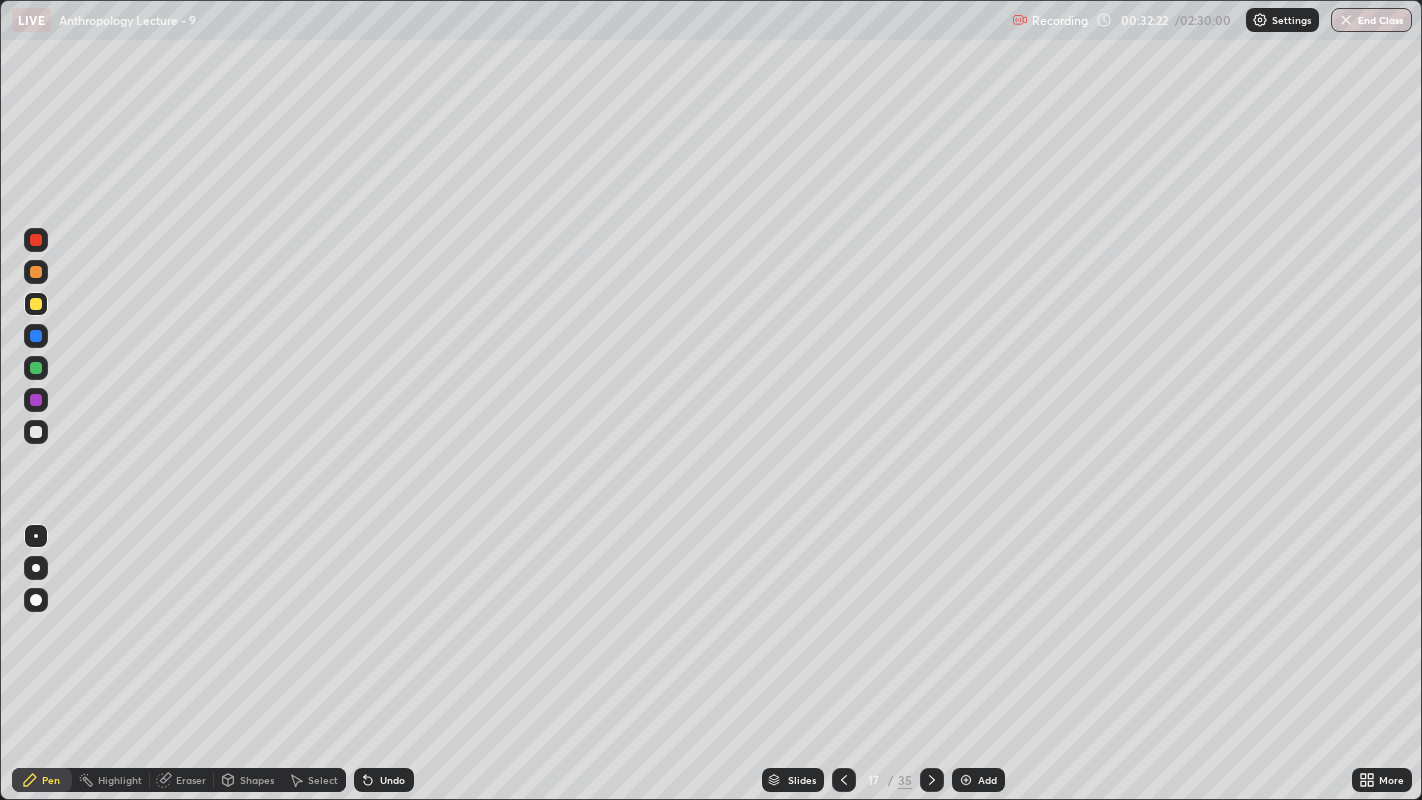 click at bounding box center [36, 432] 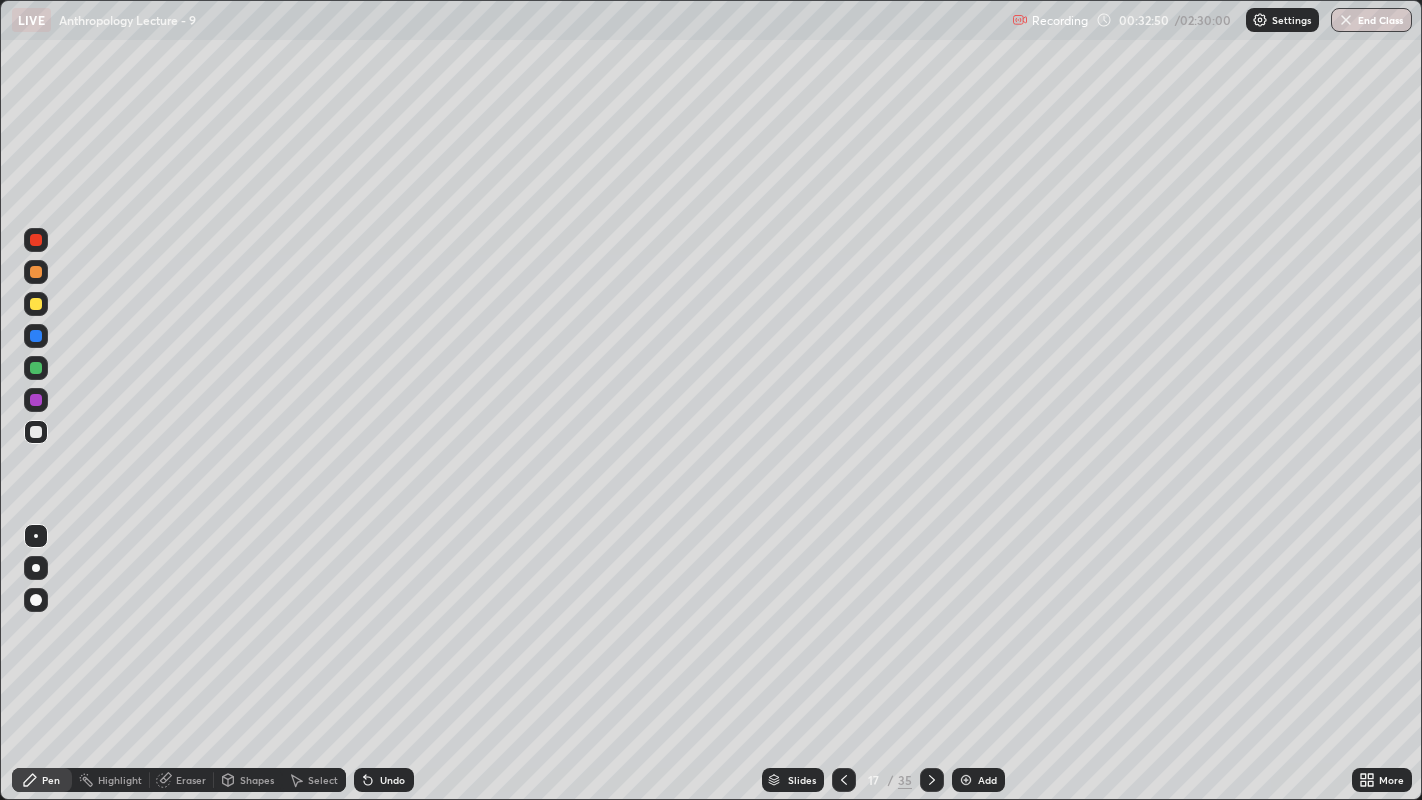 click at bounding box center [36, 272] 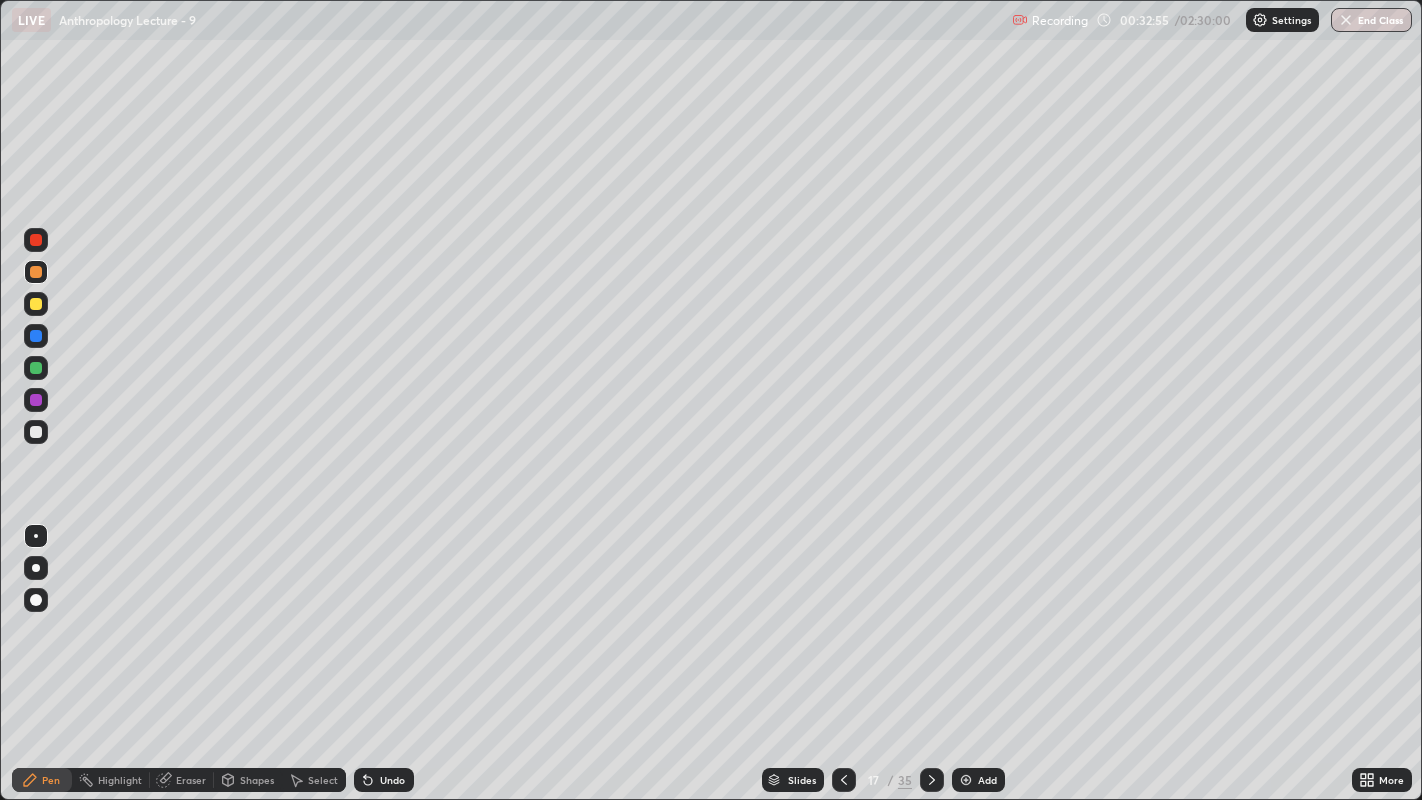 click at bounding box center [36, 432] 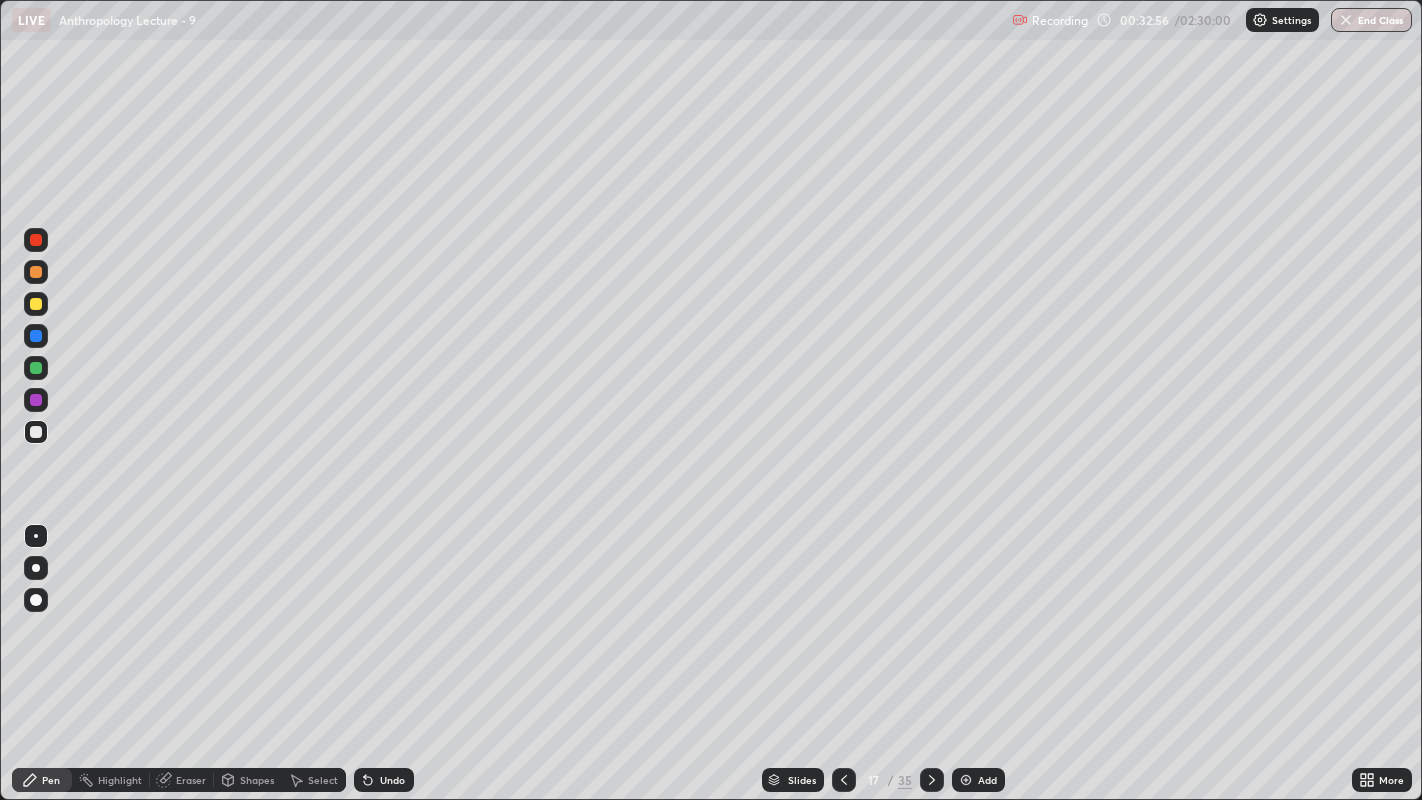 click at bounding box center [36, 368] 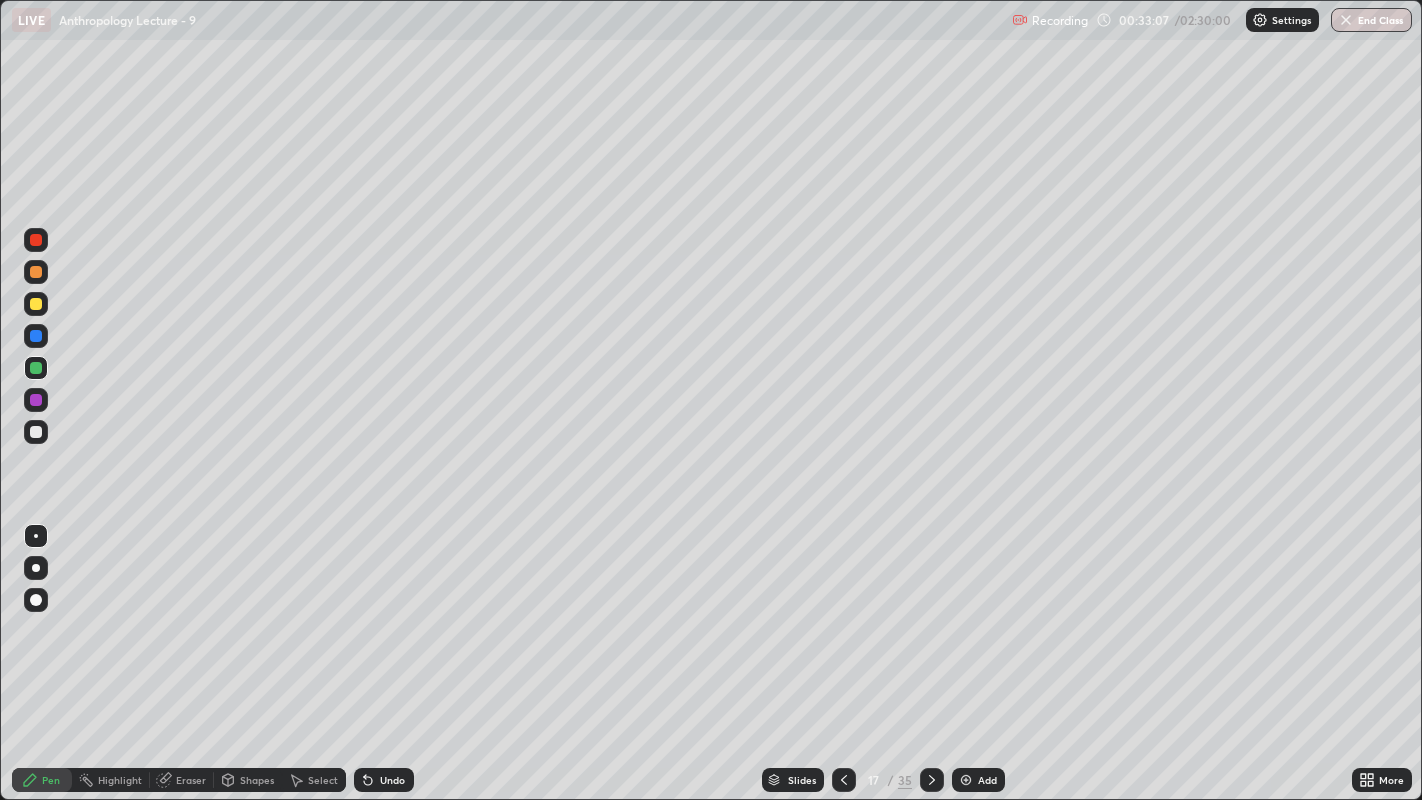 click at bounding box center [36, 432] 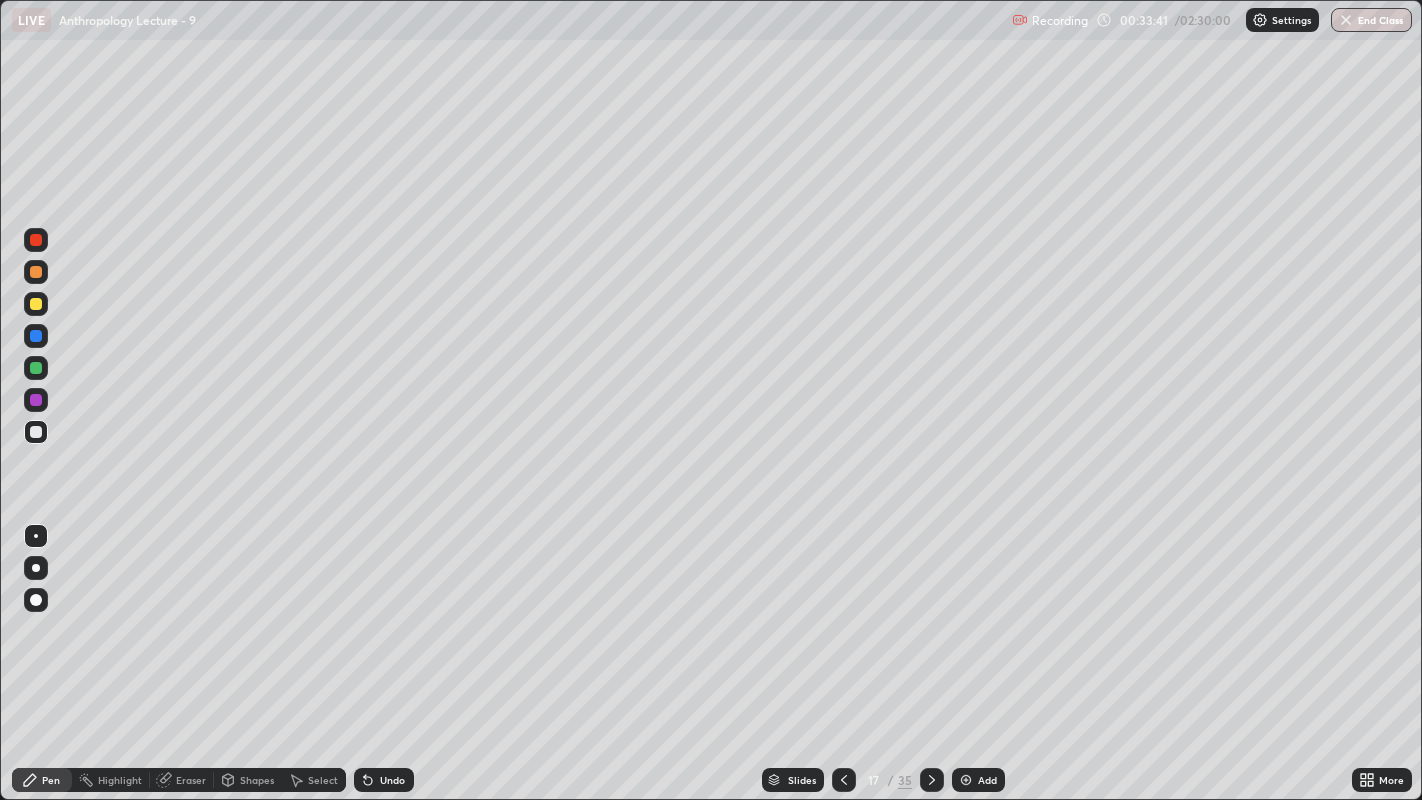 click at bounding box center [36, 272] 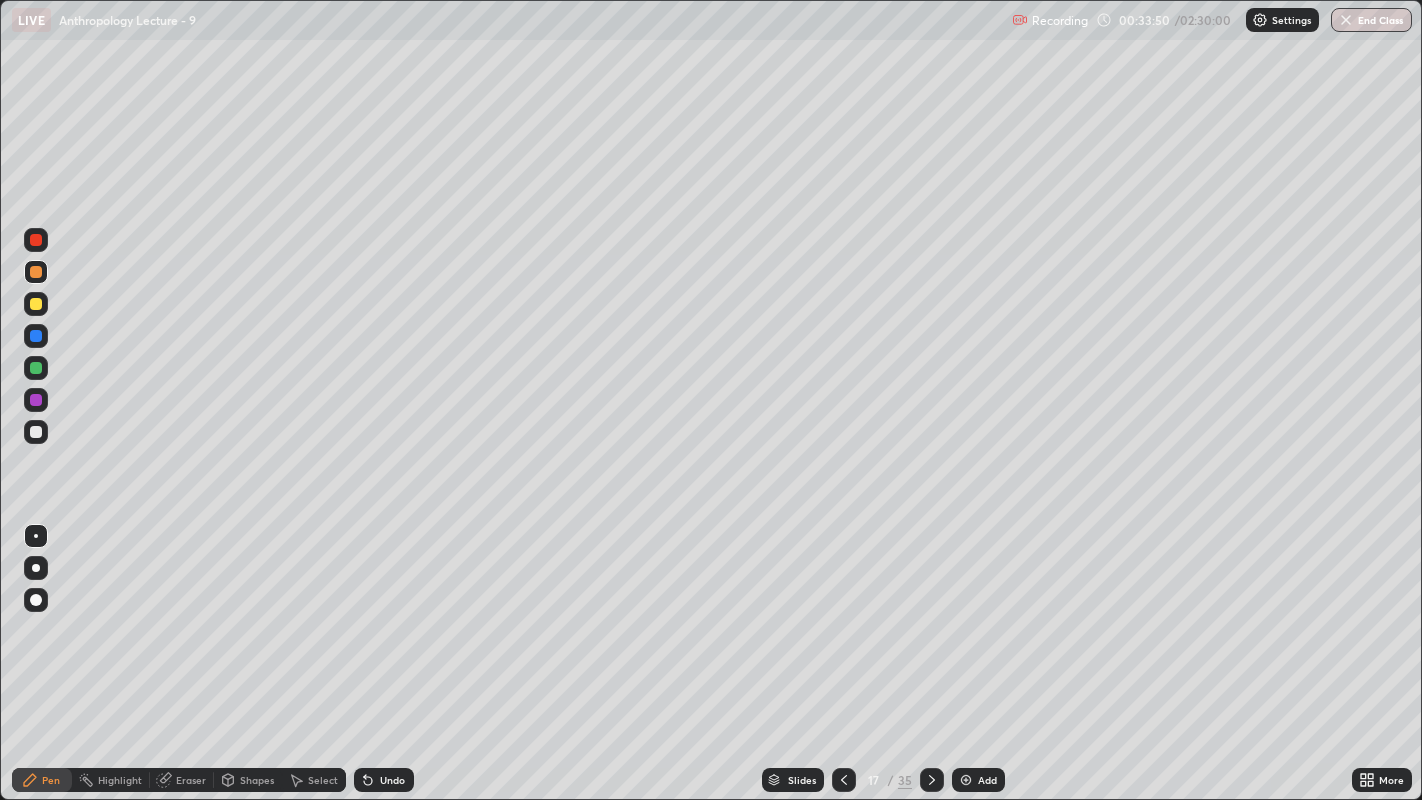 click at bounding box center (36, 432) 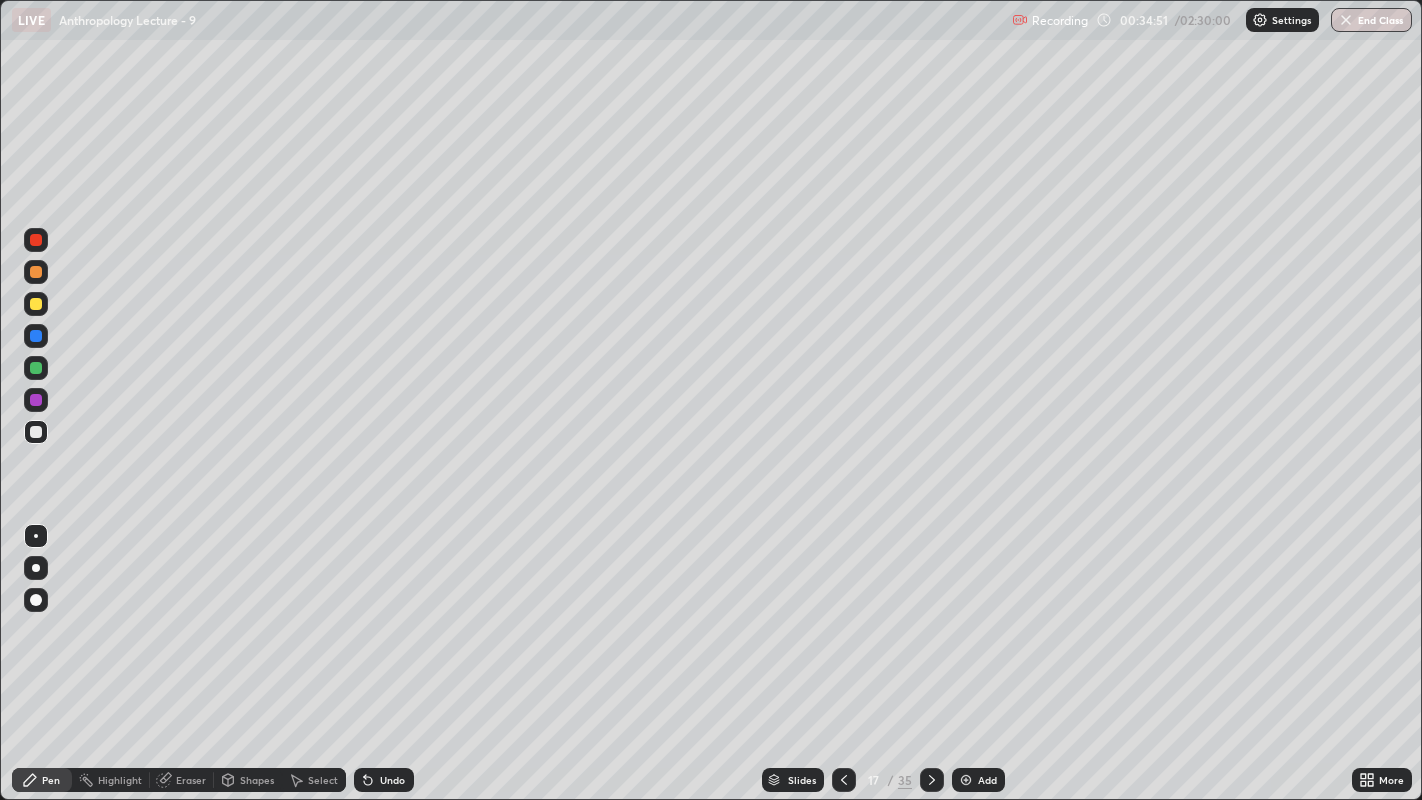 click at bounding box center [966, 780] 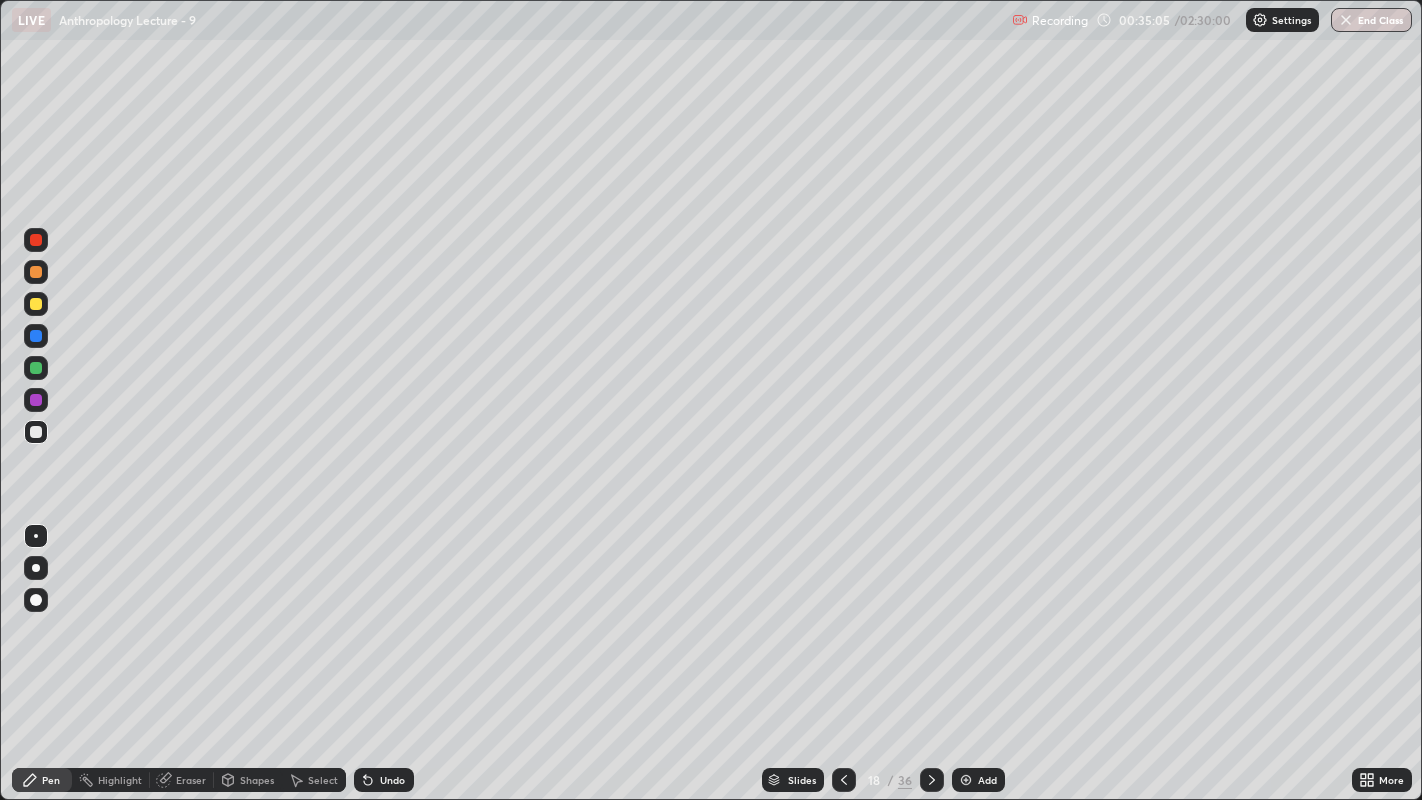 click at bounding box center [36, 272] 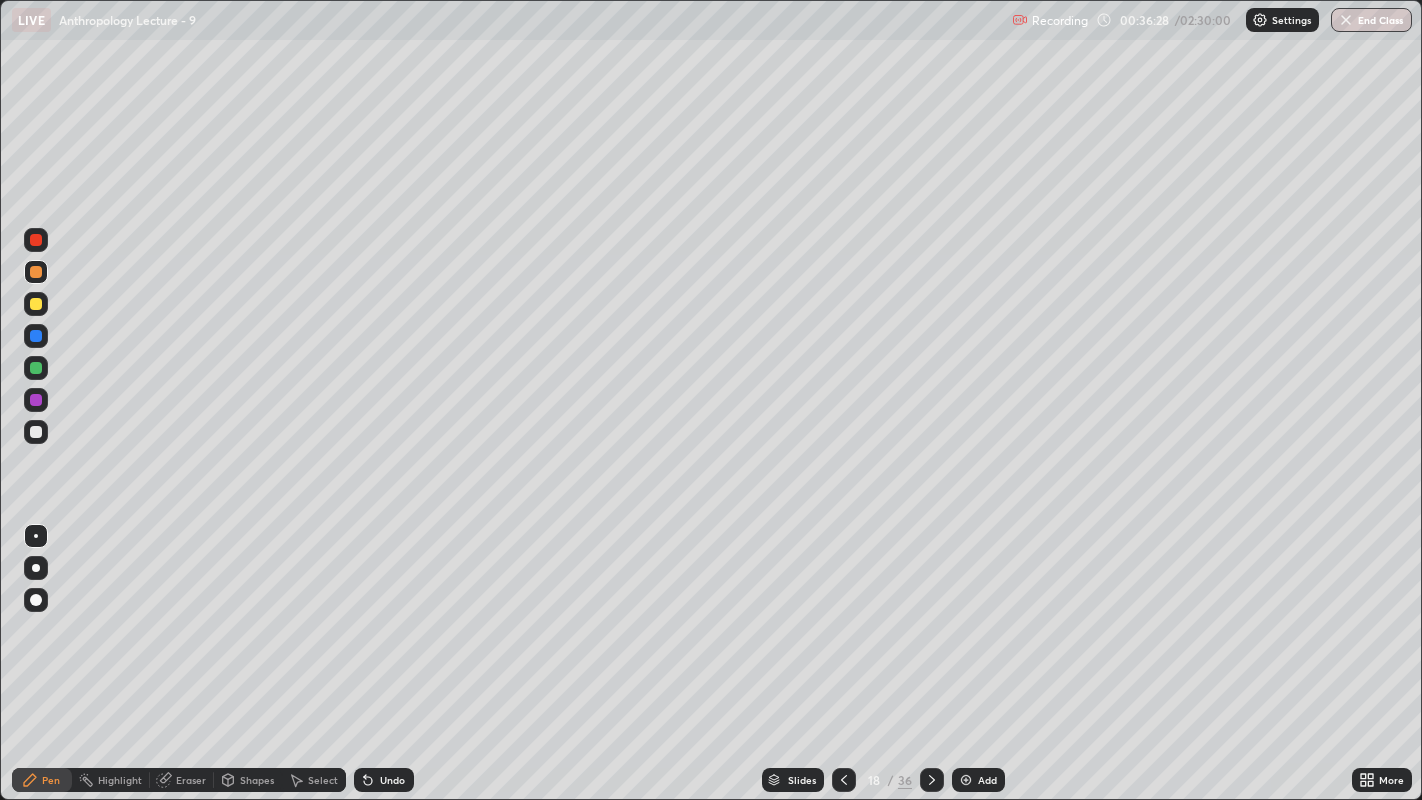 click at bounding box center [36, 432] 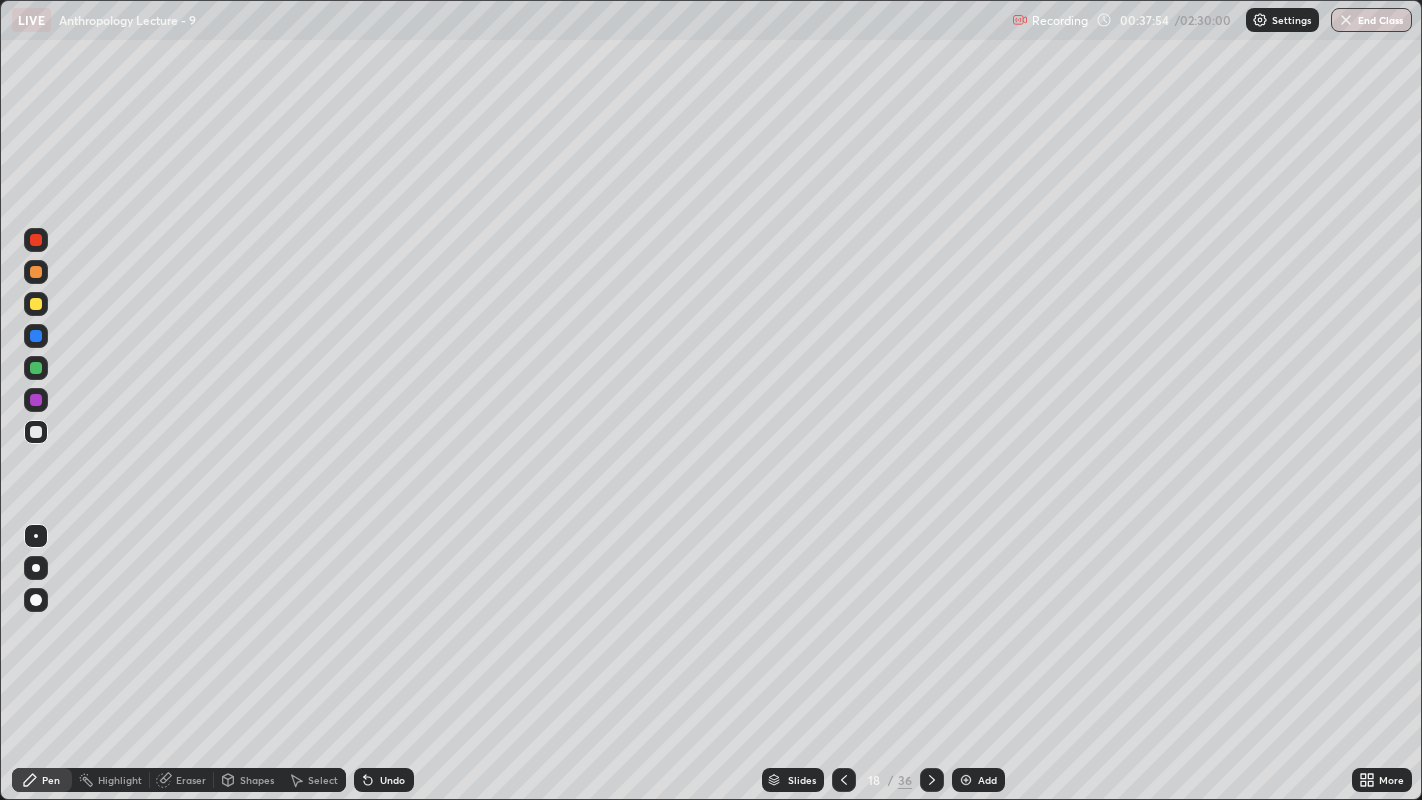 click 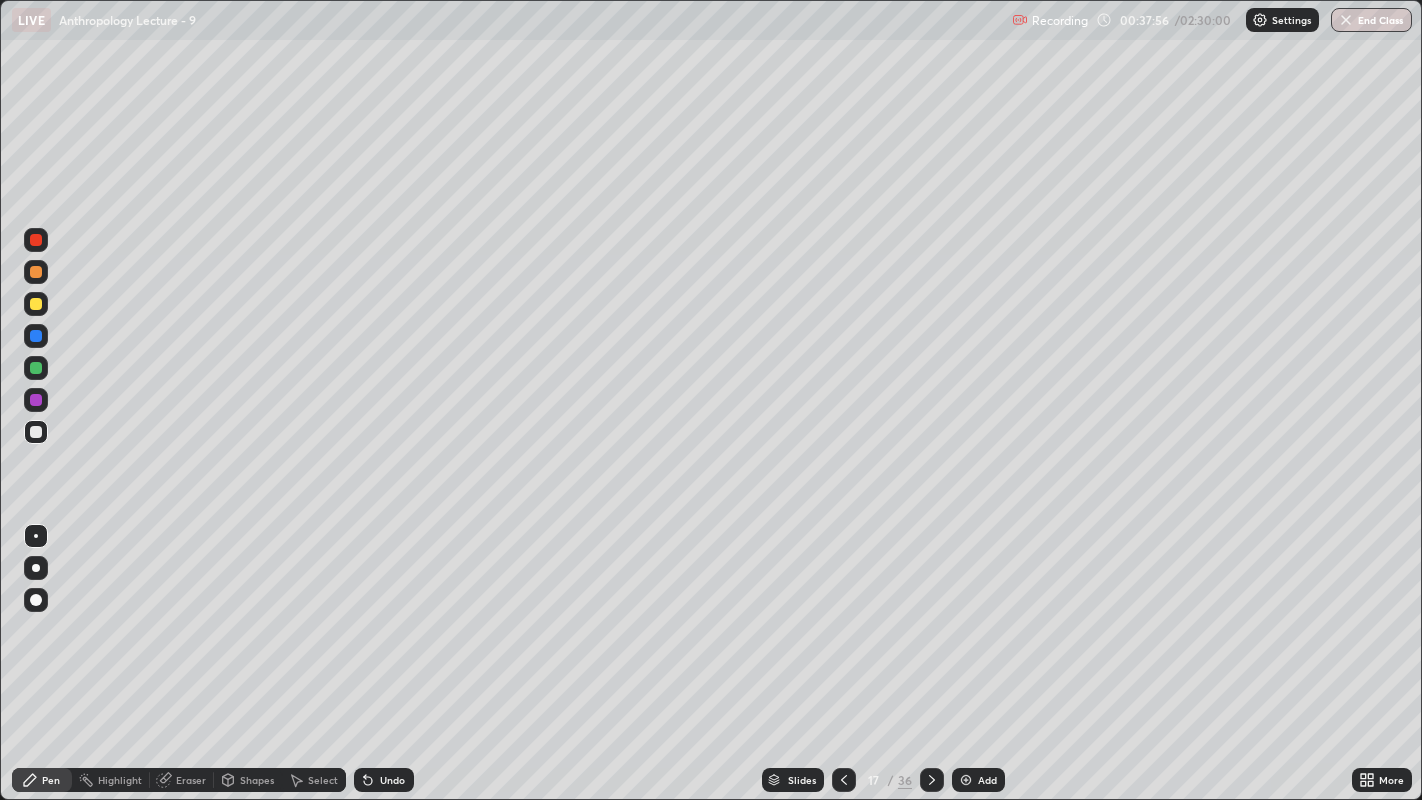 click 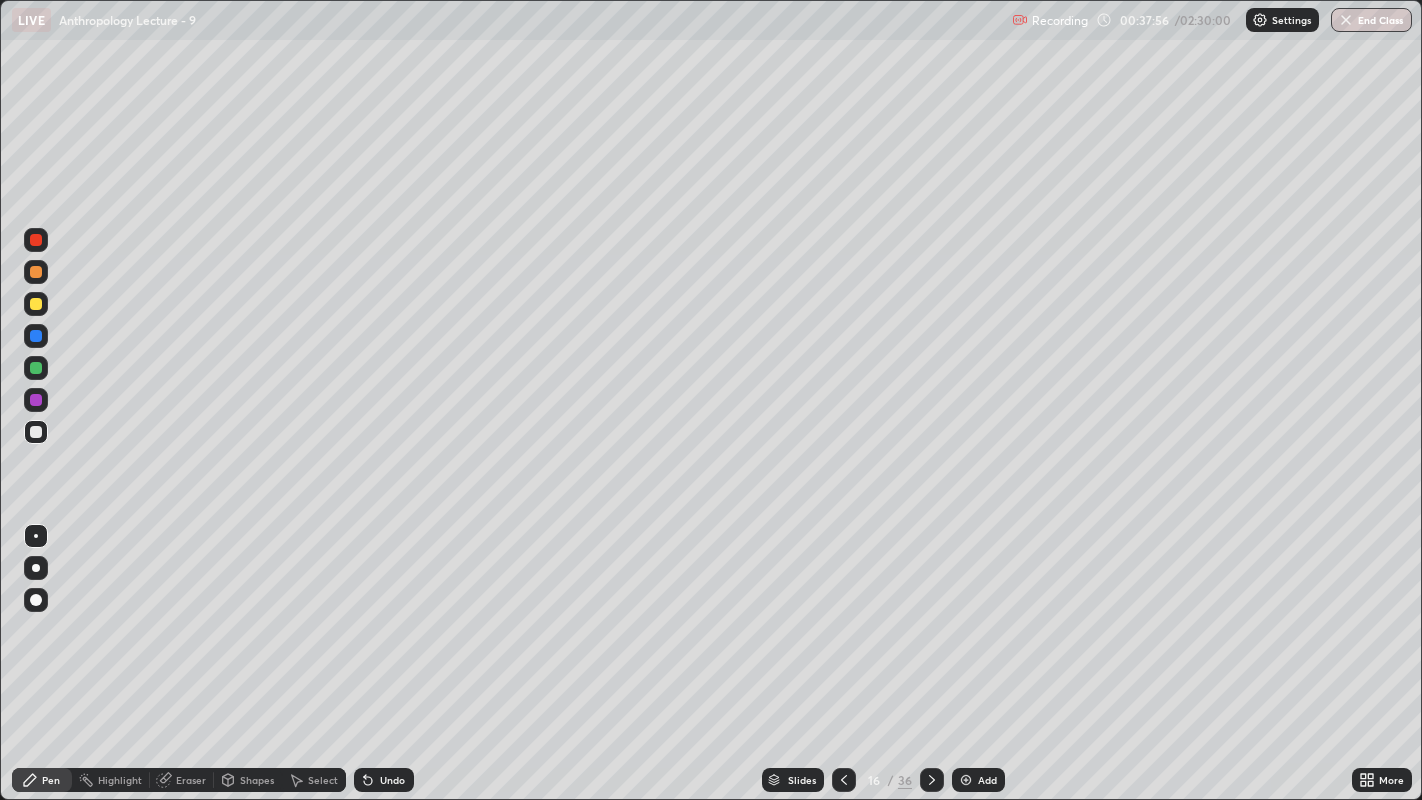 click 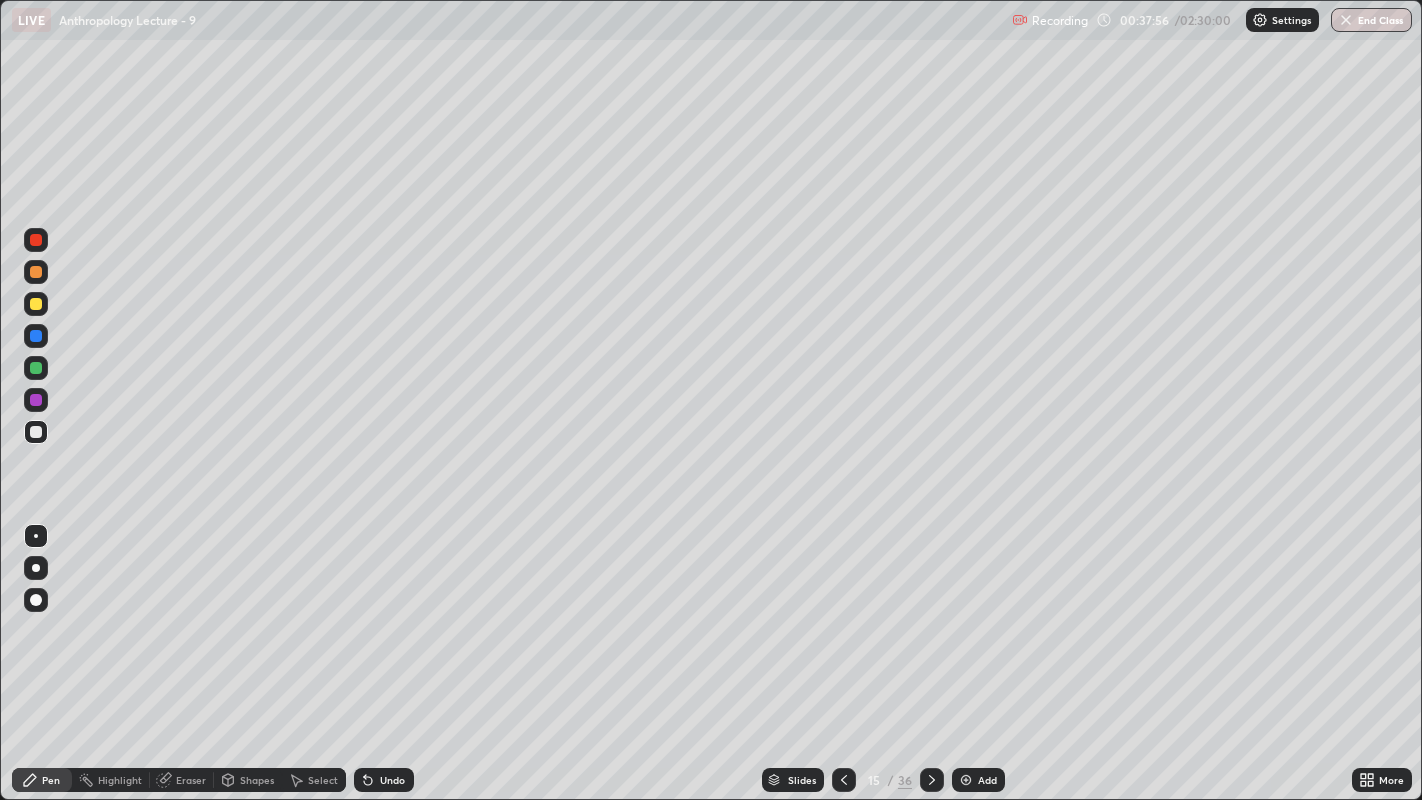 click 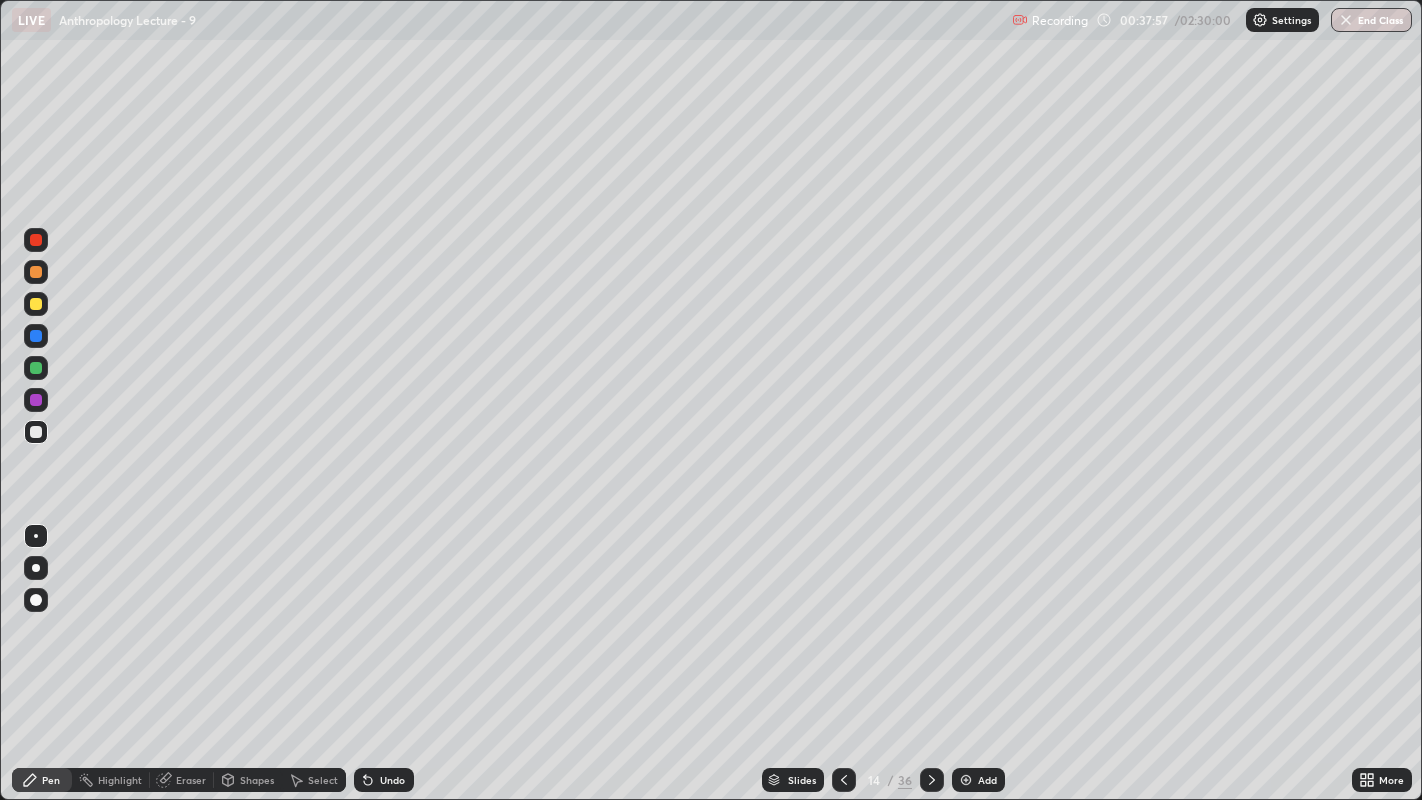 click 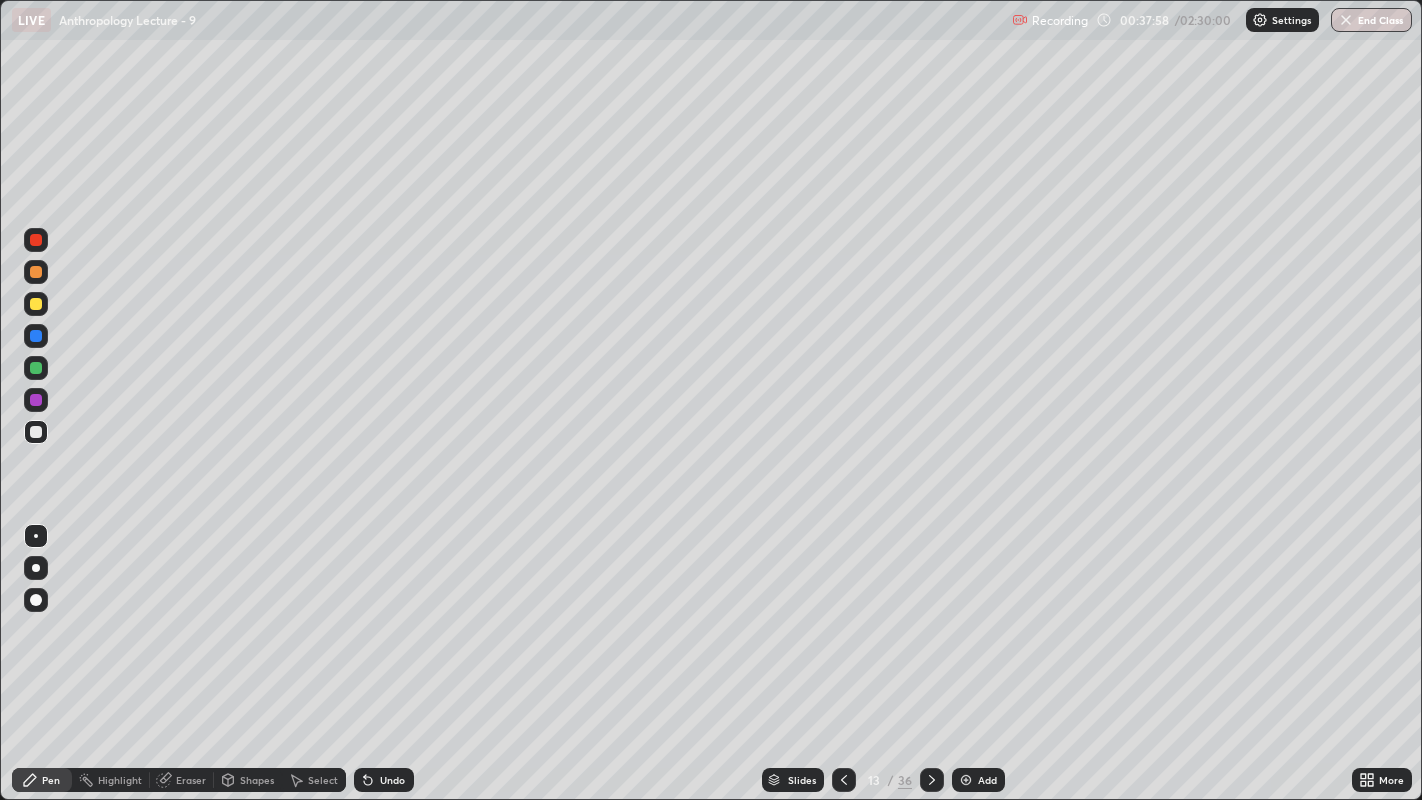 click 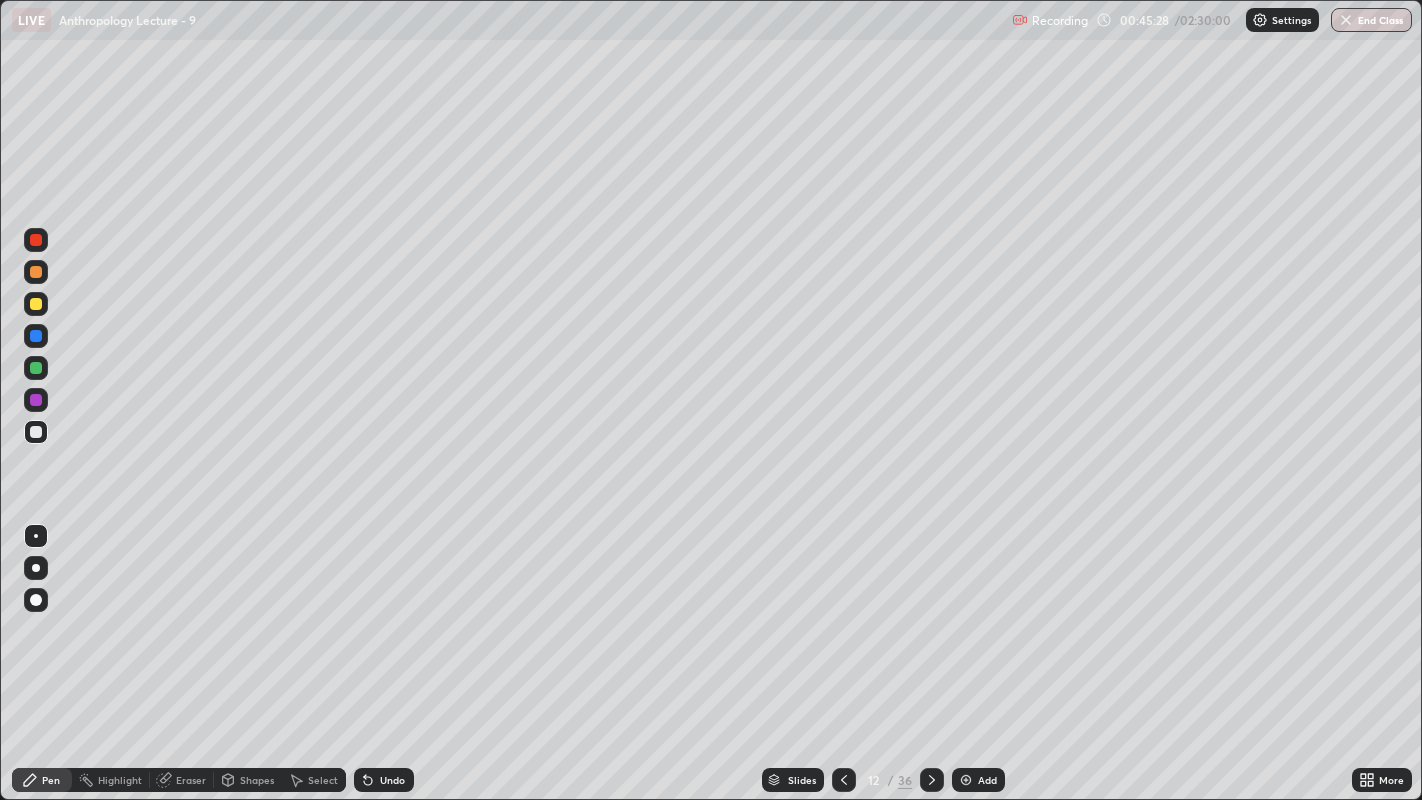 click on "Eraser" at bounding box center [191, 780] 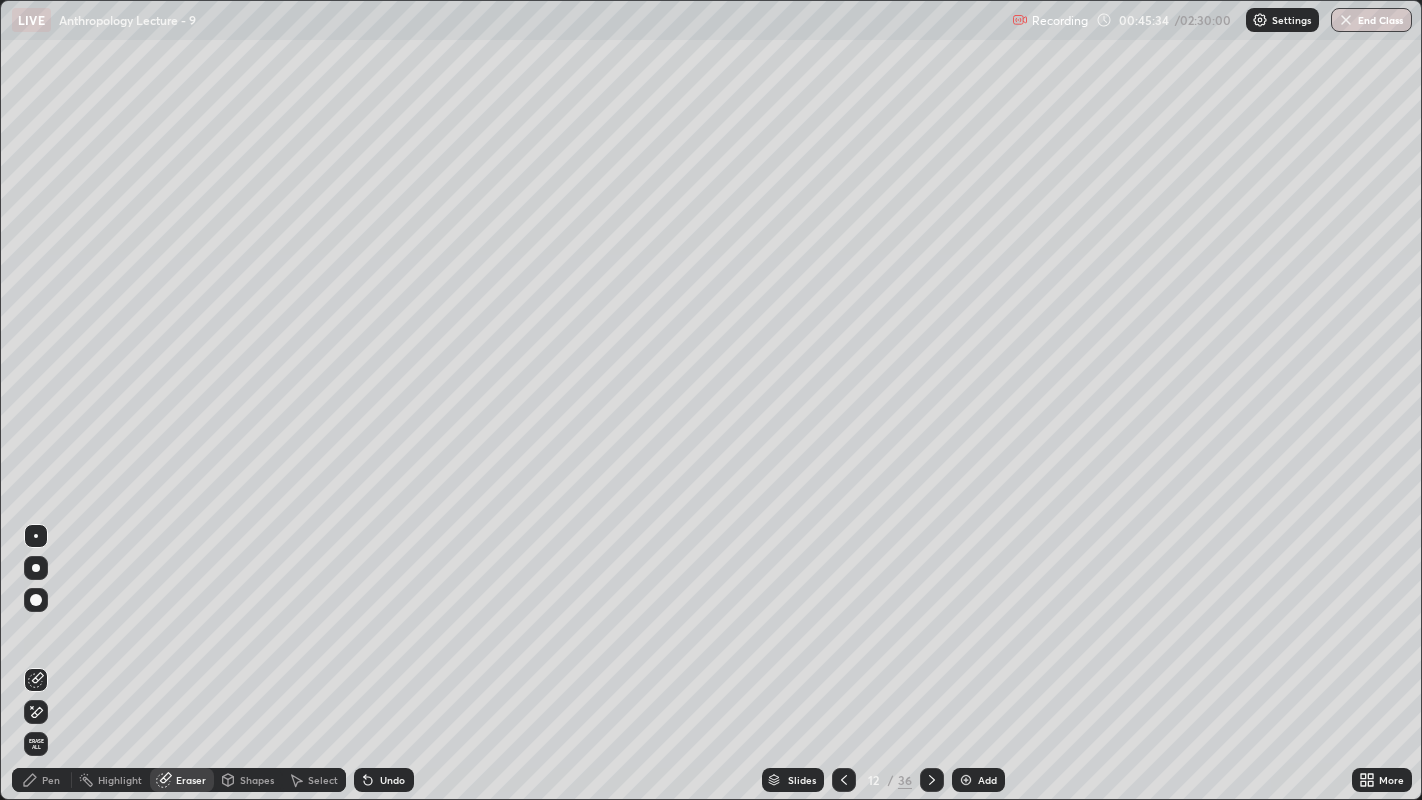 click on "Pen" at bounding box center [51, 780] 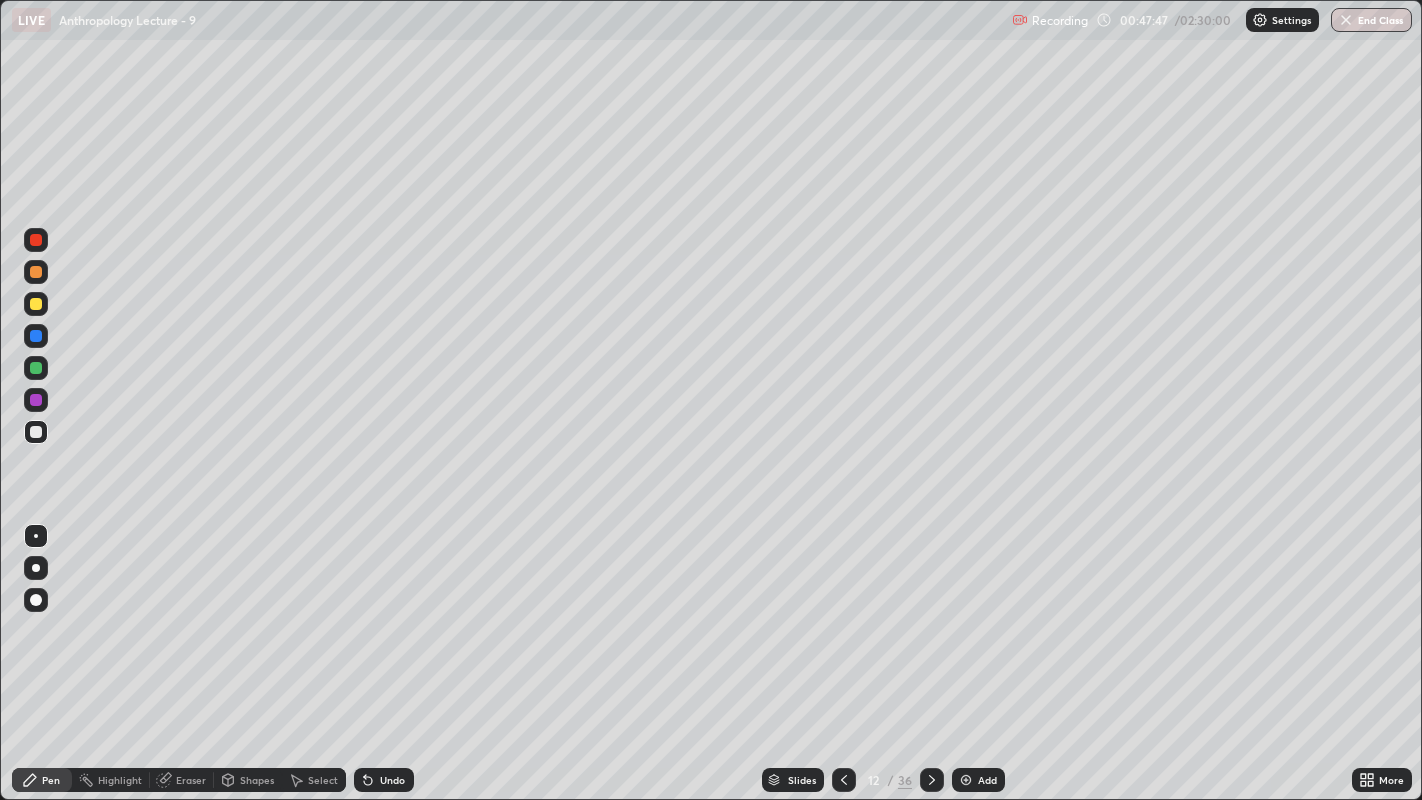click at bounding box center [966, 780] 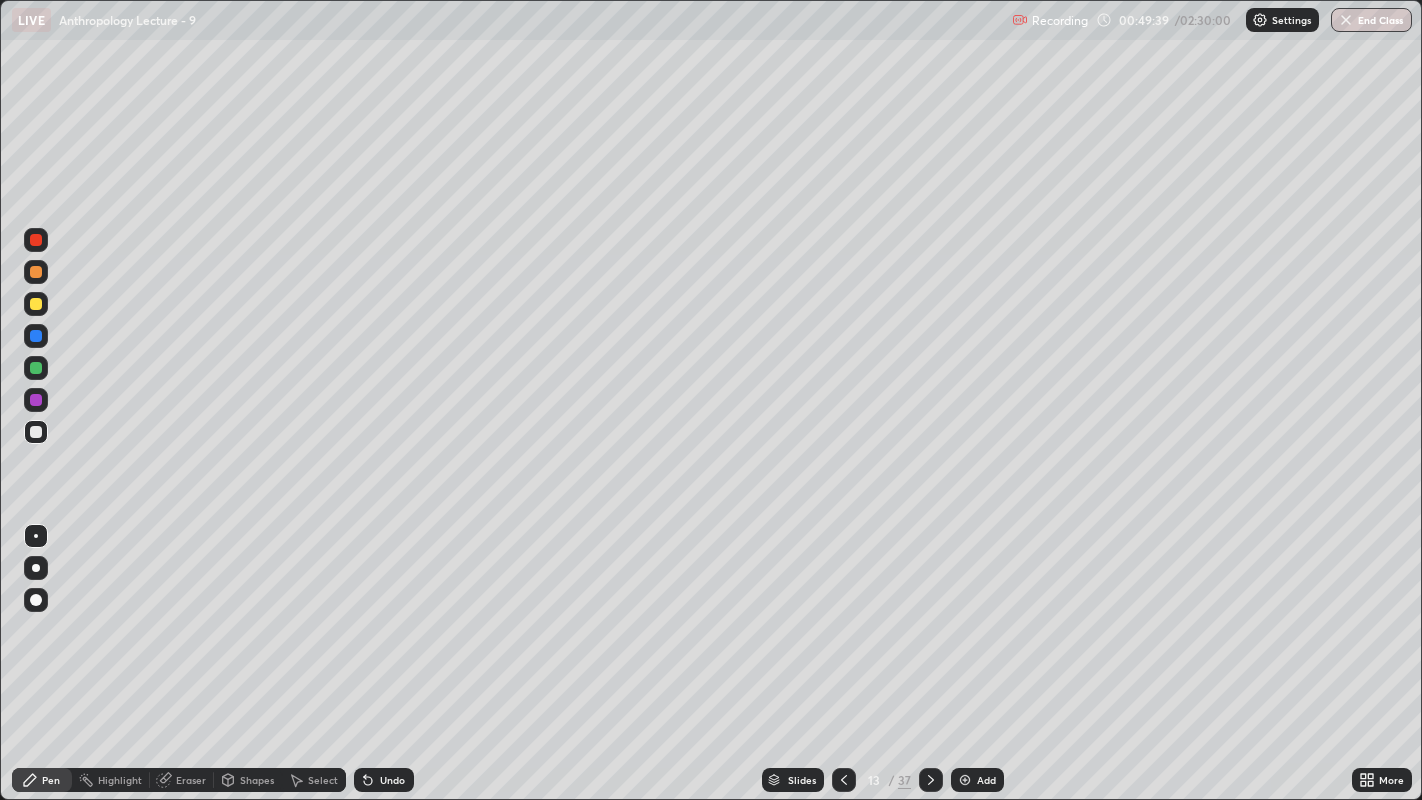 click 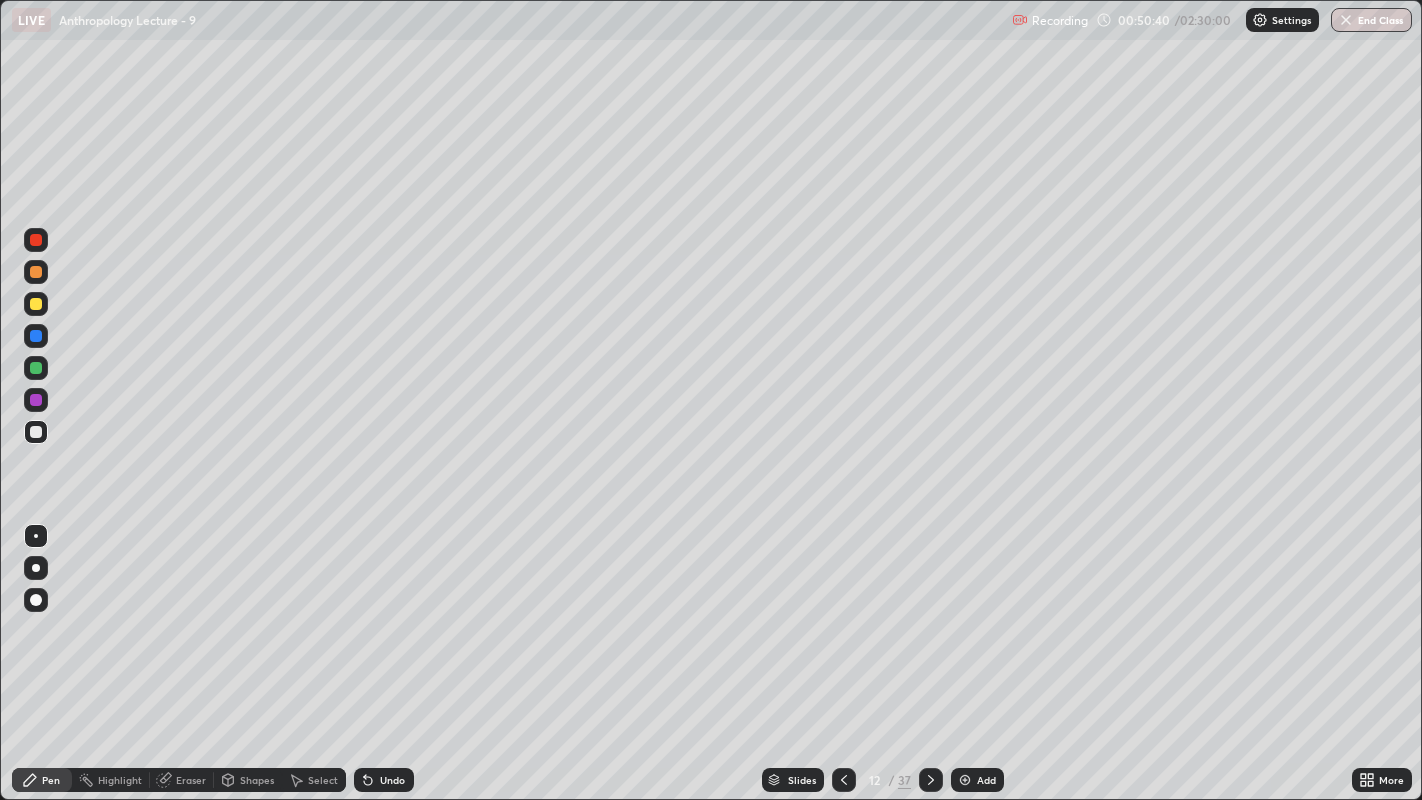 click at bounding box center [965, 780] 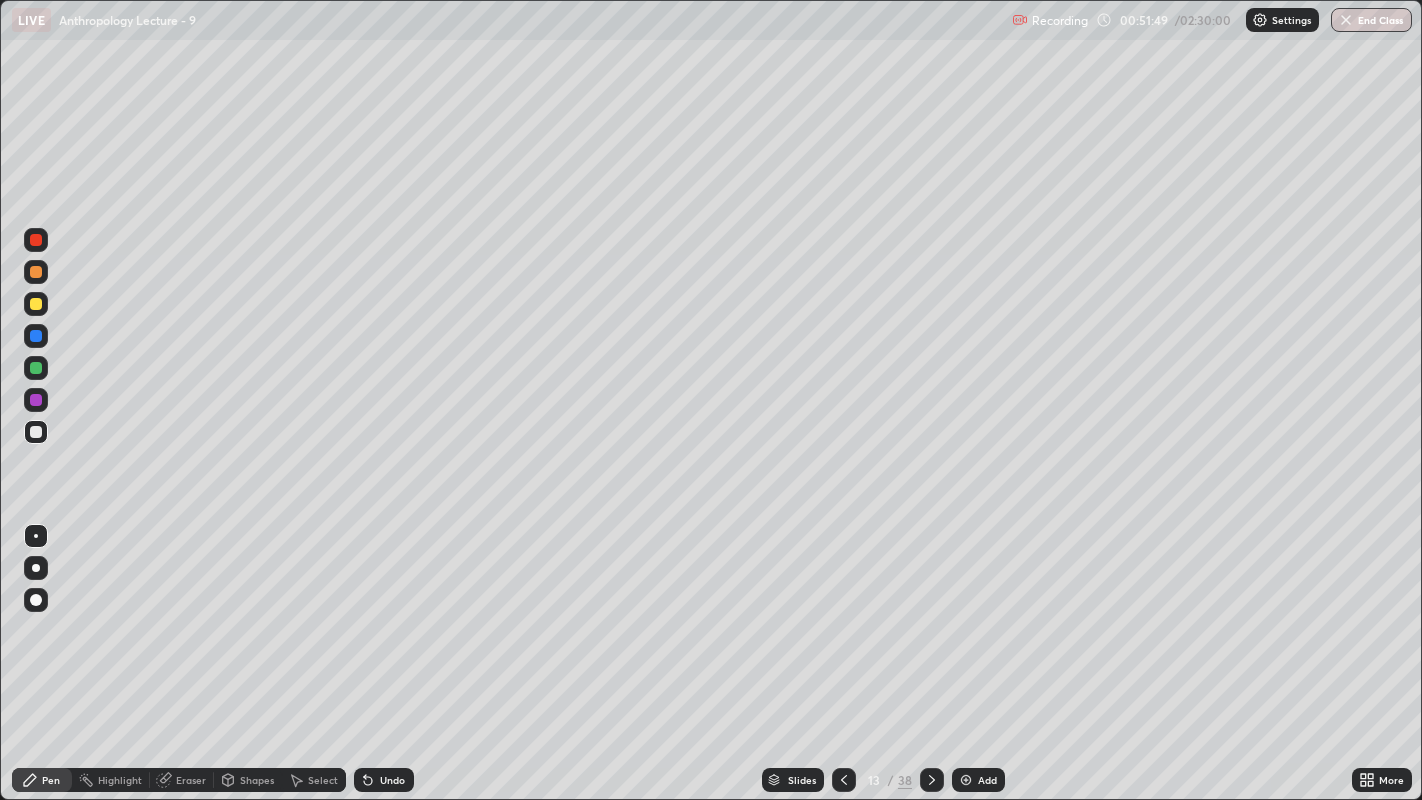 click 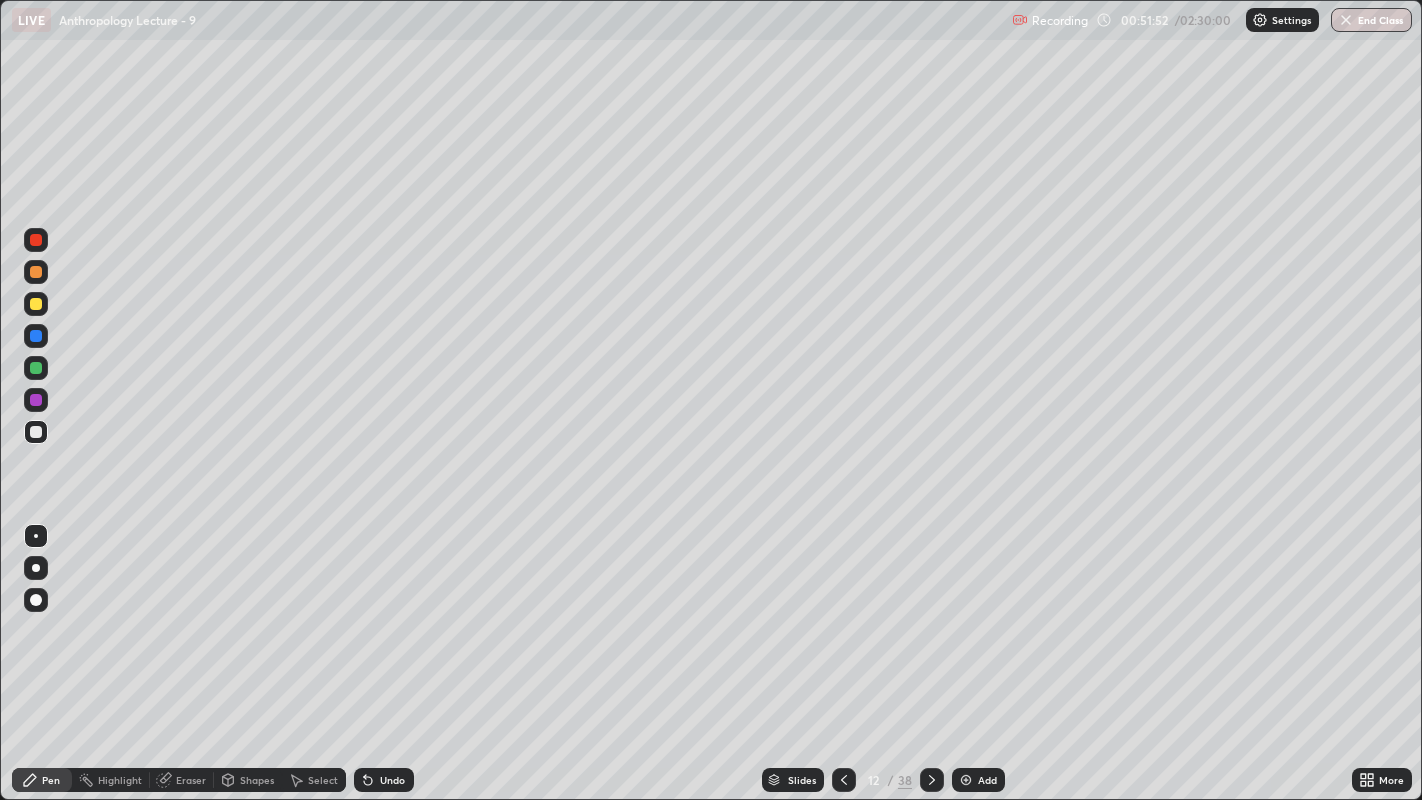click 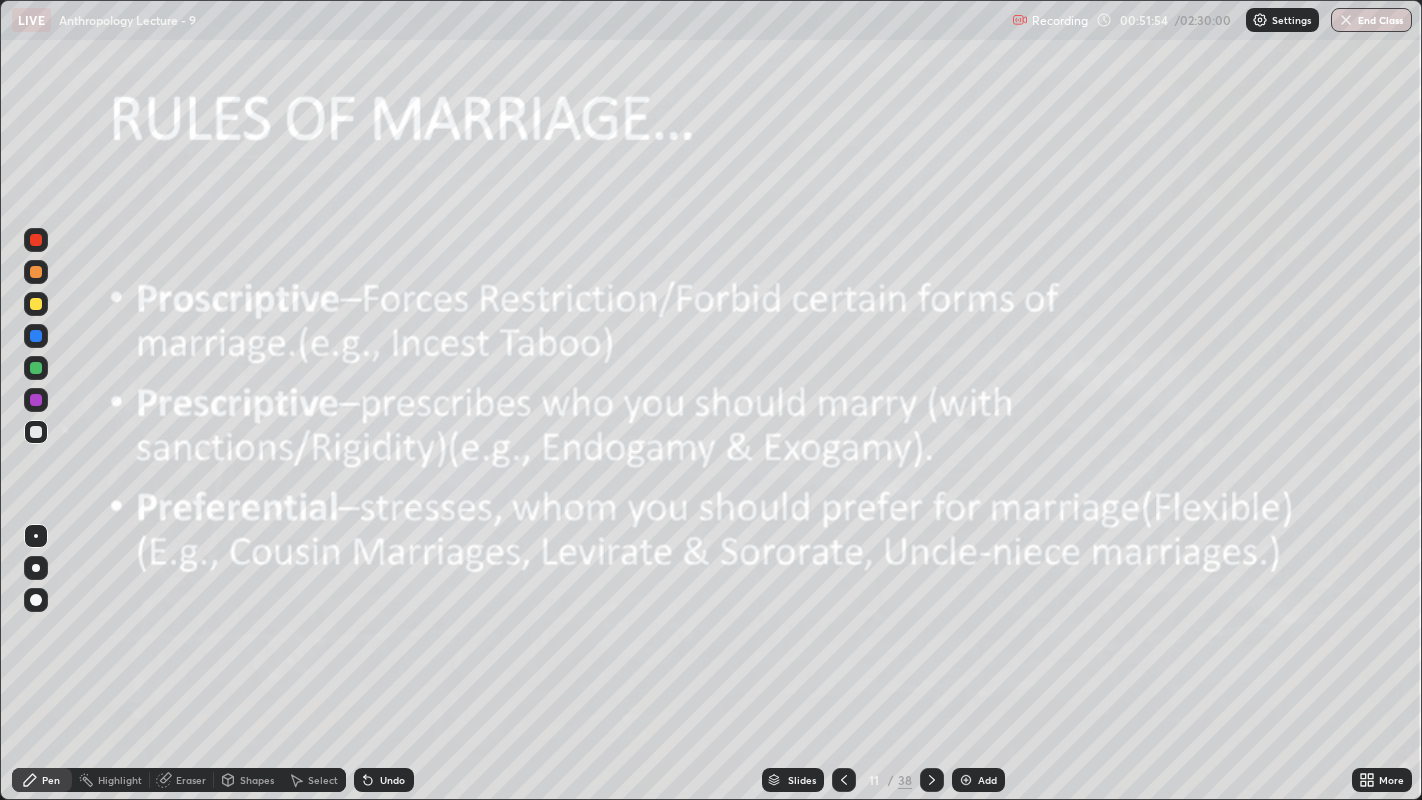click 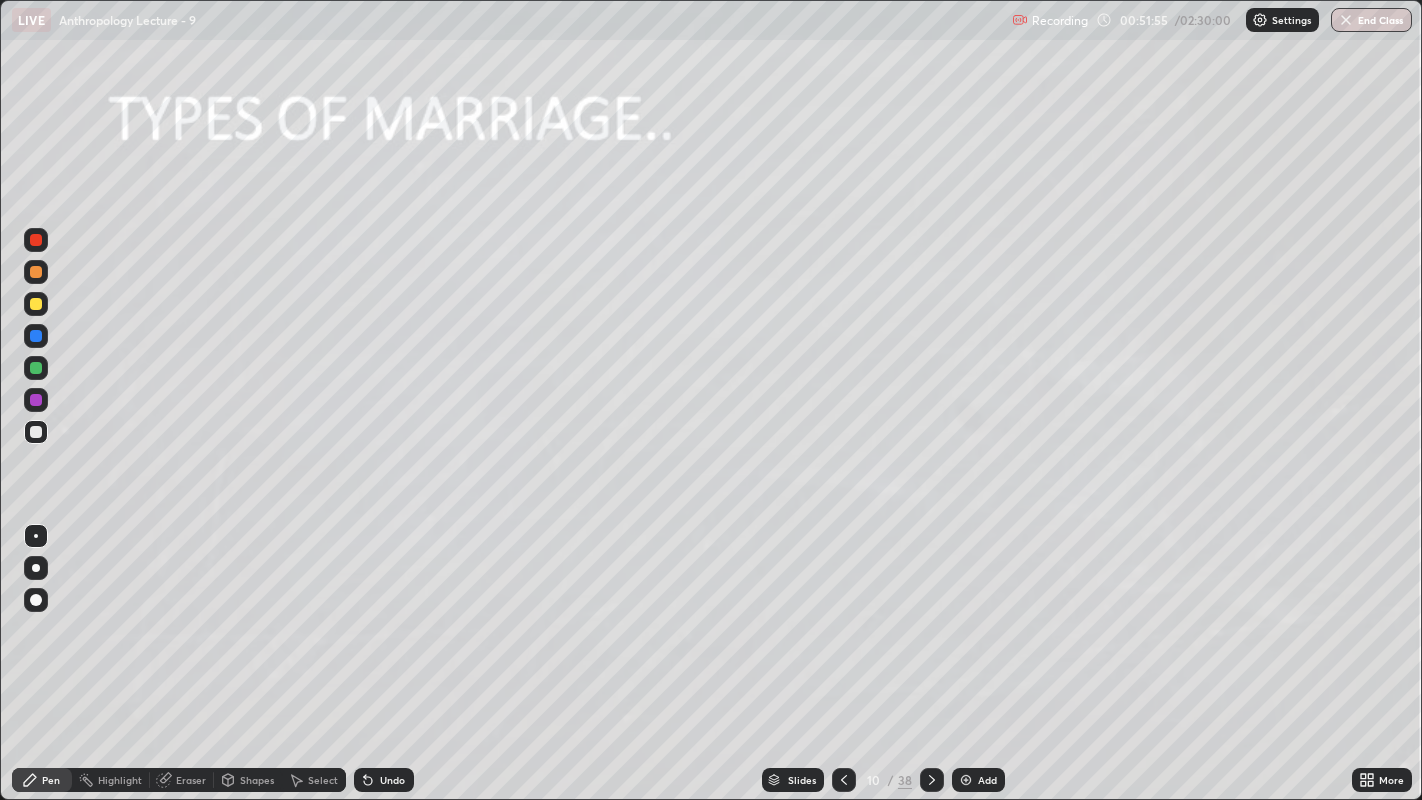 click 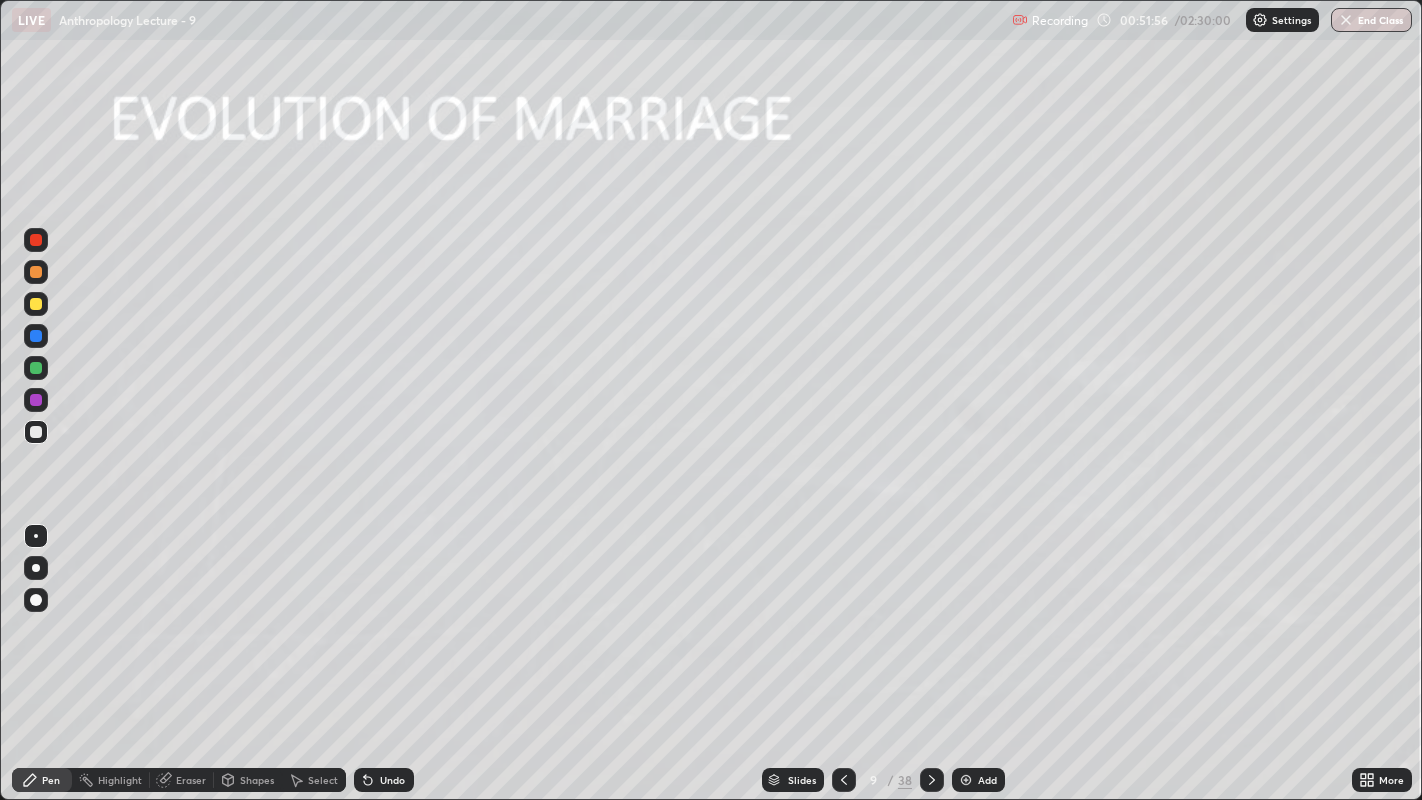 click 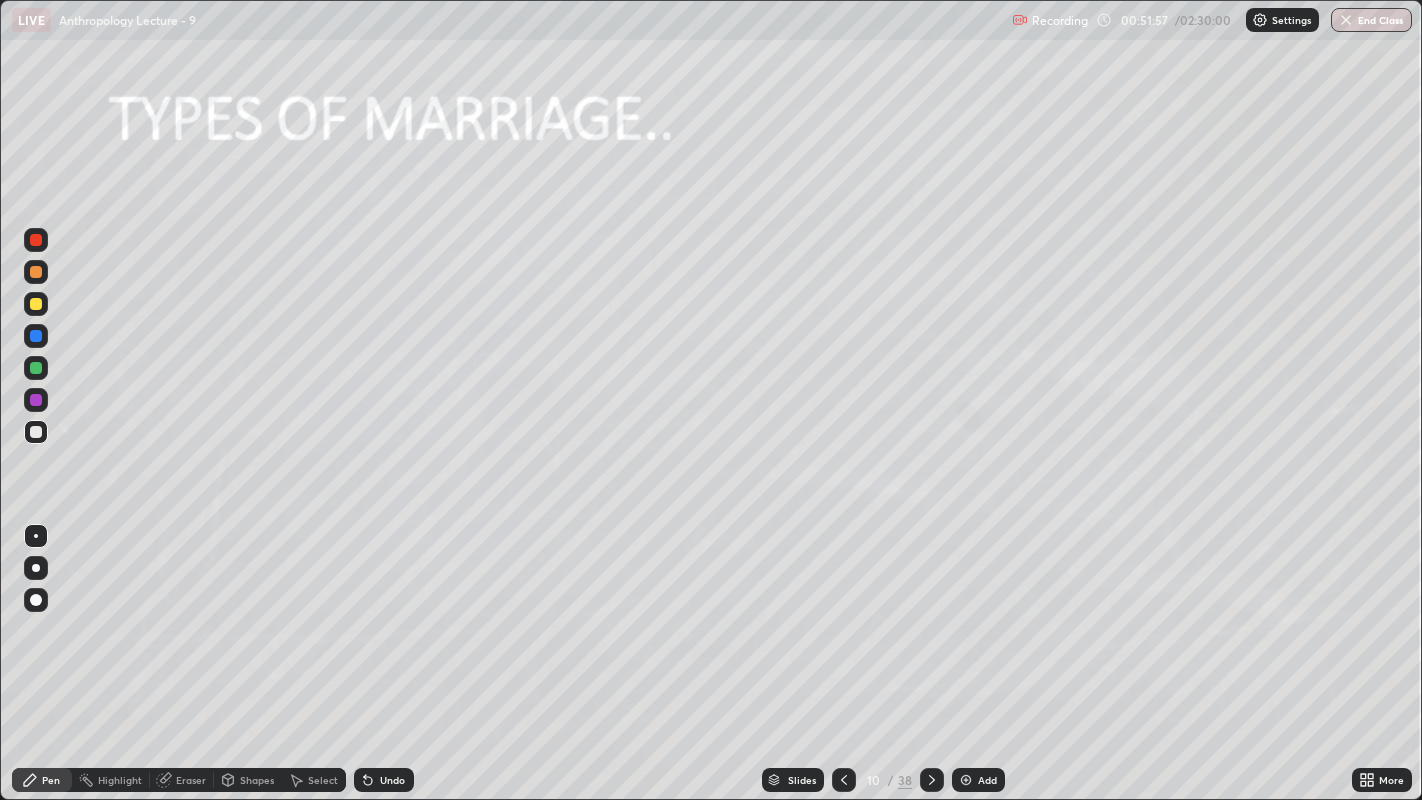 click 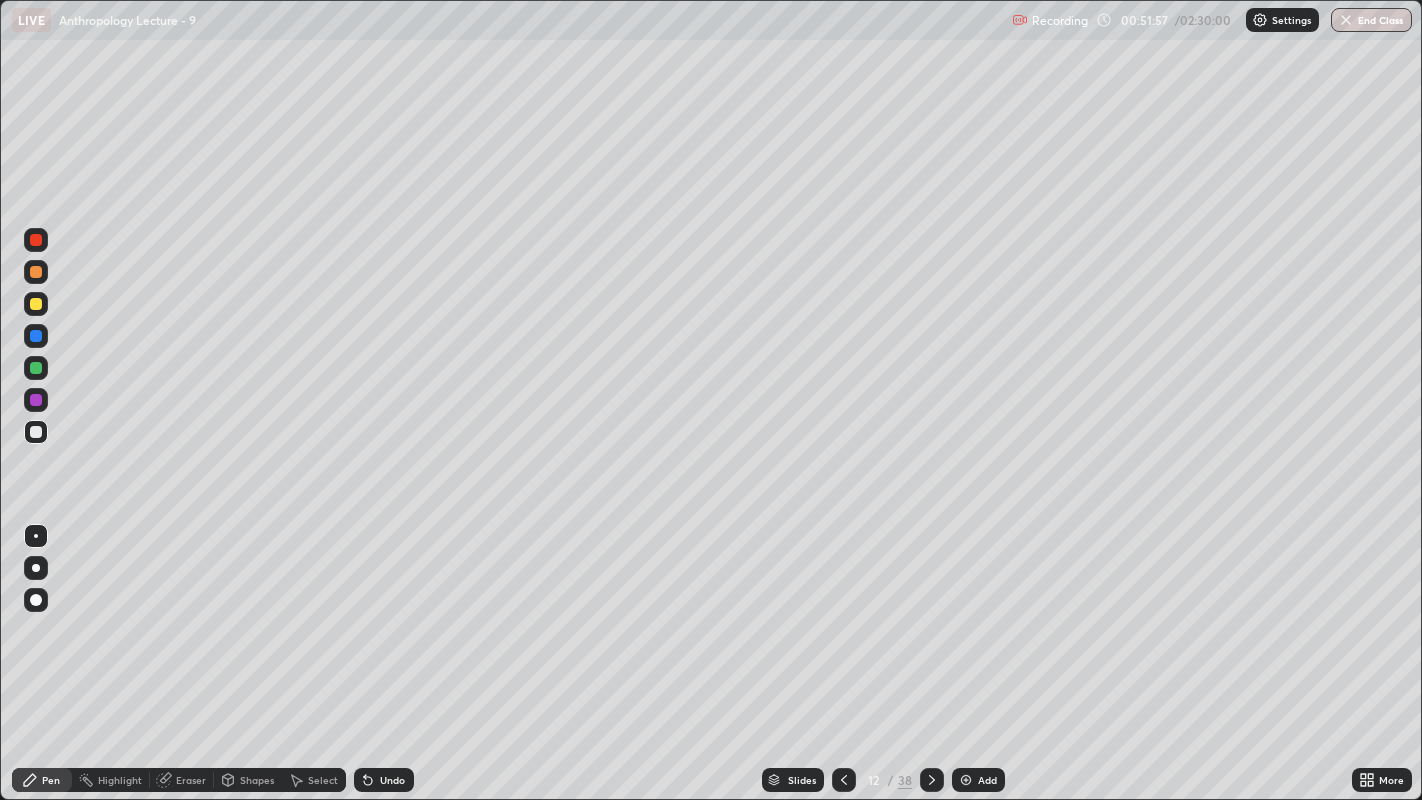 click 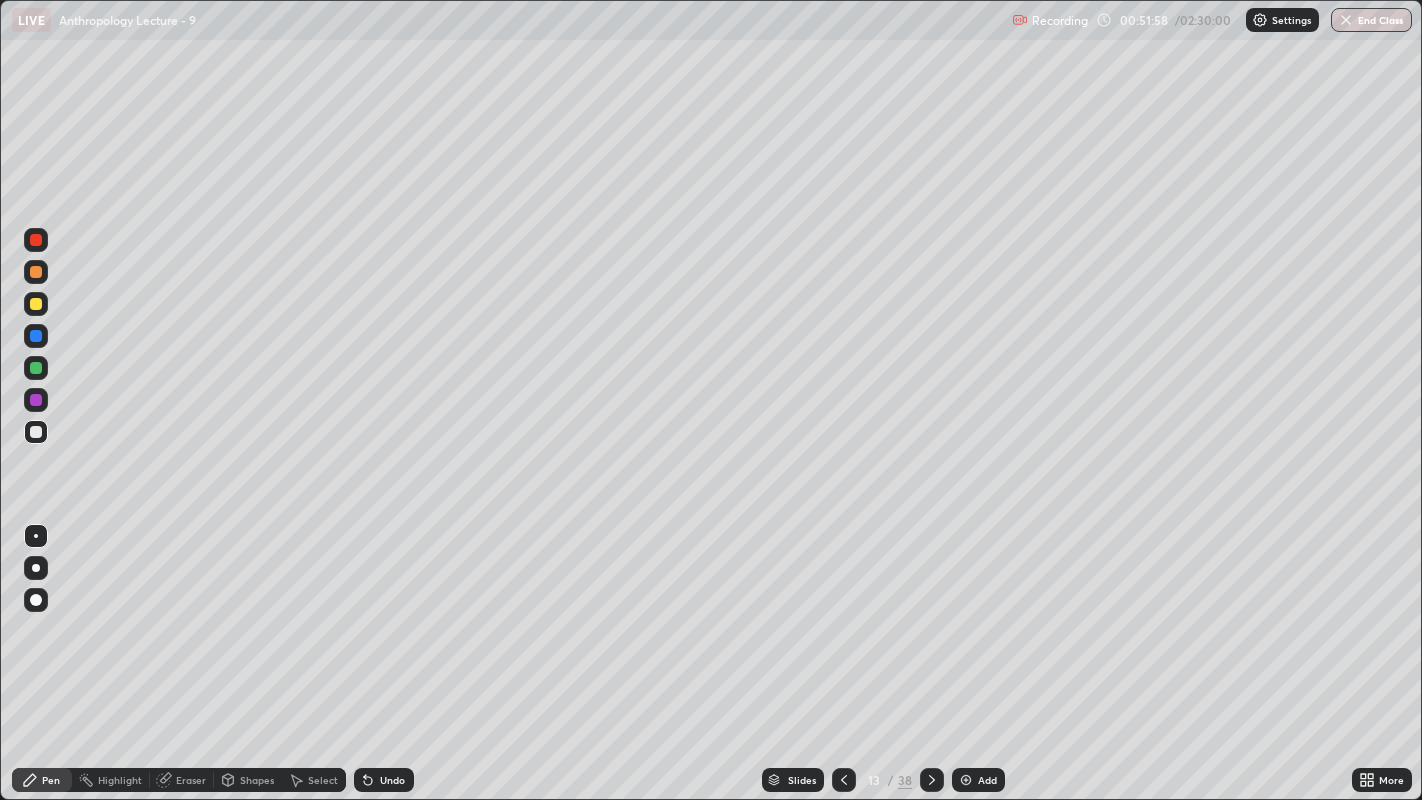 click 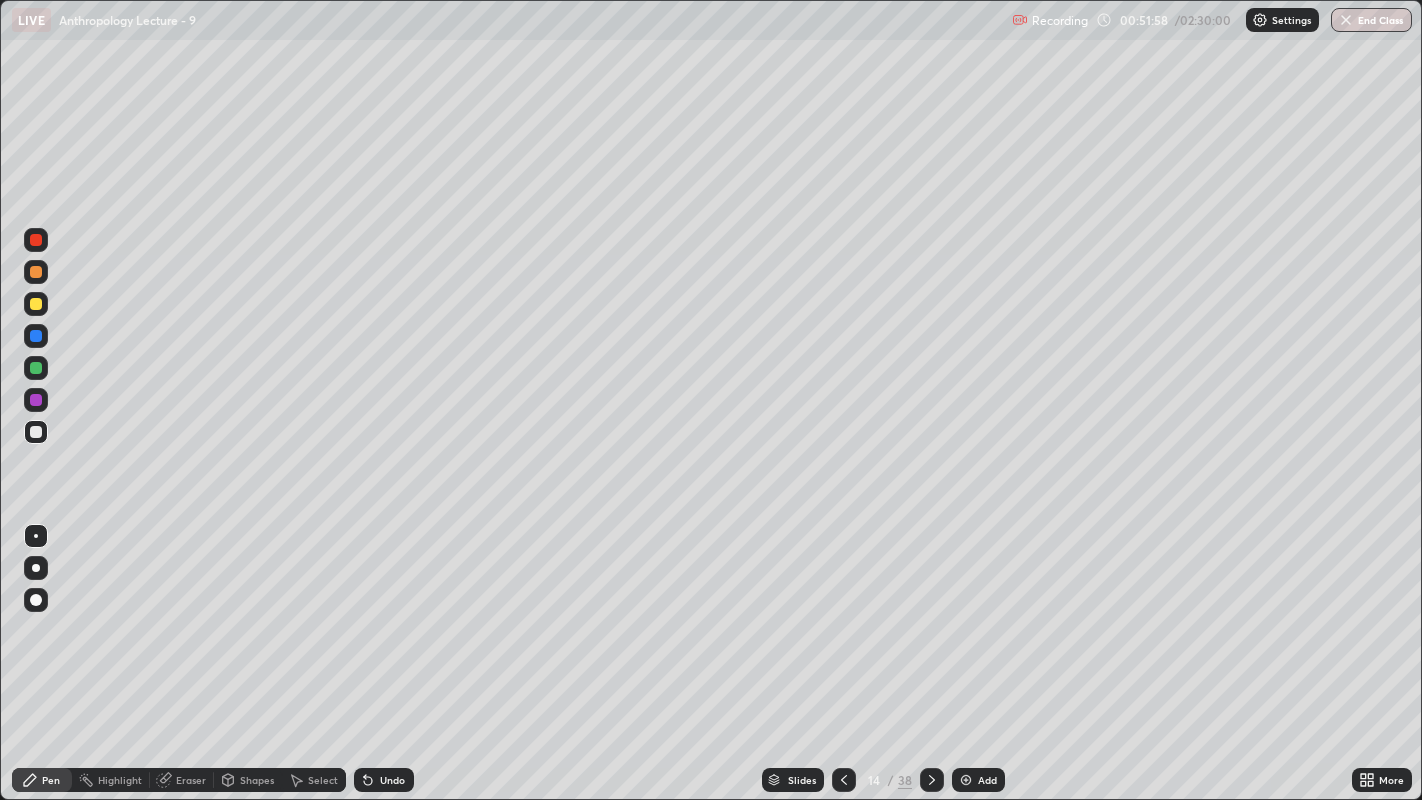 click 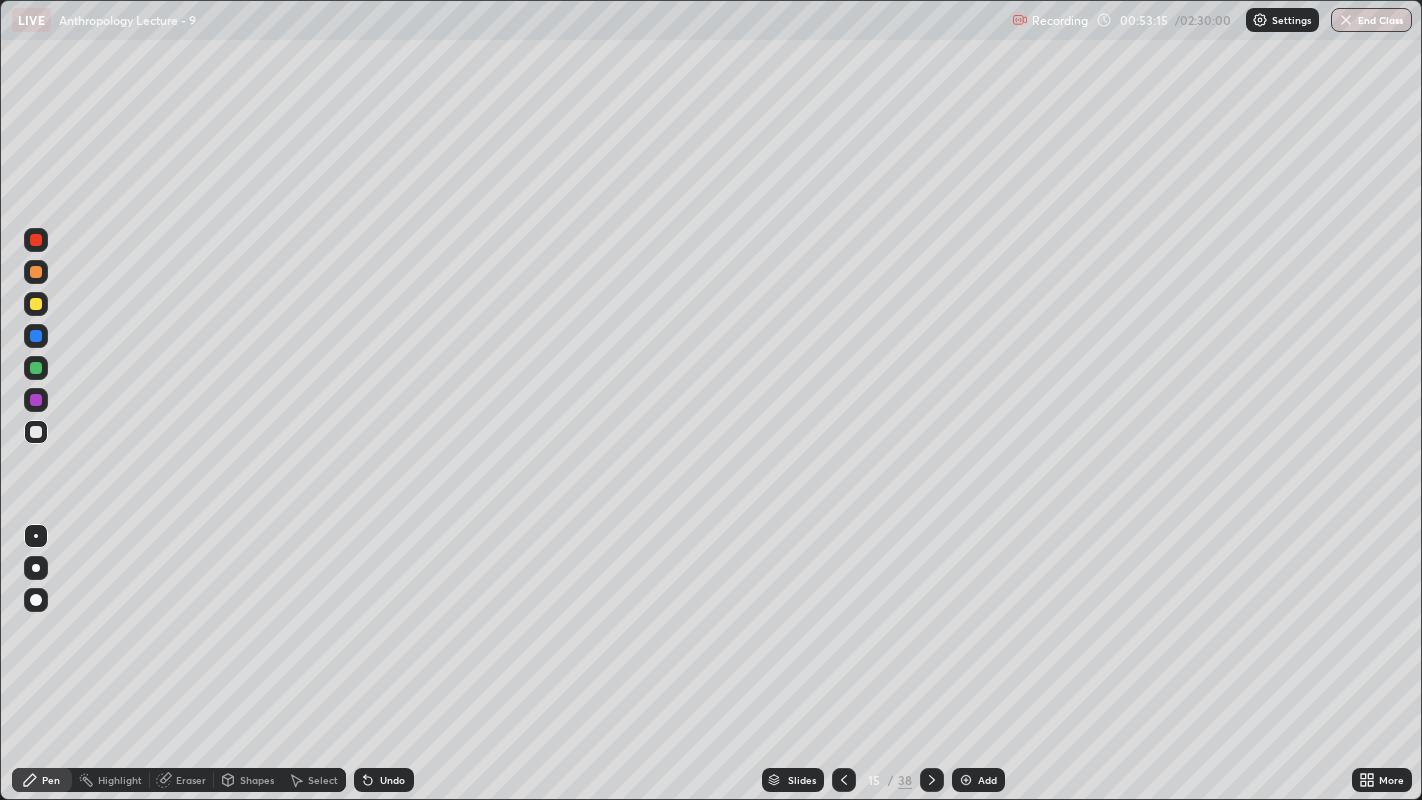 click 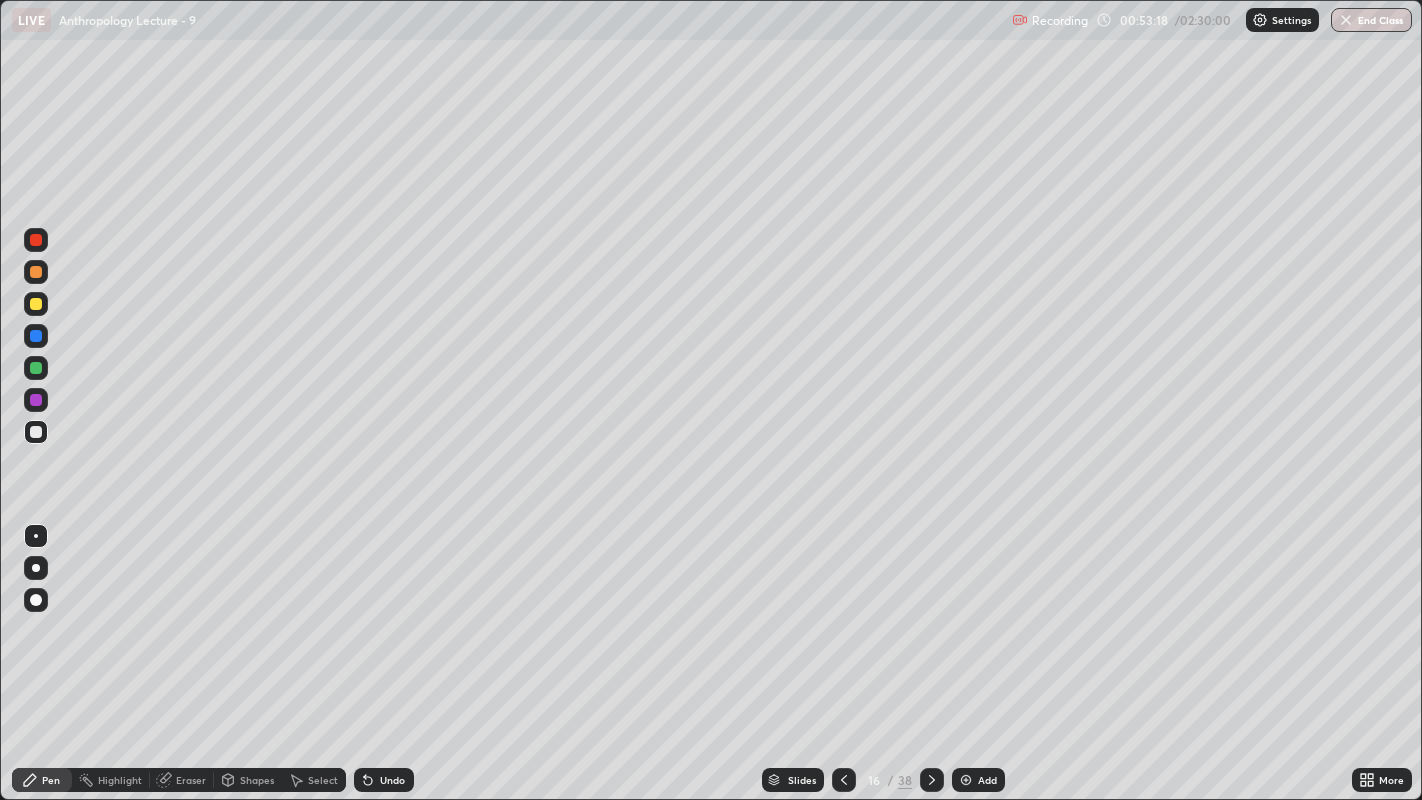 click 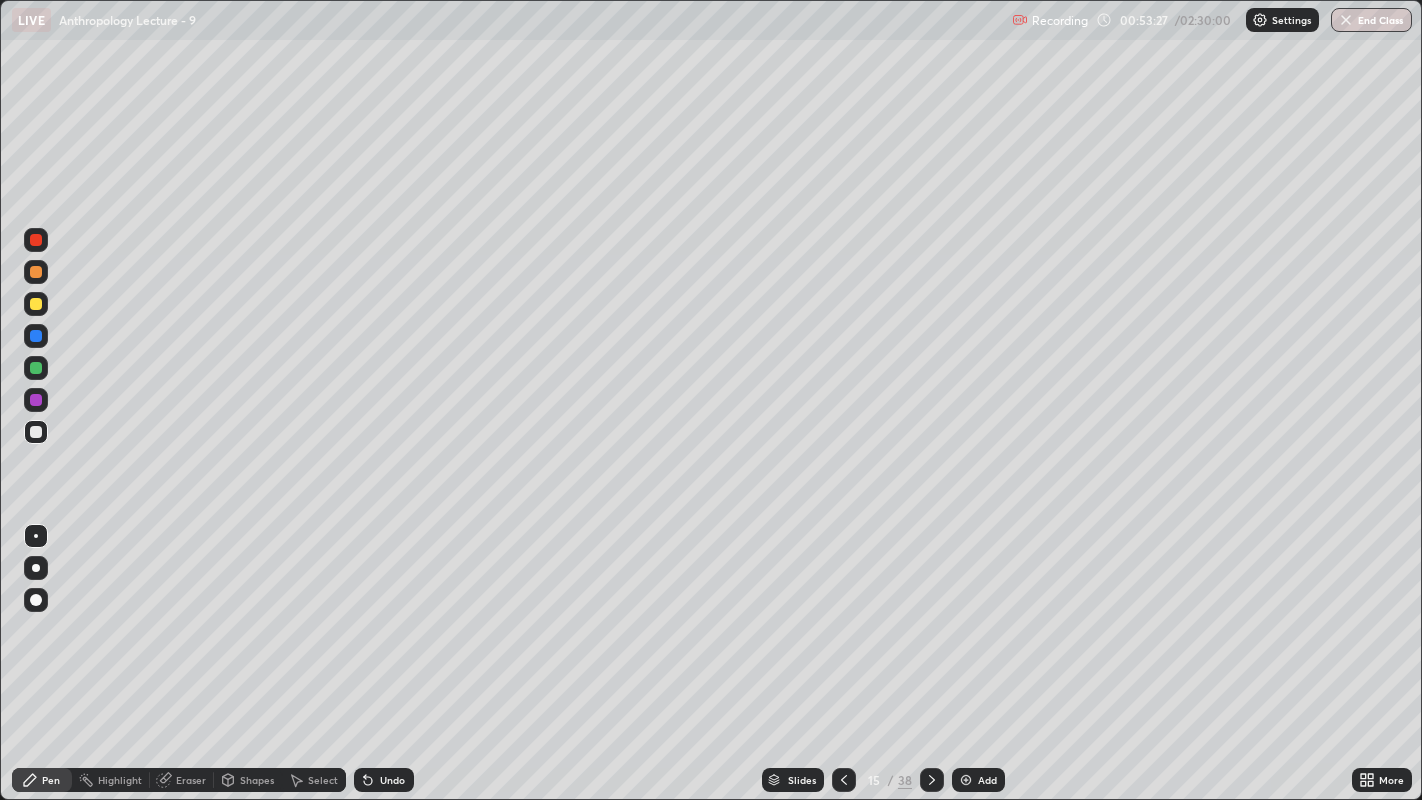 click 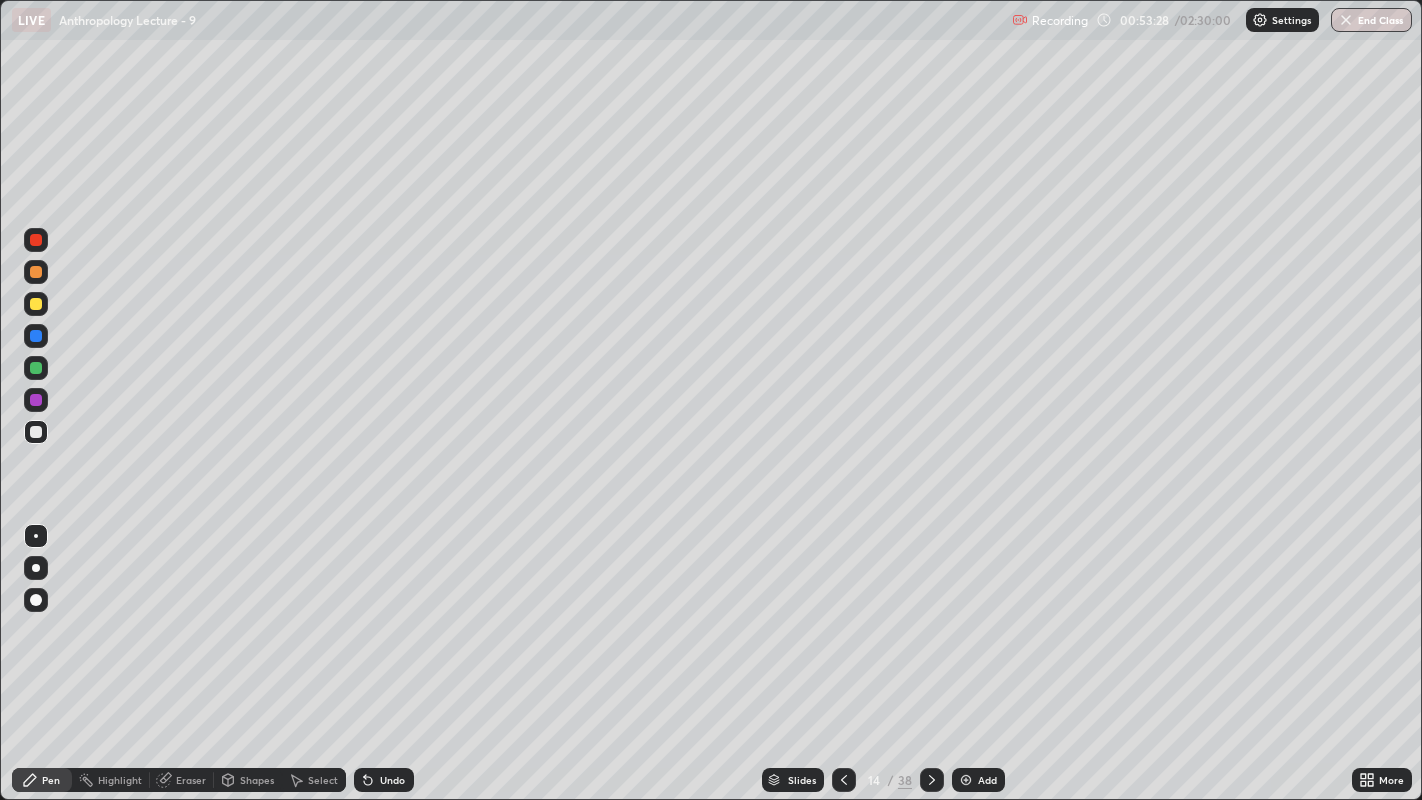 click 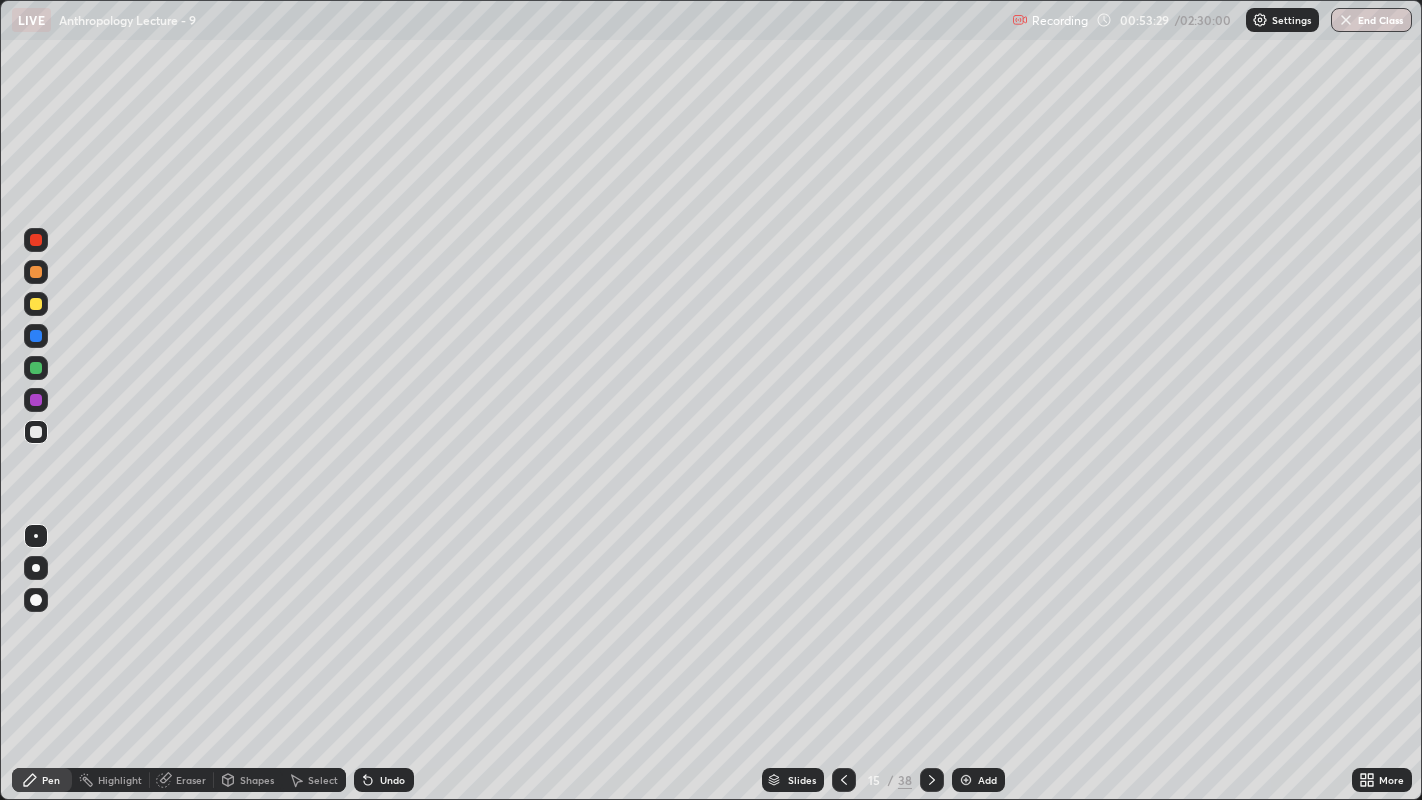 click at bounding box center [932, 780] 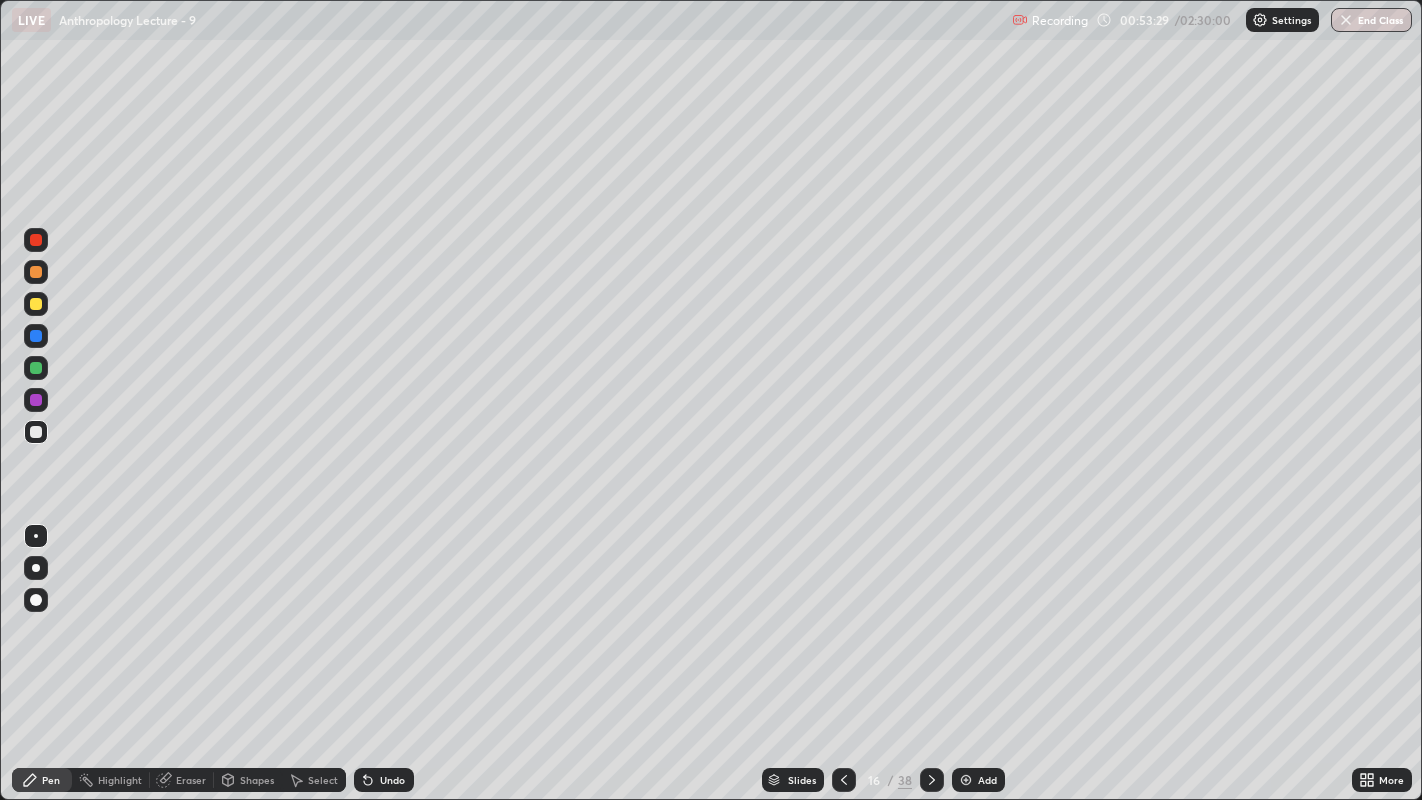 click at bounding box center (932, 780) 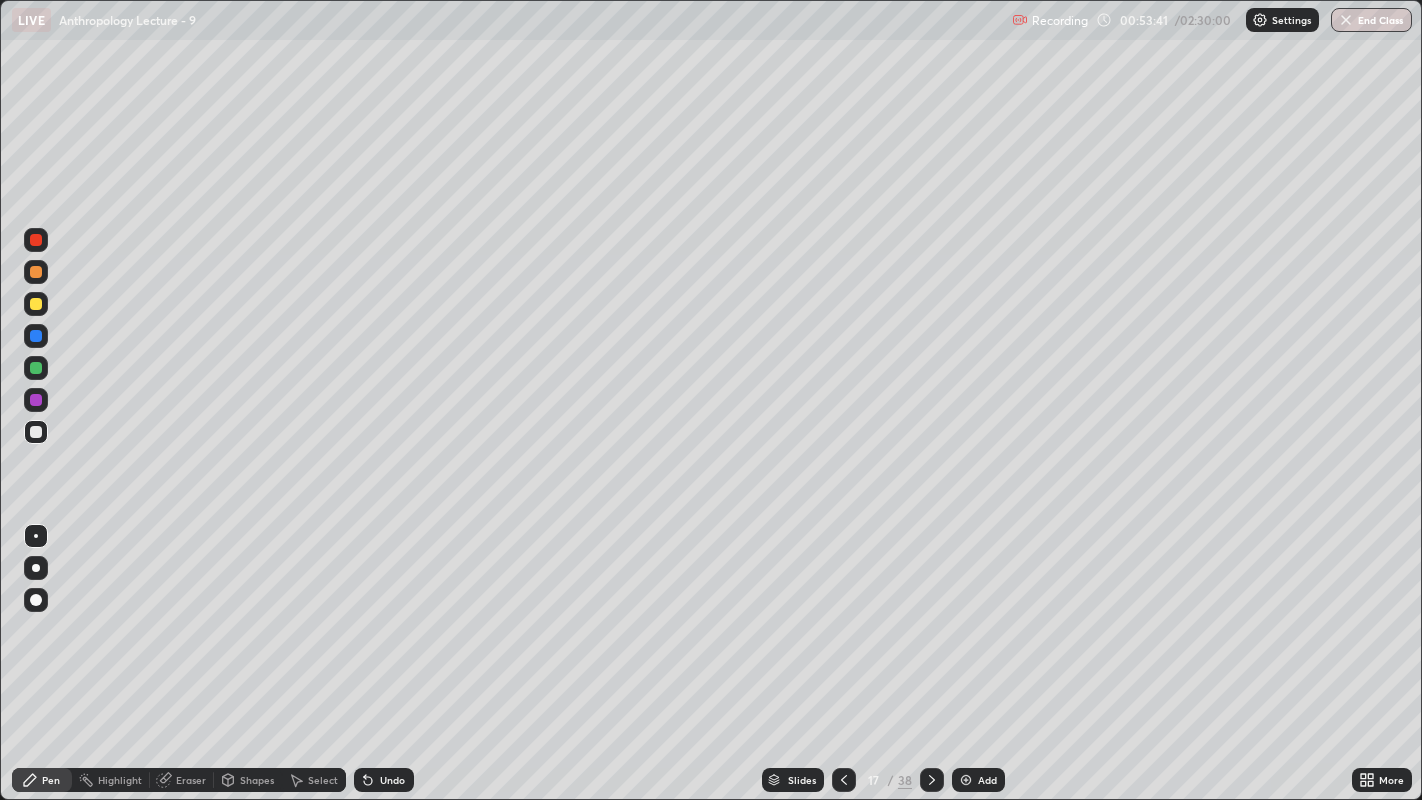 click at bounding box center (966, 780) 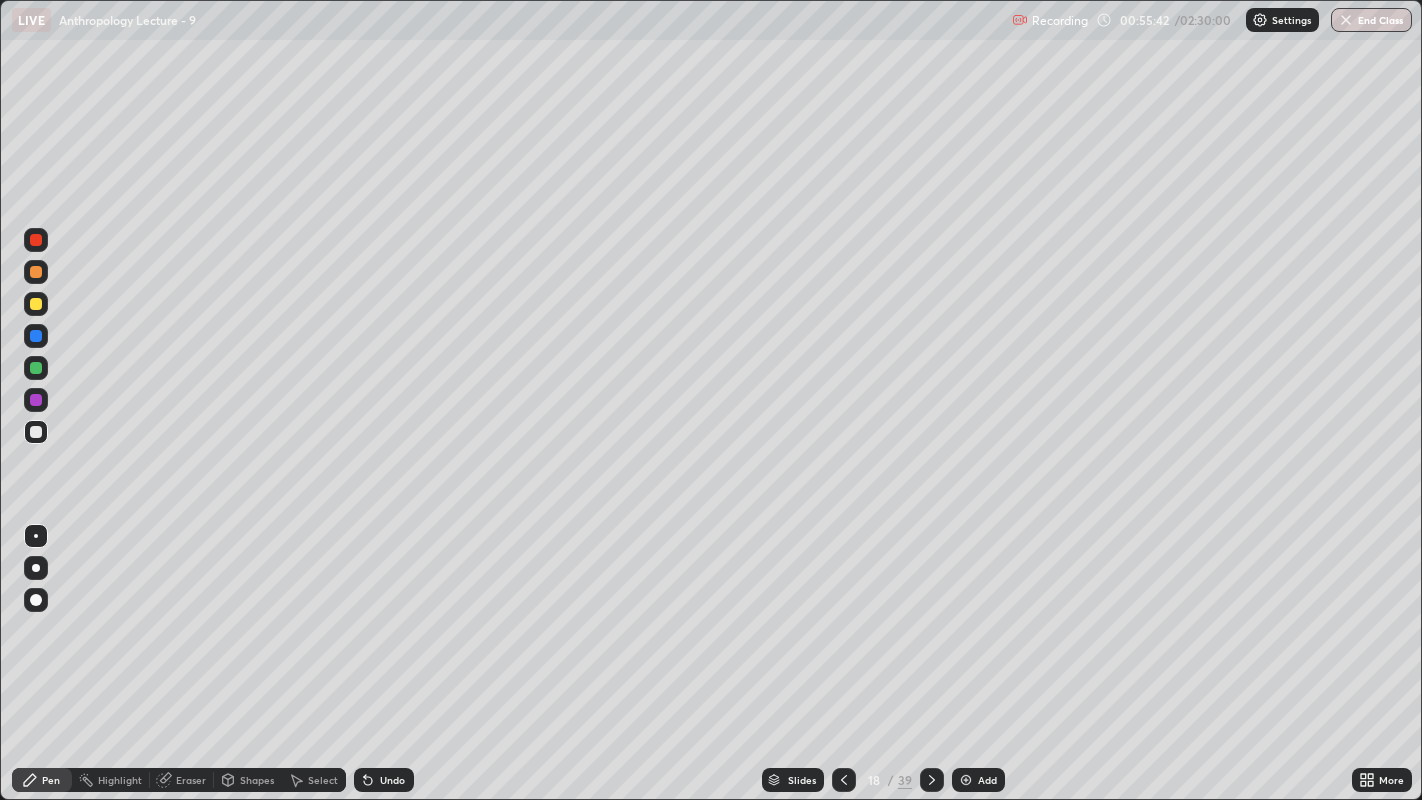 click on "Eraser" at bounding box center [182, 780] 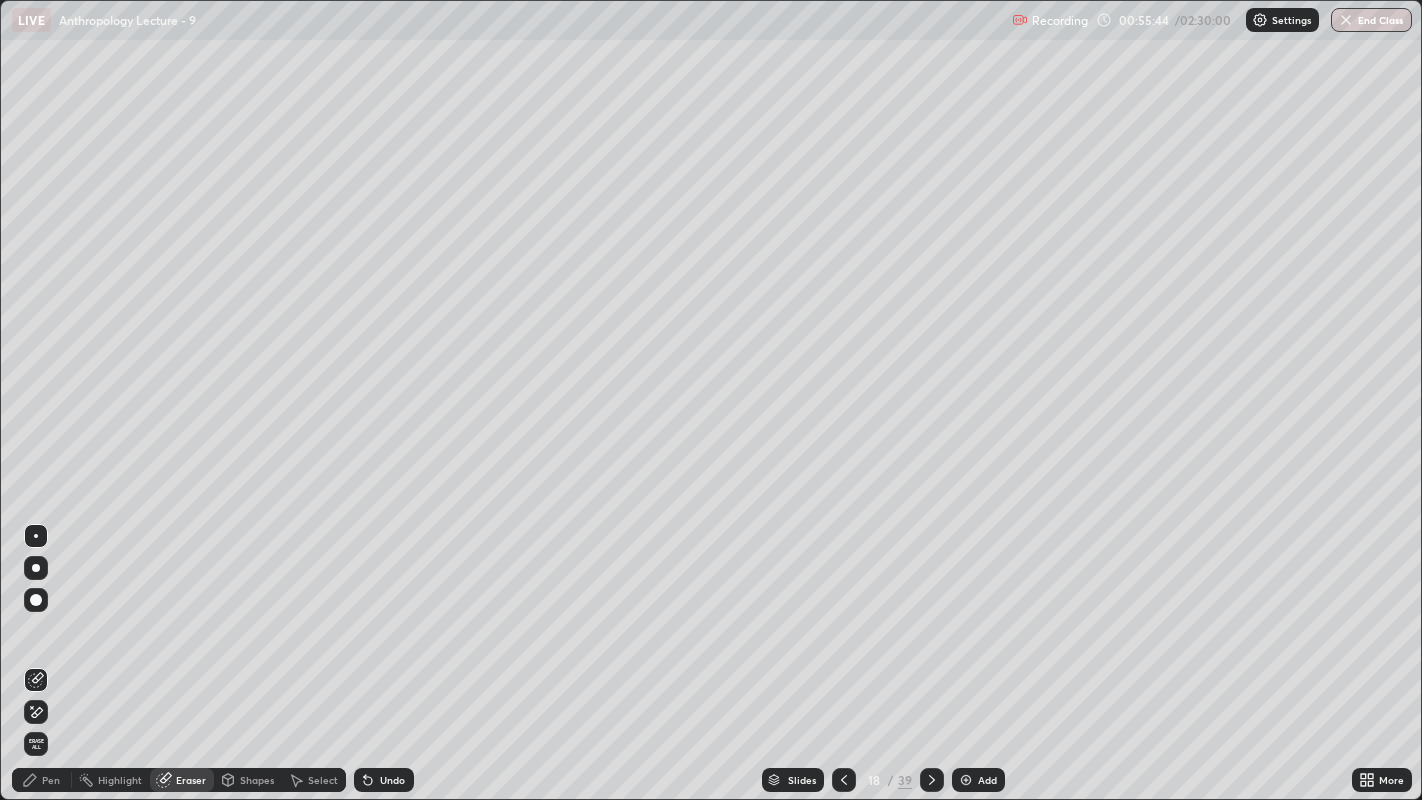 click on "Pen" at bounding box center (51, 780) 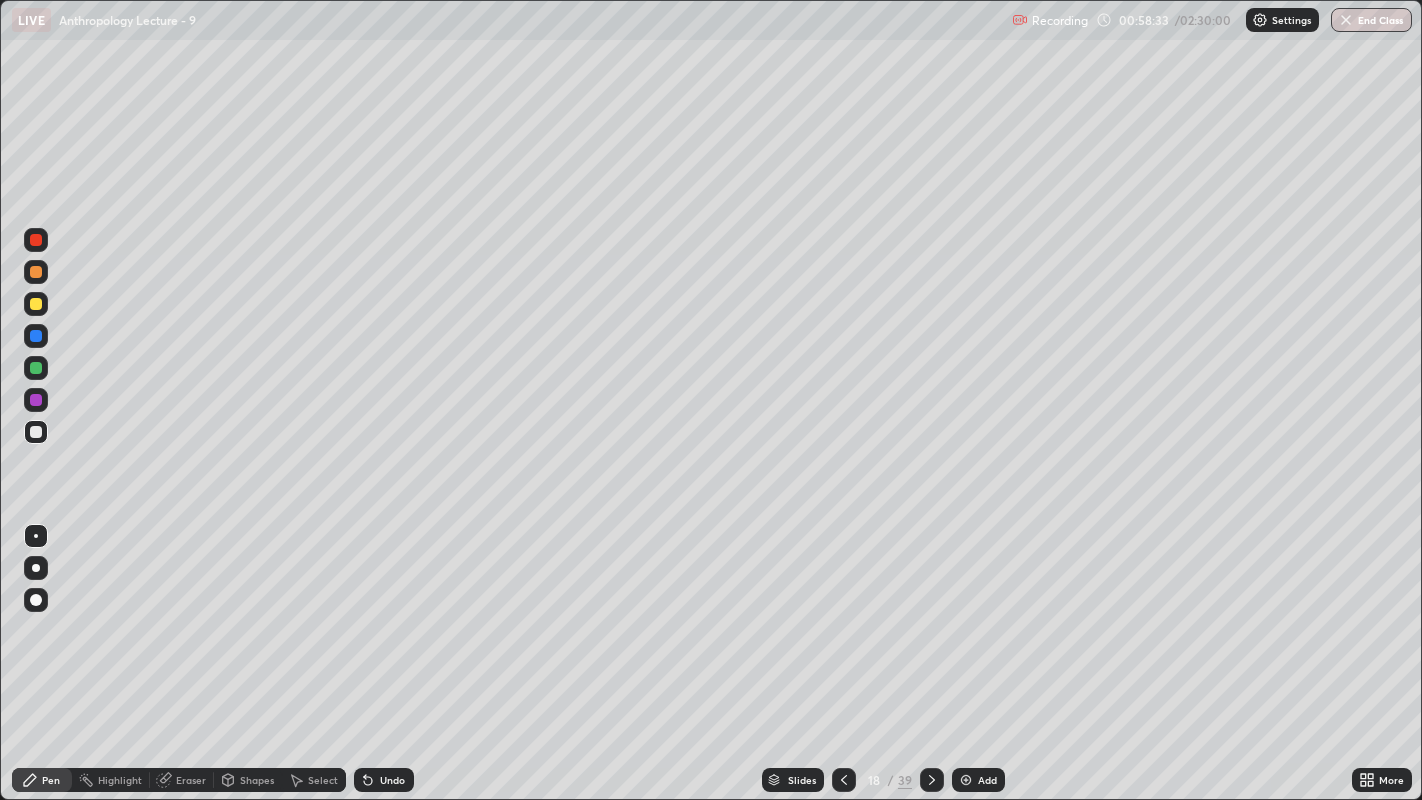 click at bounding box center [966, 780] 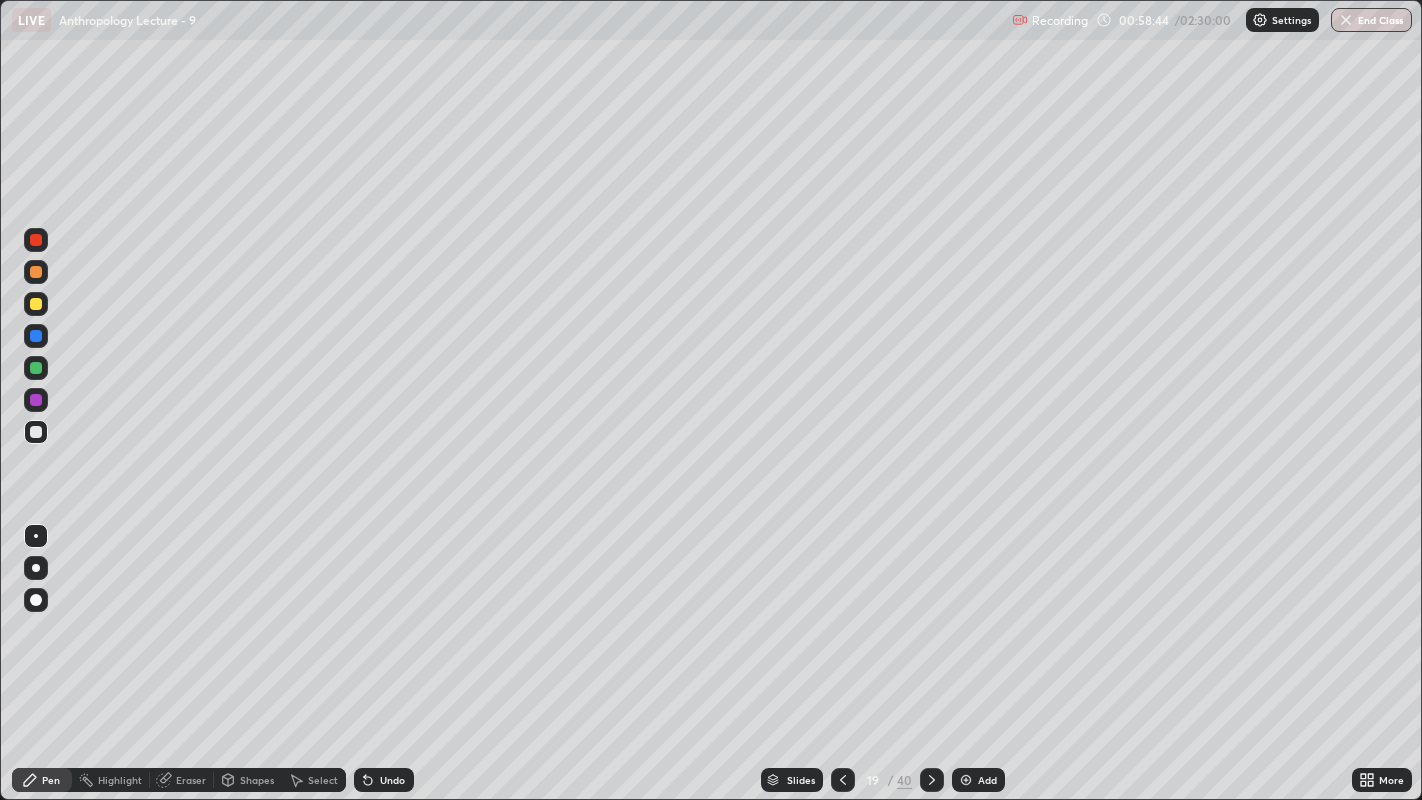 click at bounding box center (36, 272) 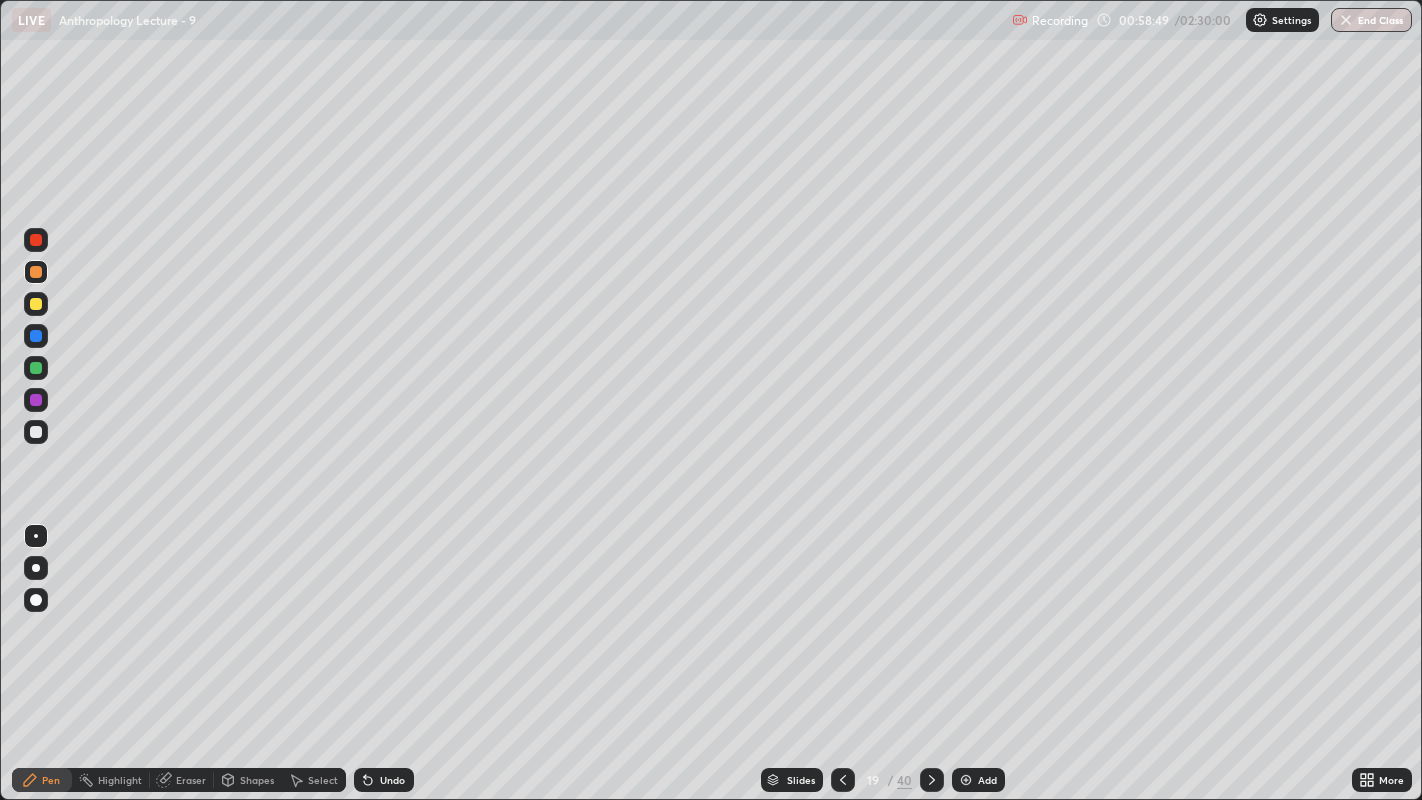 click at bounding box center (36, 432) 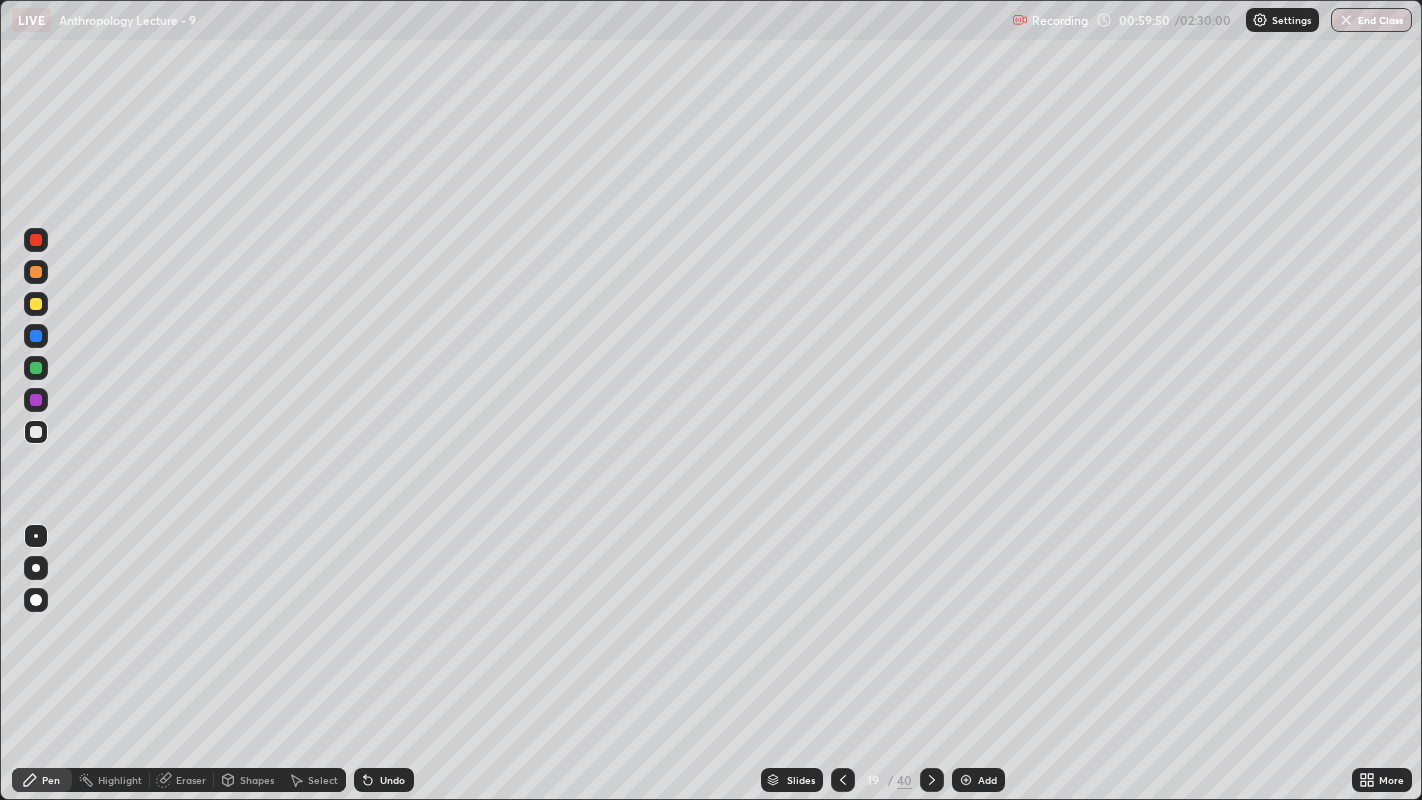 click at bounding box center [36, 336] 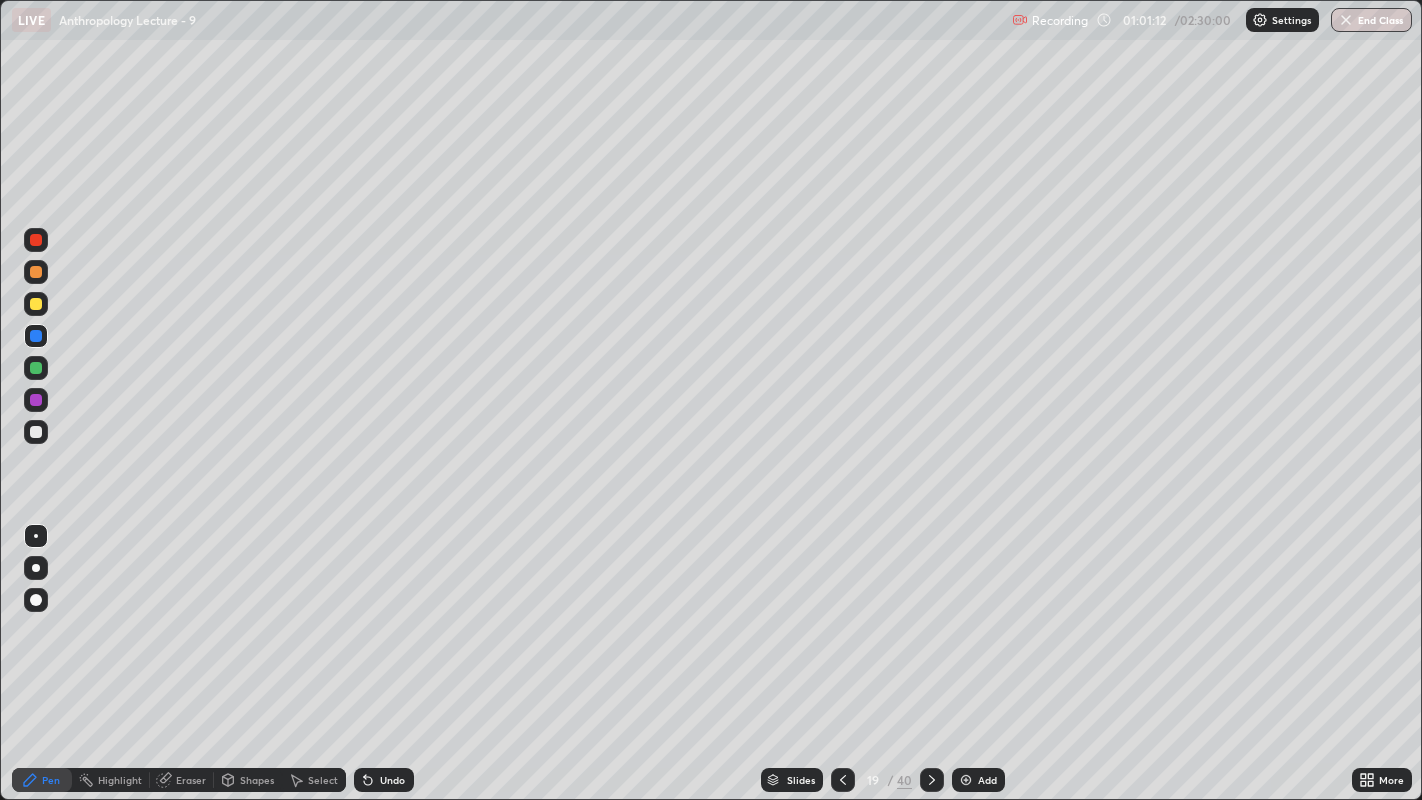 click 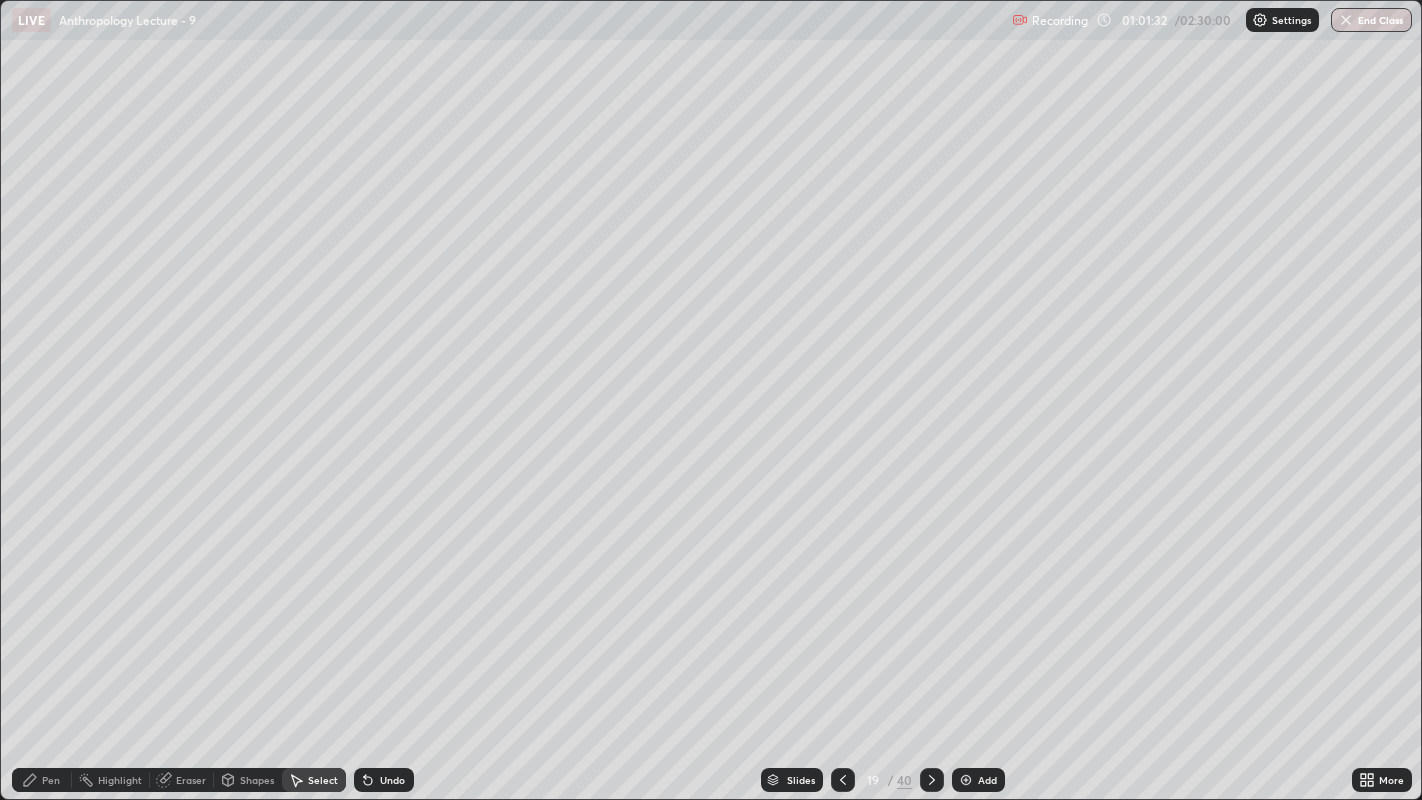 click on "Pen" at bounding box center (51, 780) 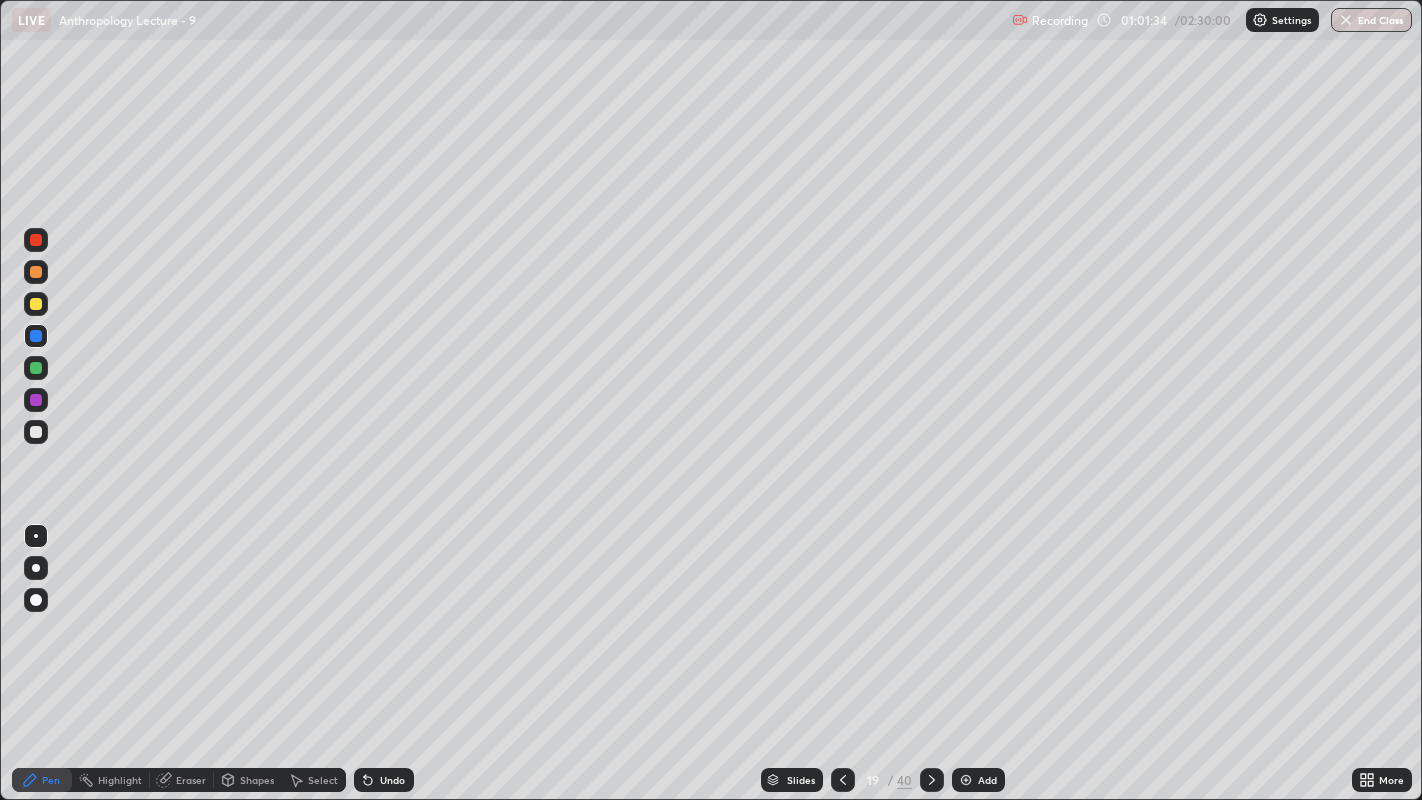 click at bounding box center (36, 432) 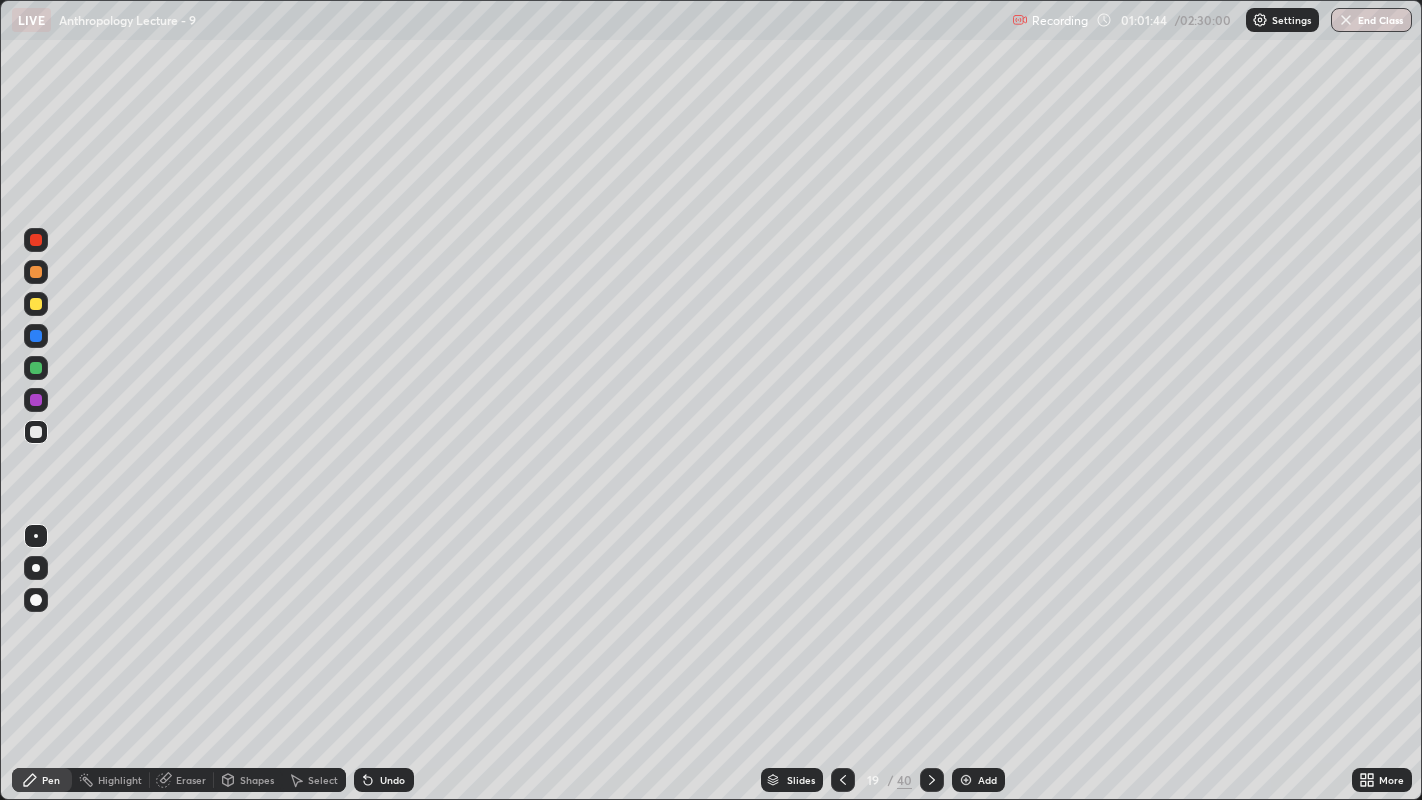 click 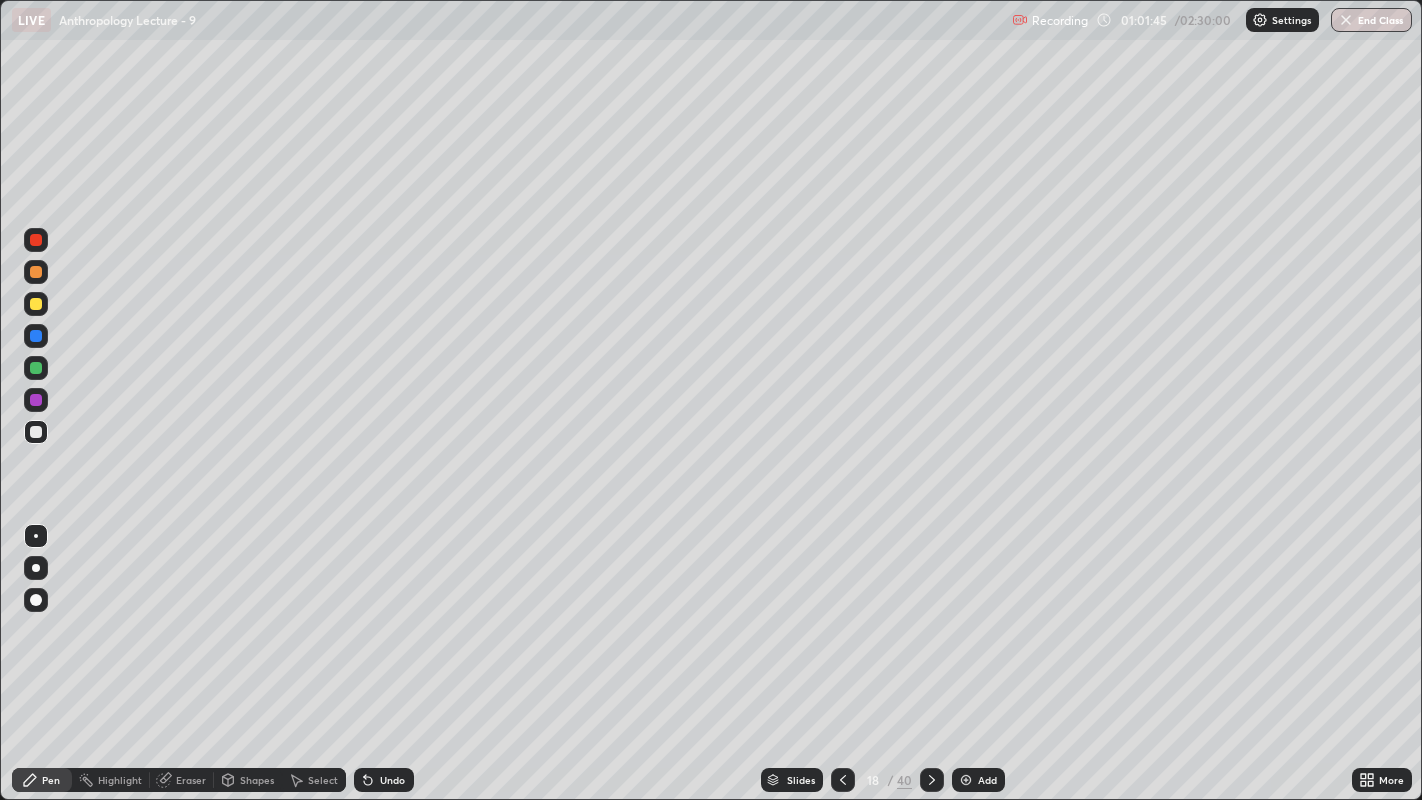 click at bounding box center [843, 780] 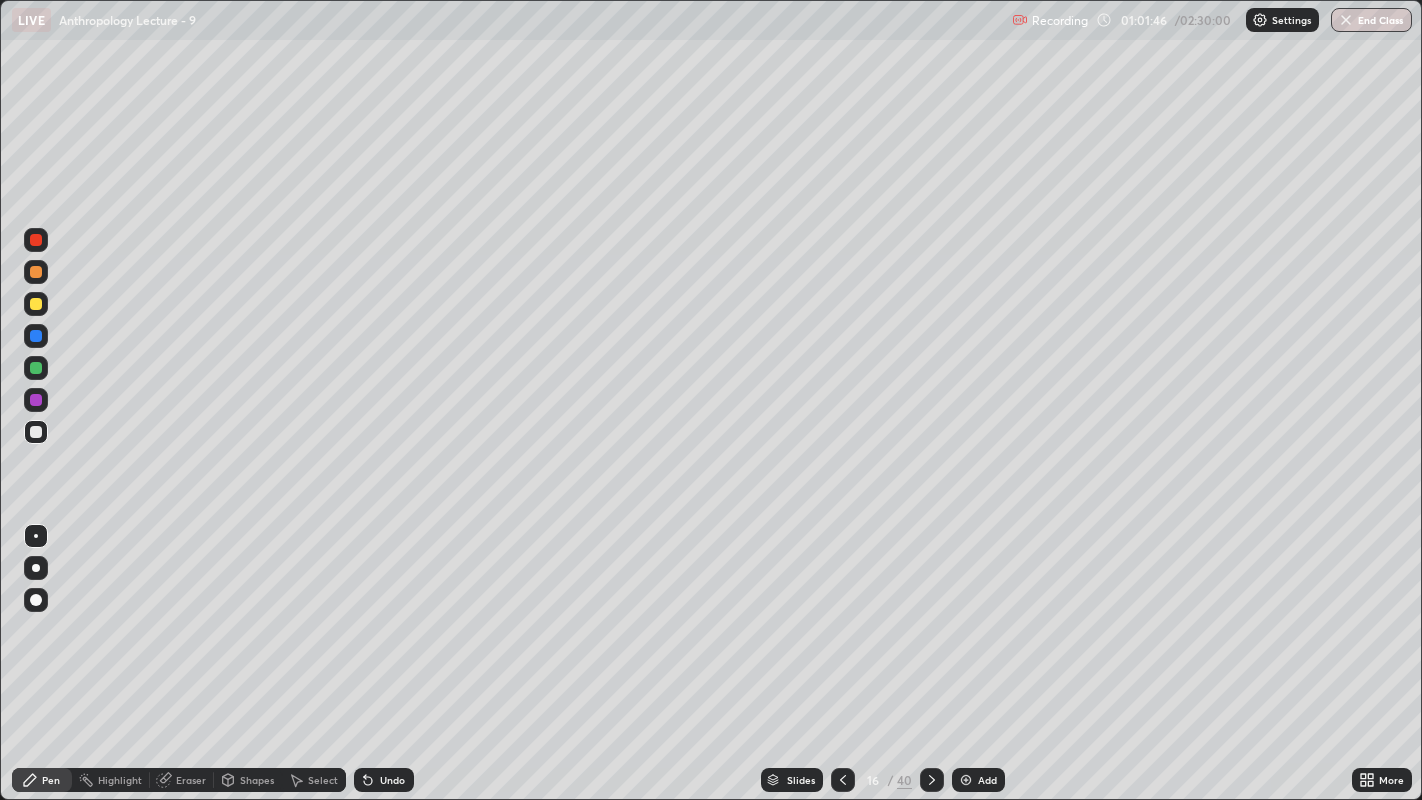 click 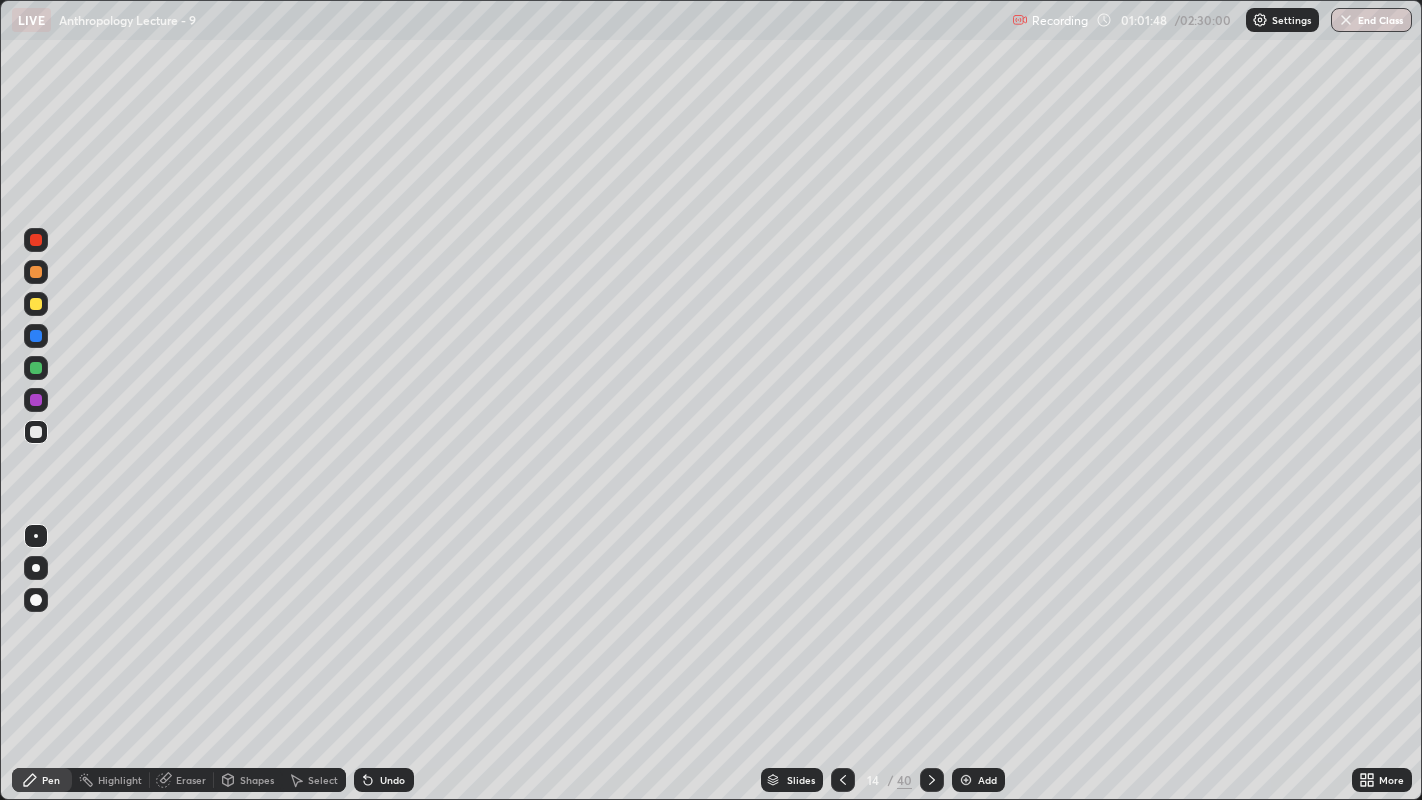 click 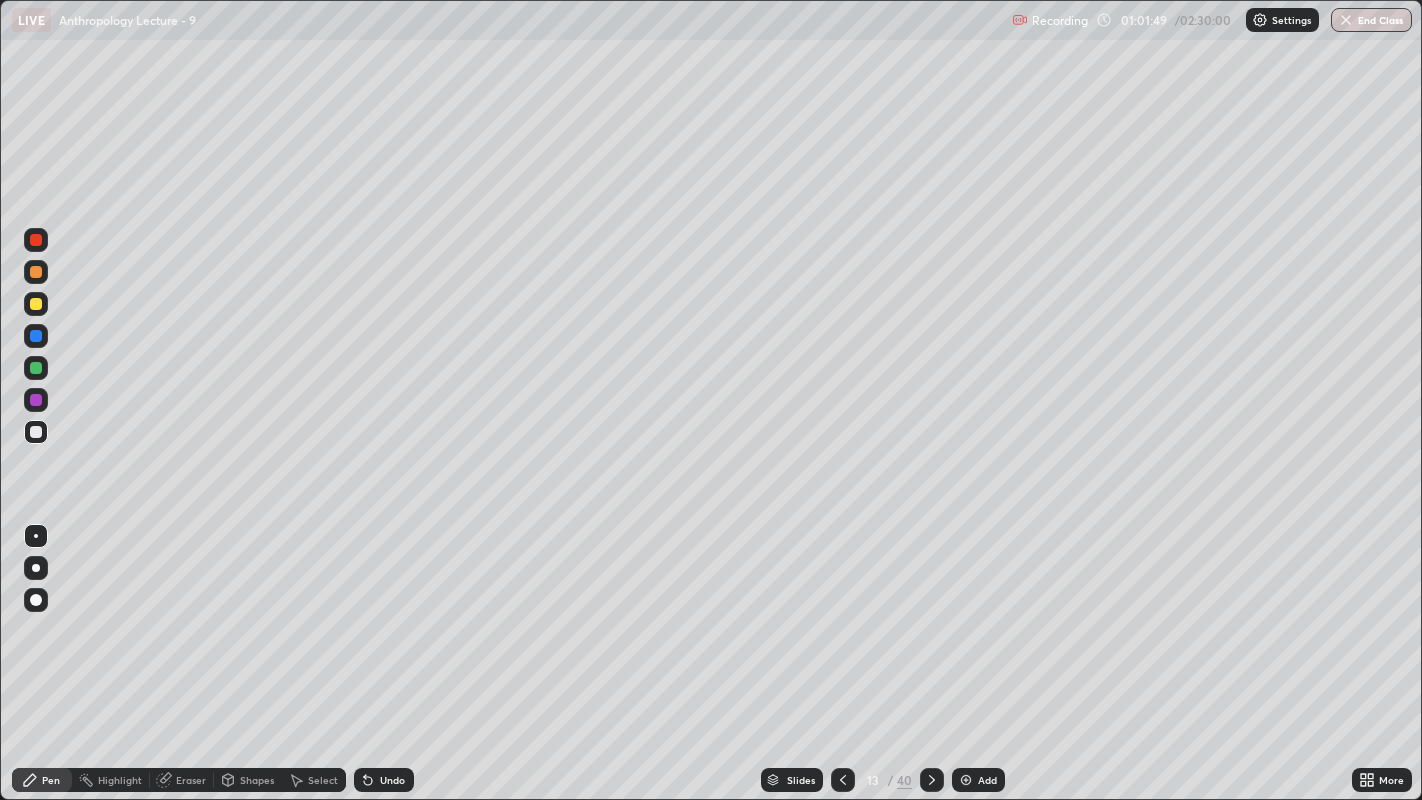 click 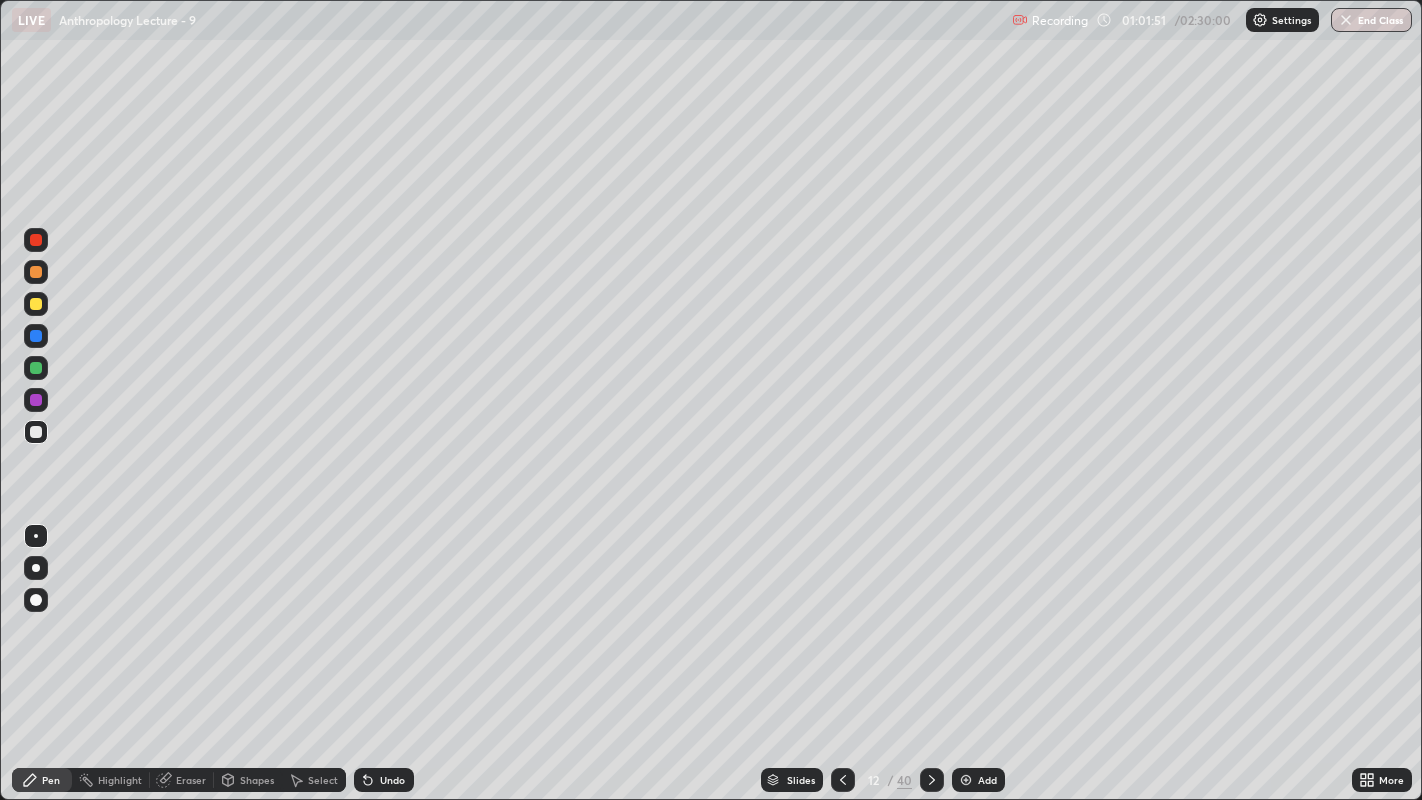 click 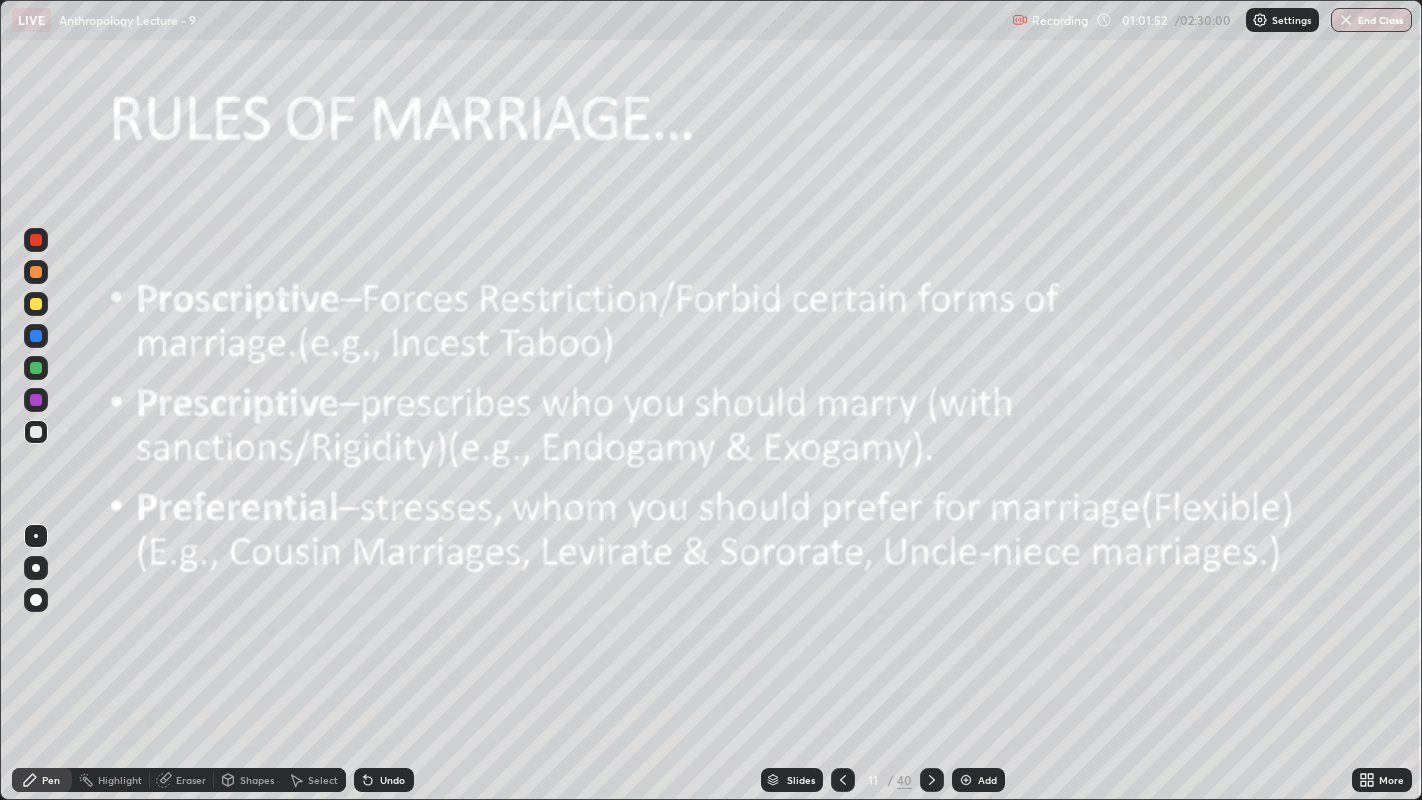 click 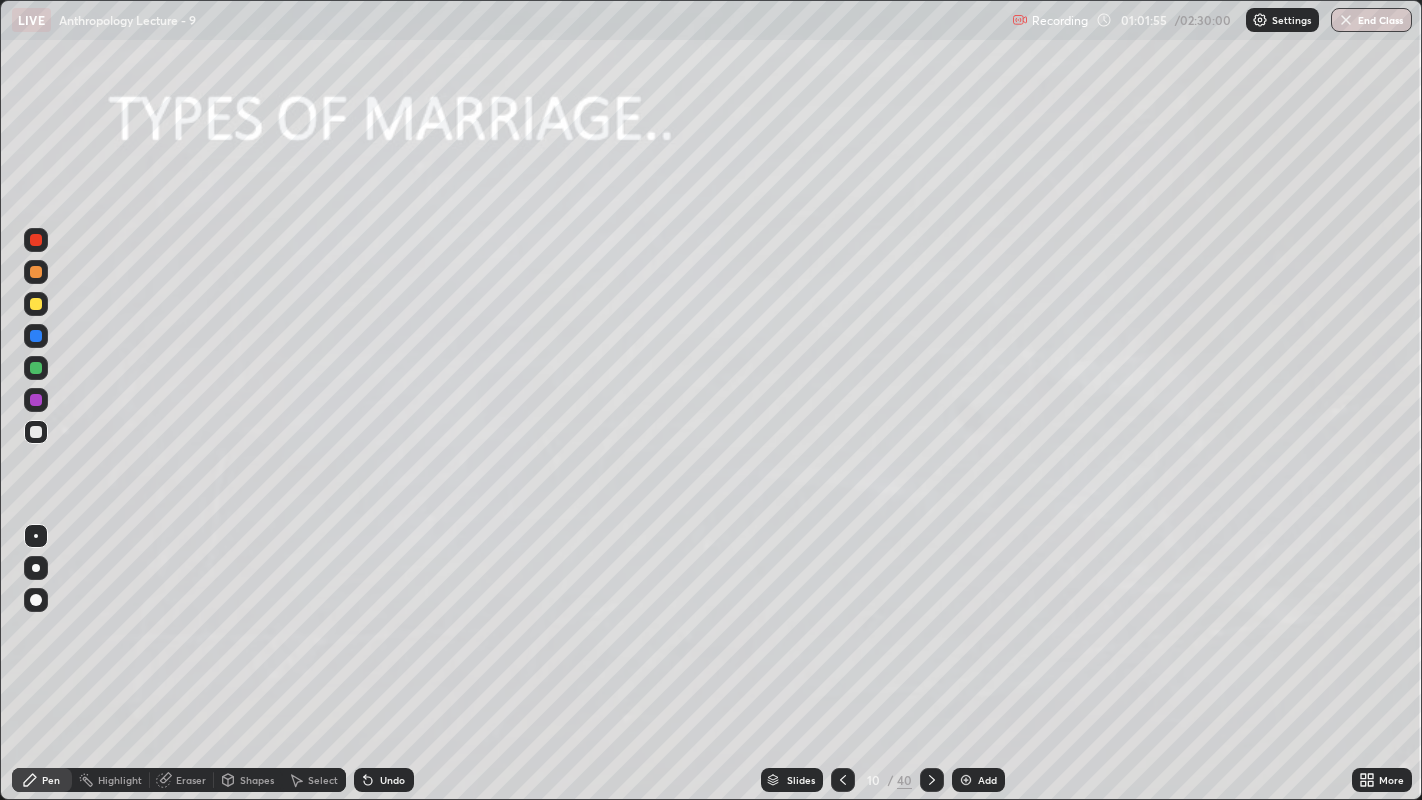 click 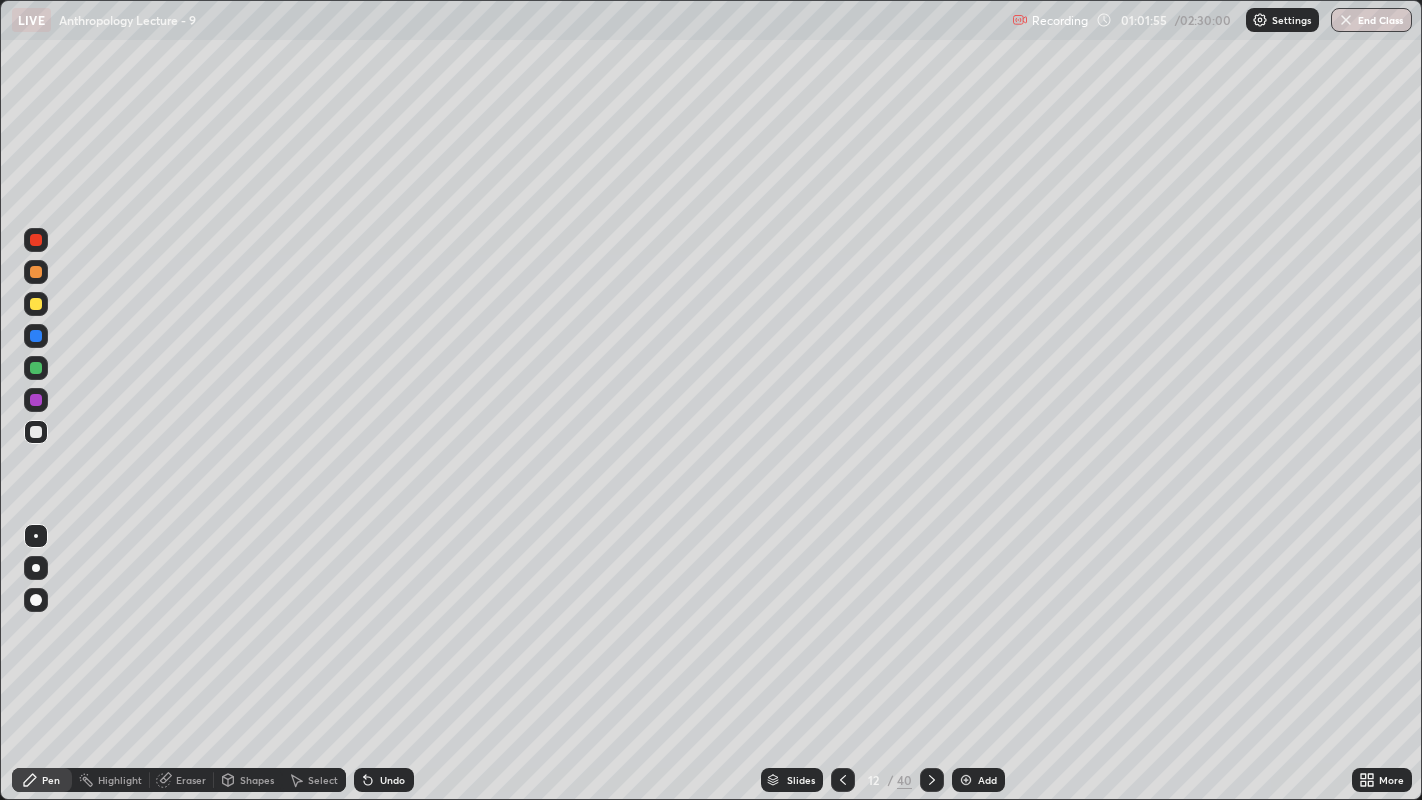 click 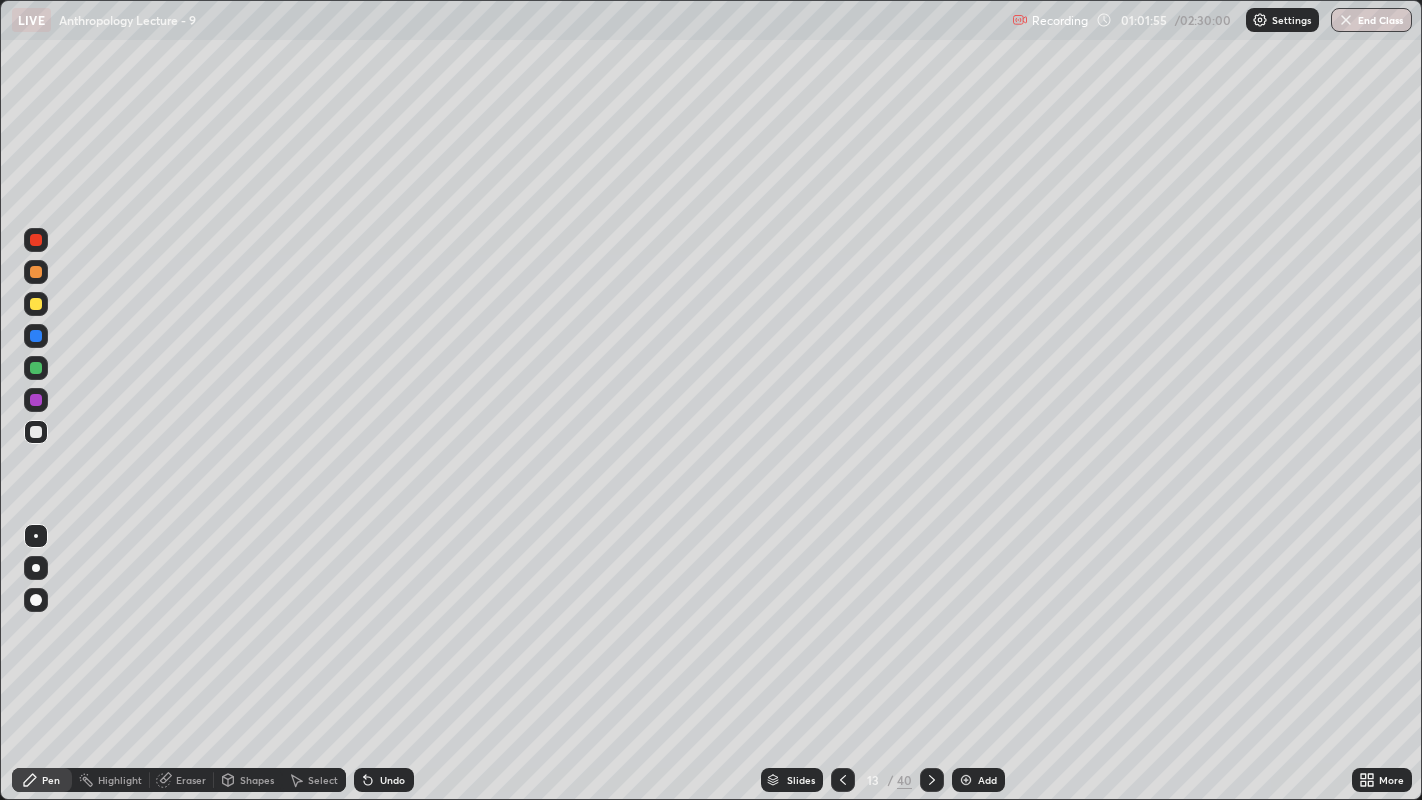 click 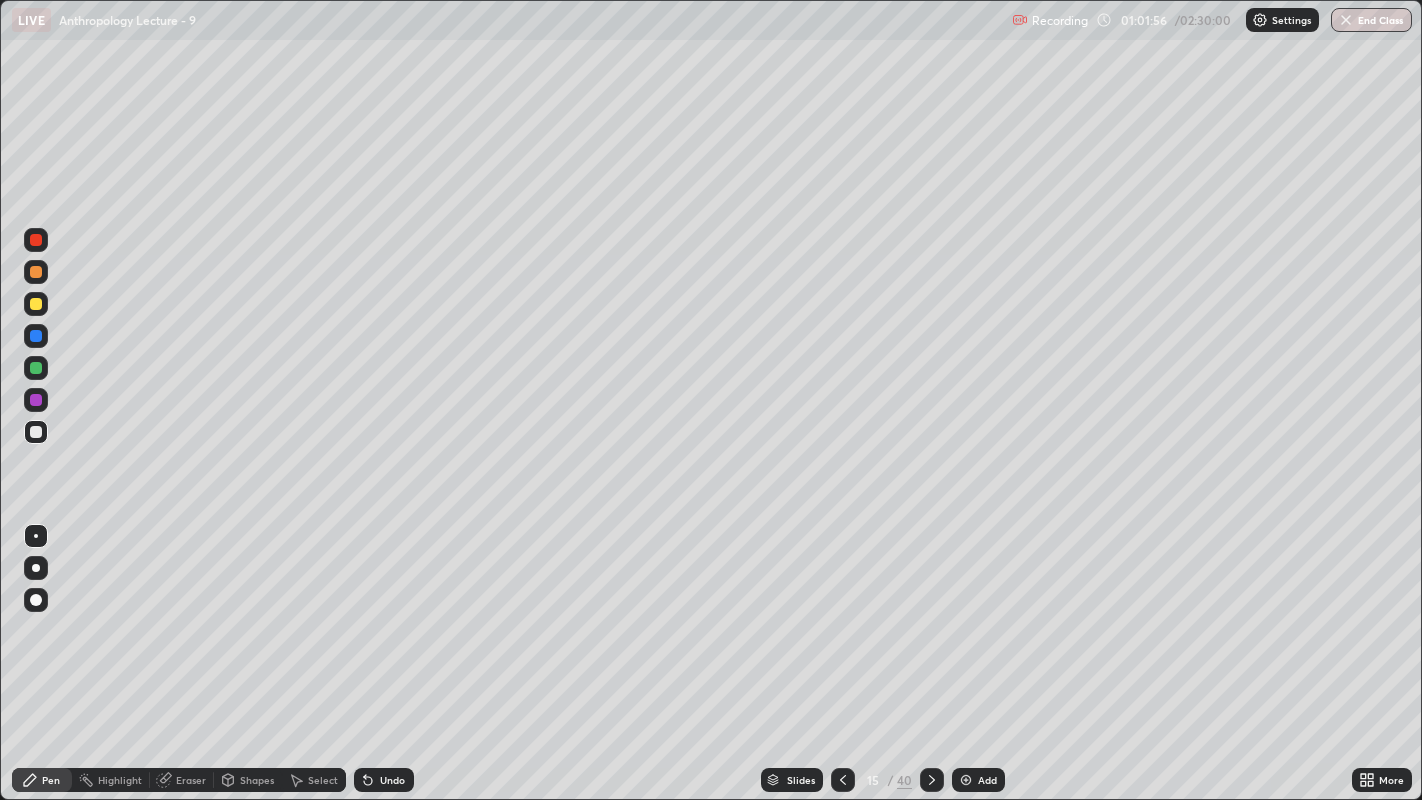 click 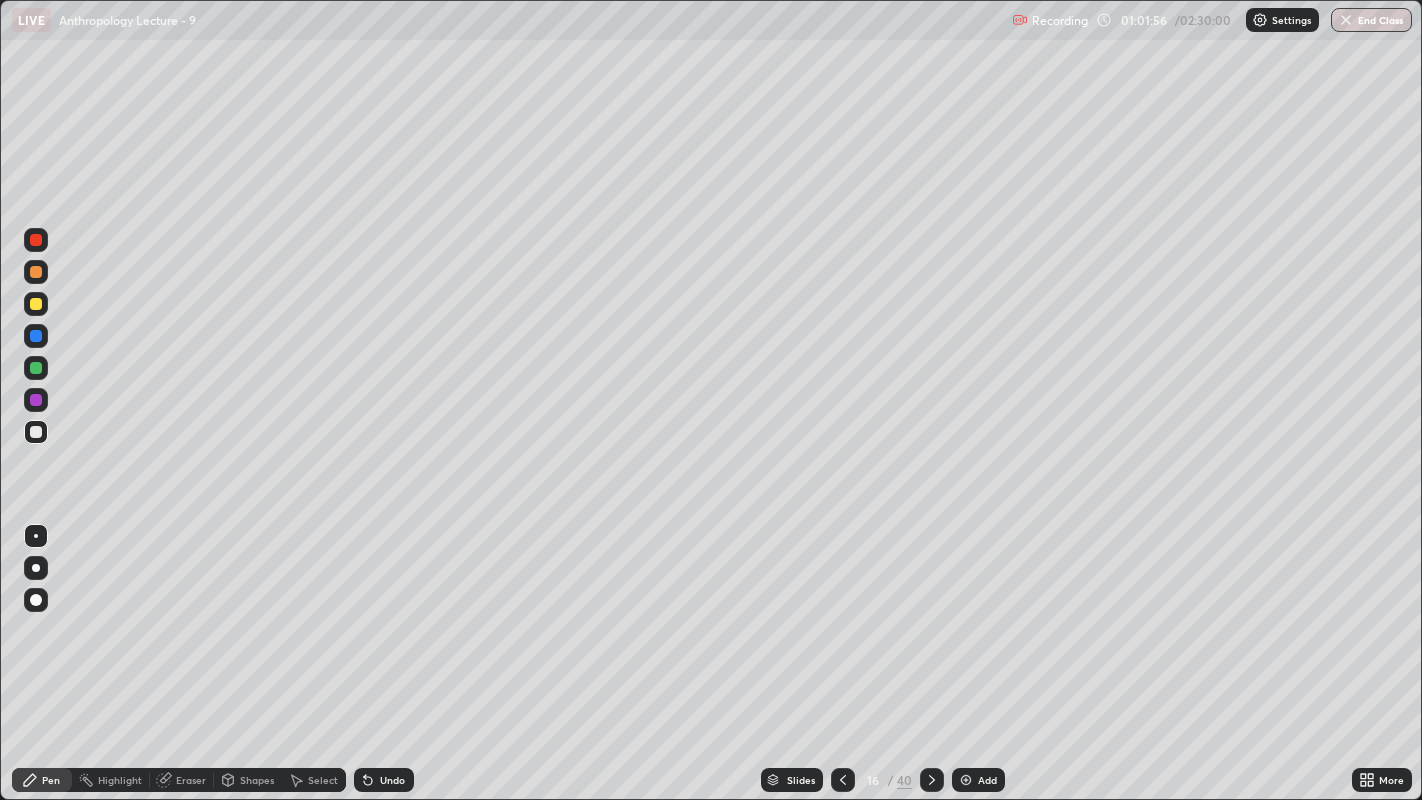 click 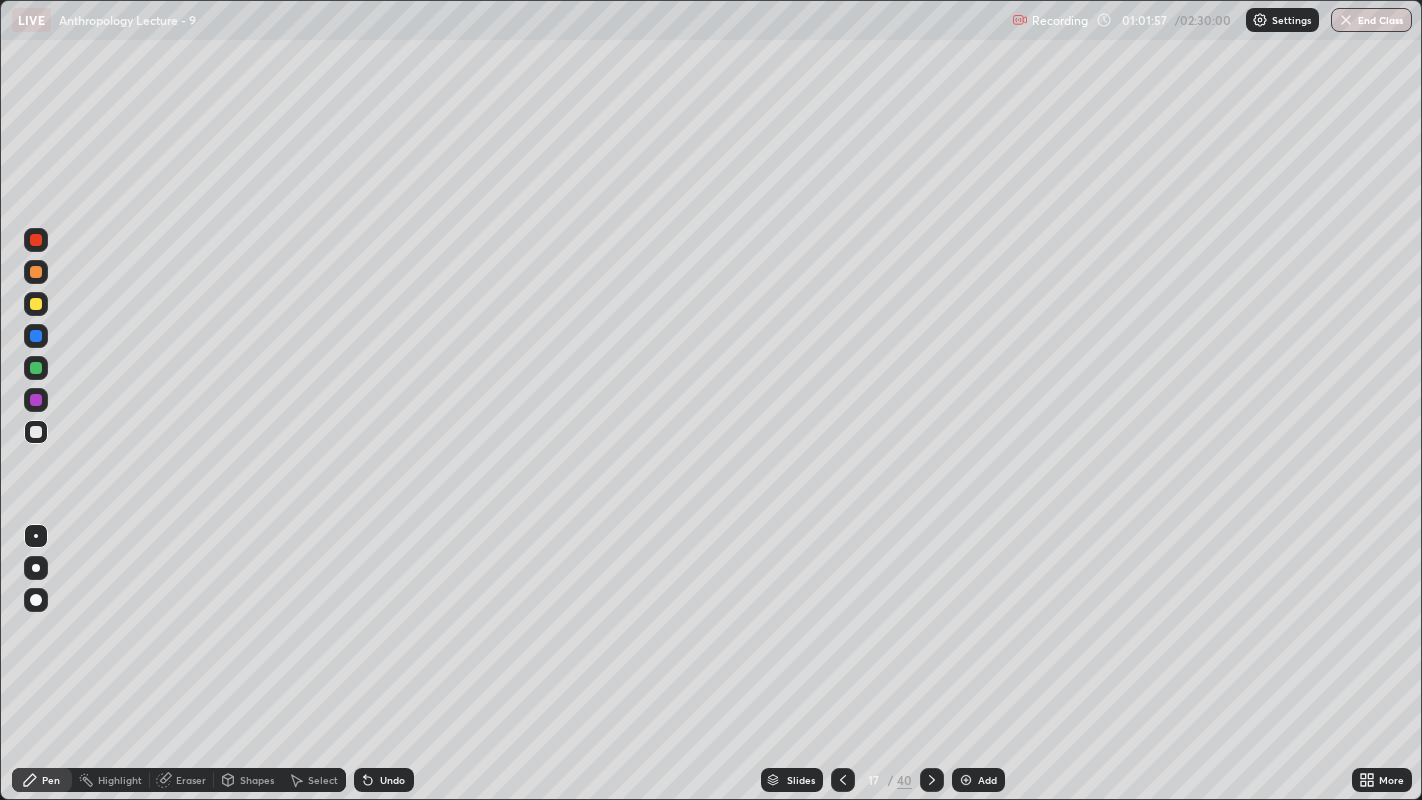 click 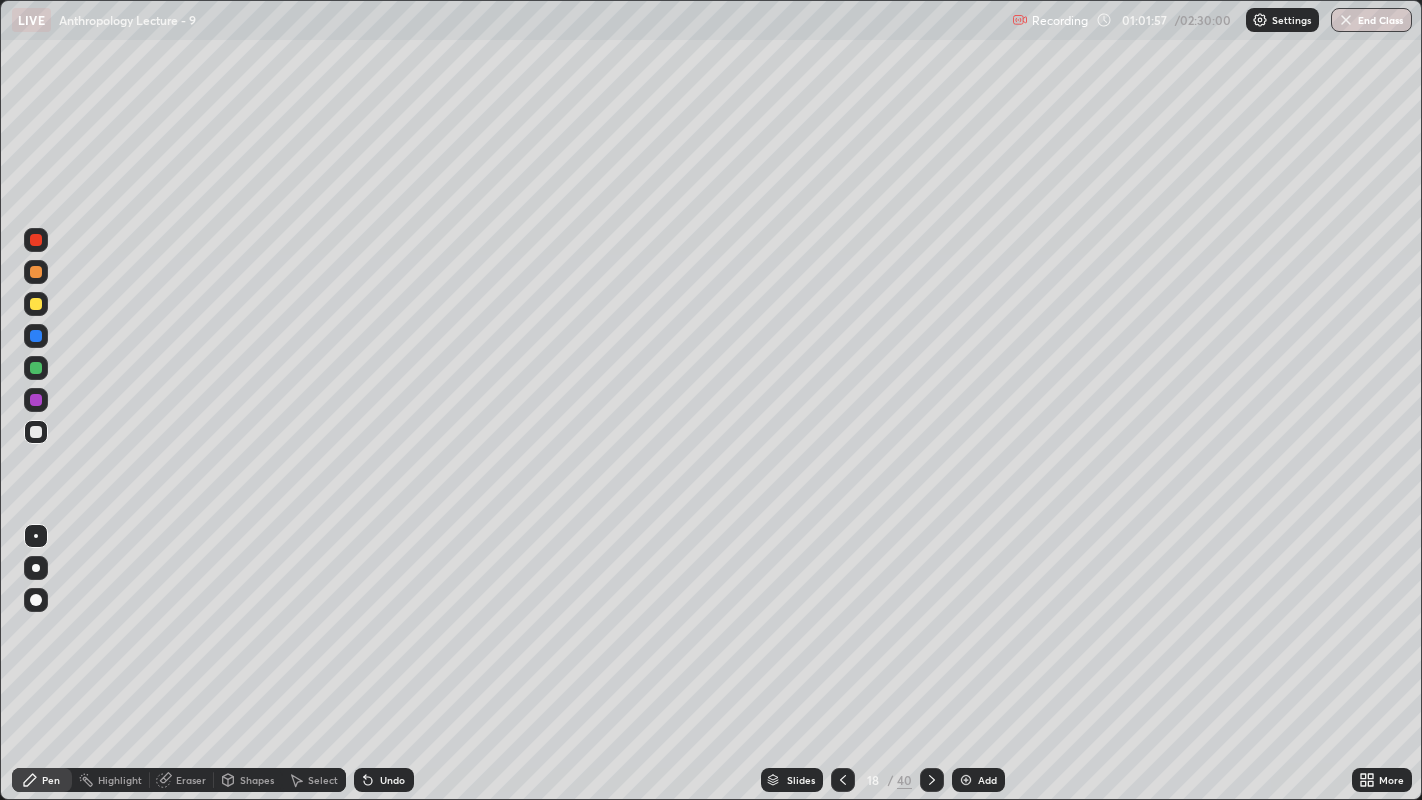 click 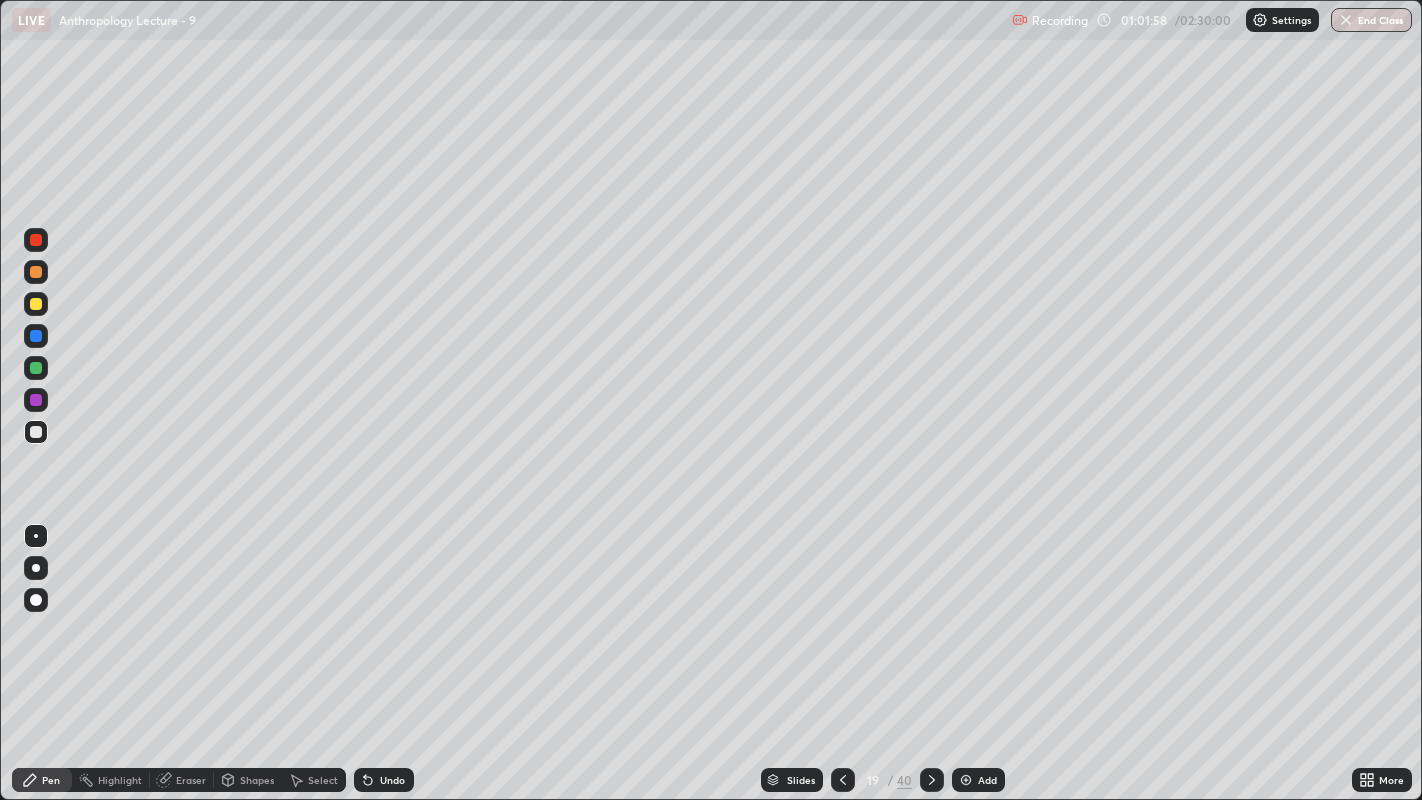 click 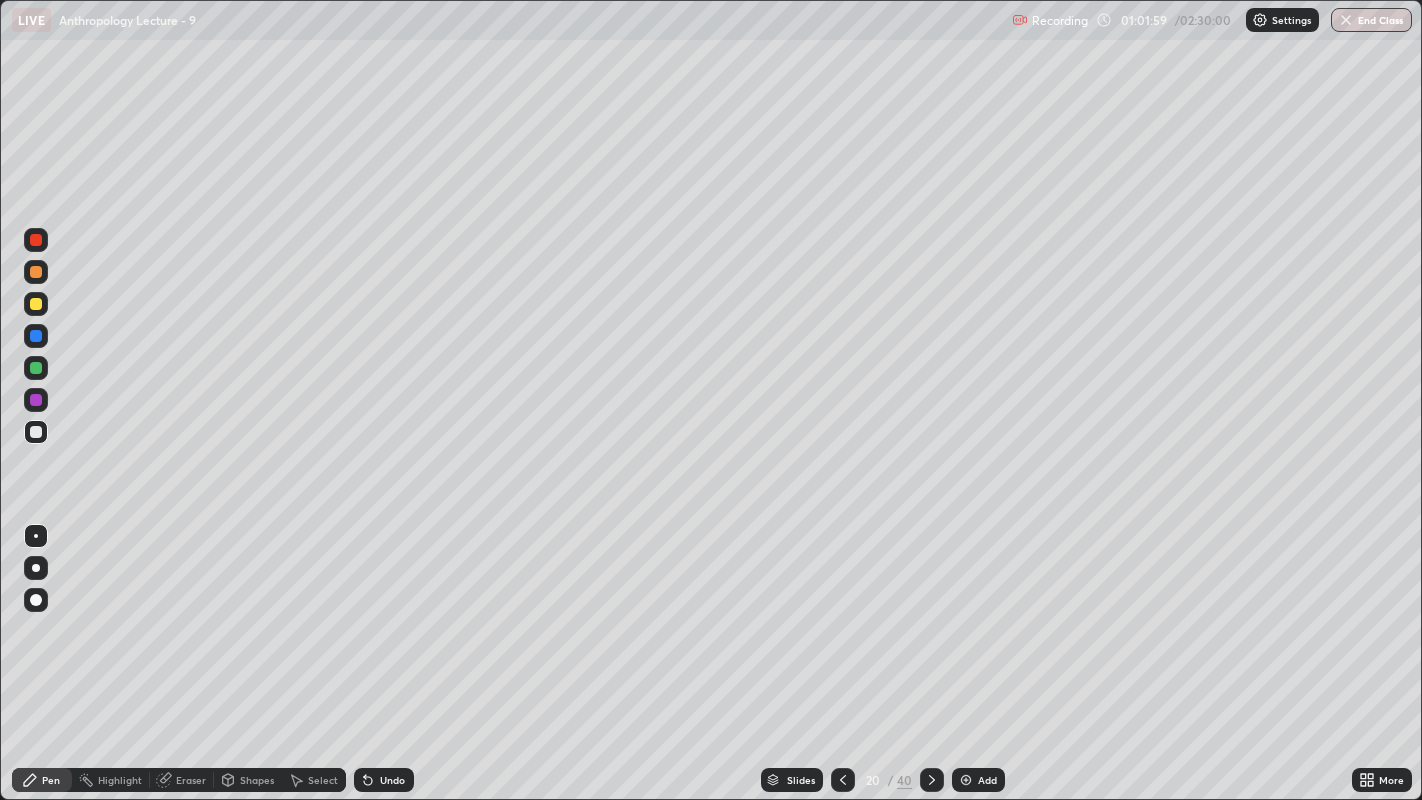 click 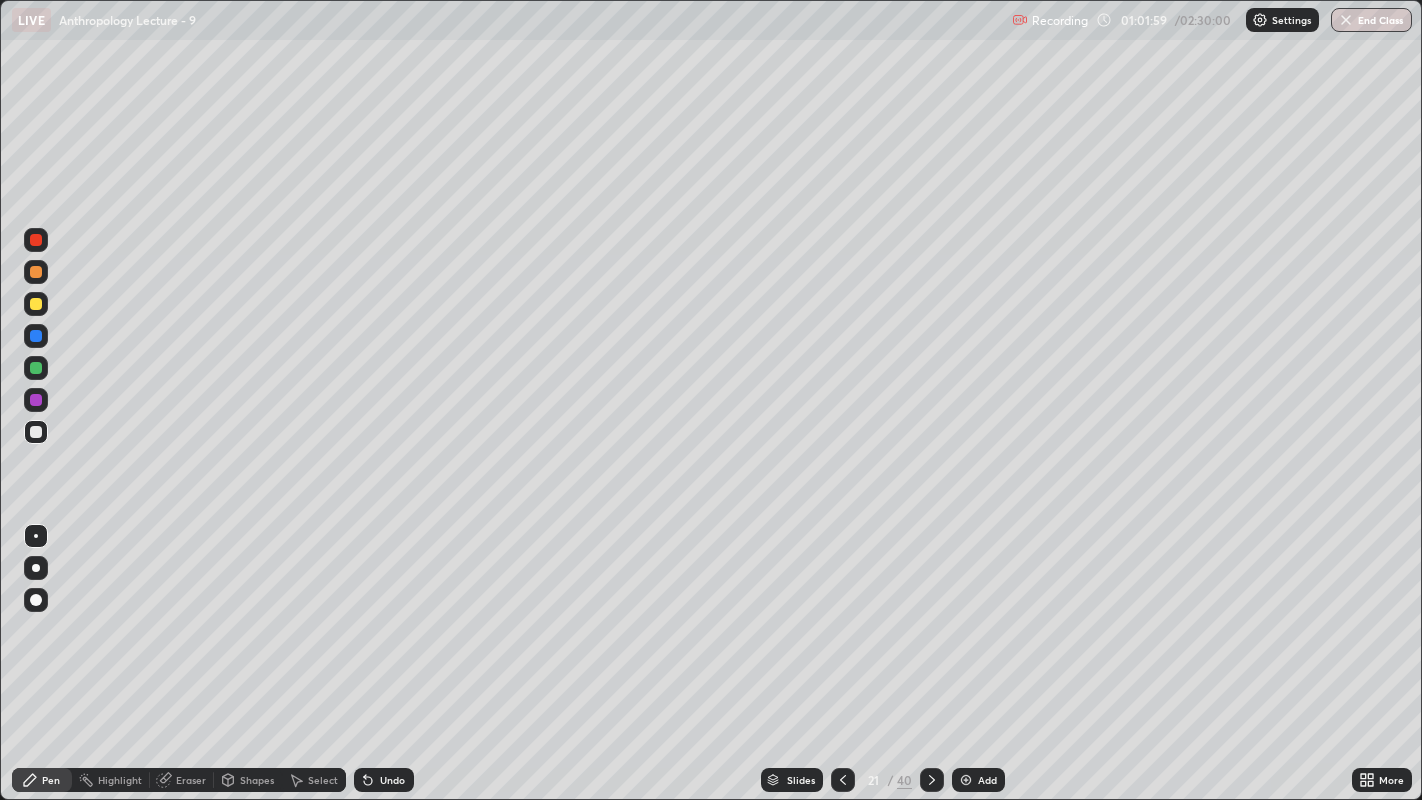click 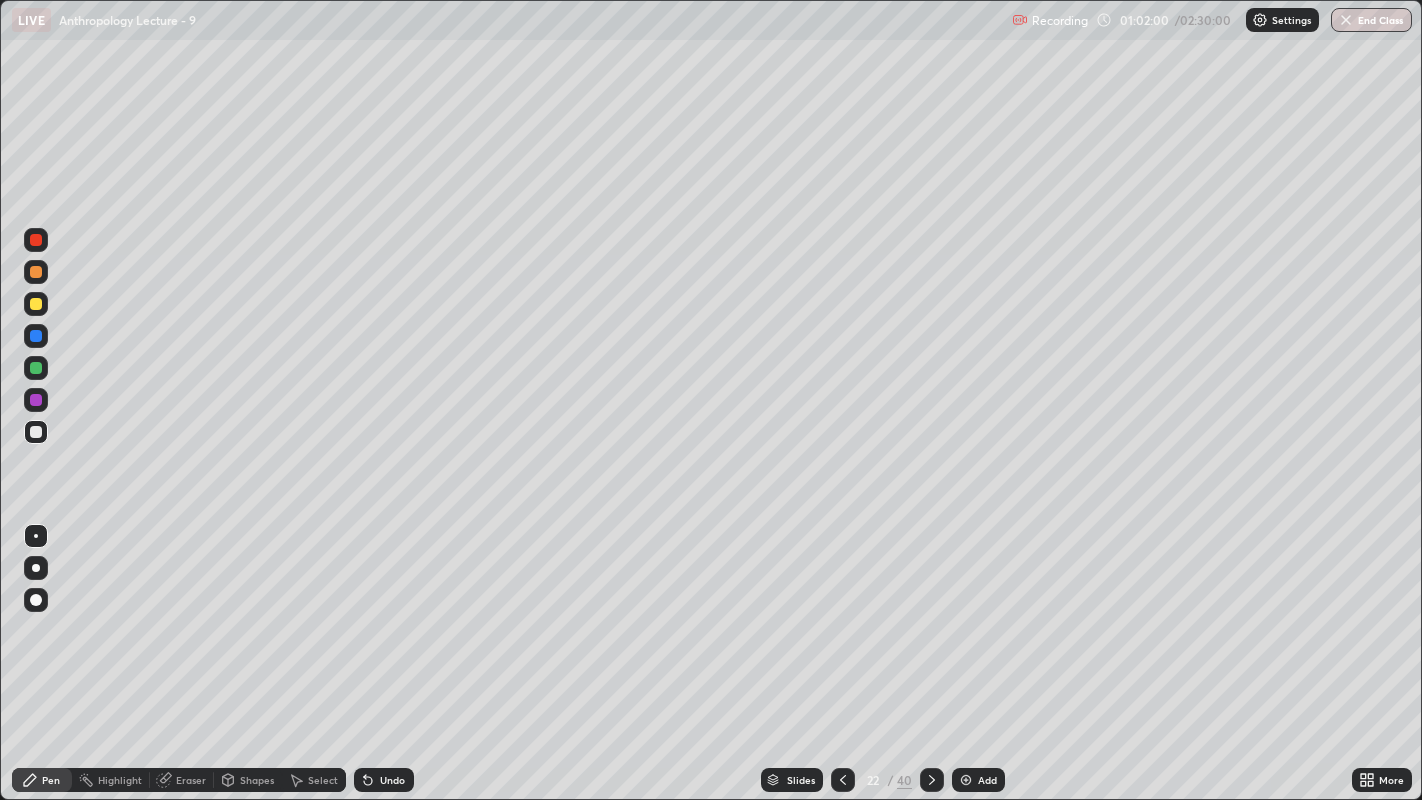 click 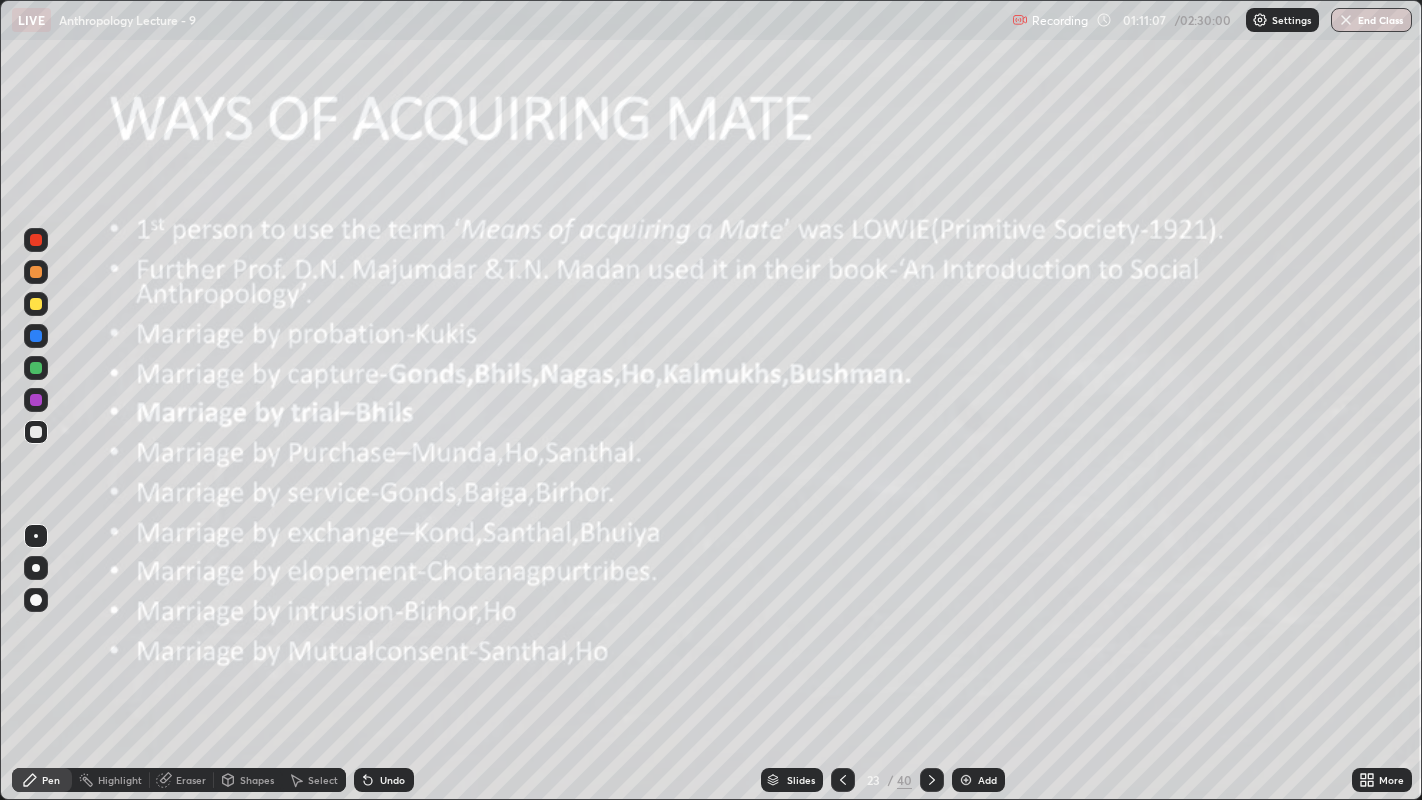 click at bounding box center [36, 272] 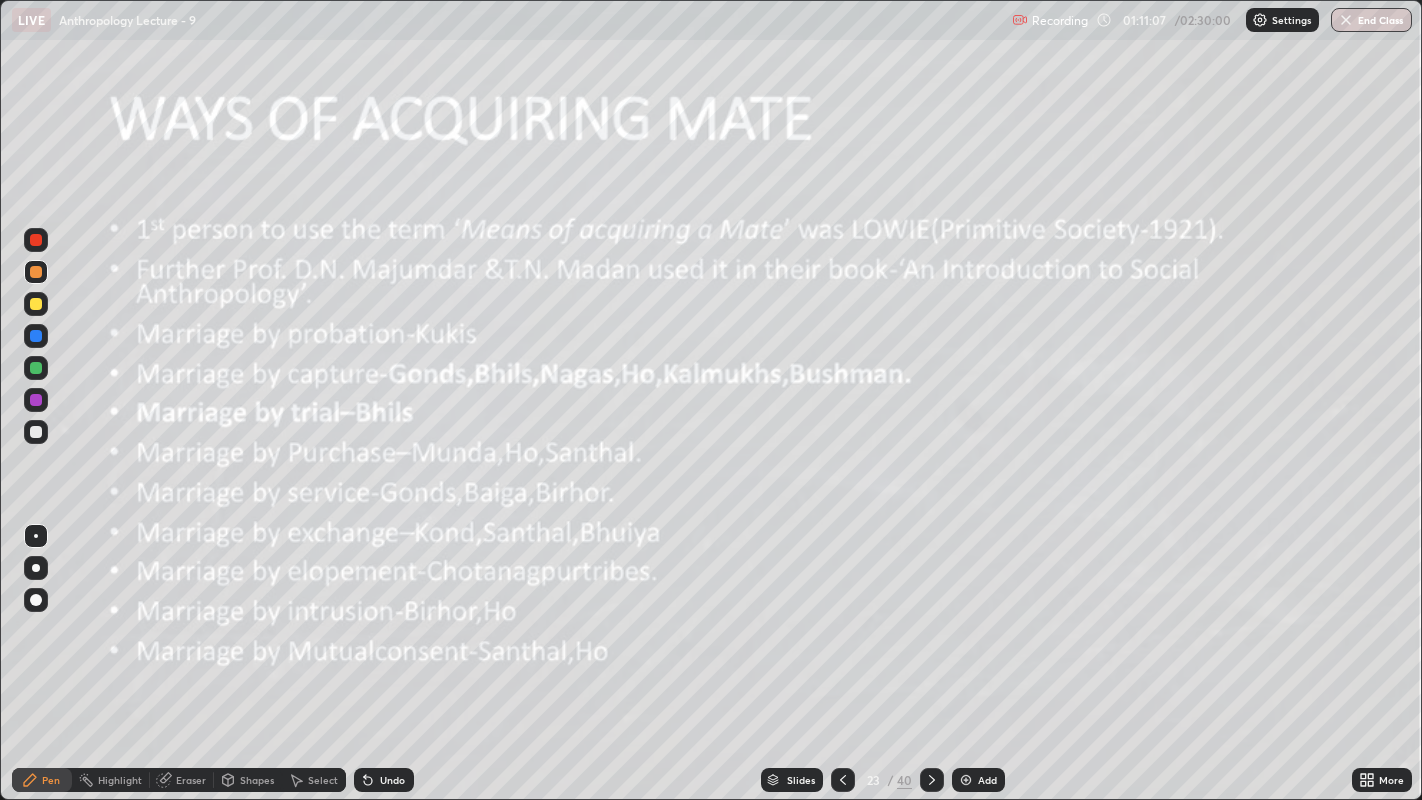 click at bounding box center [36, 304] 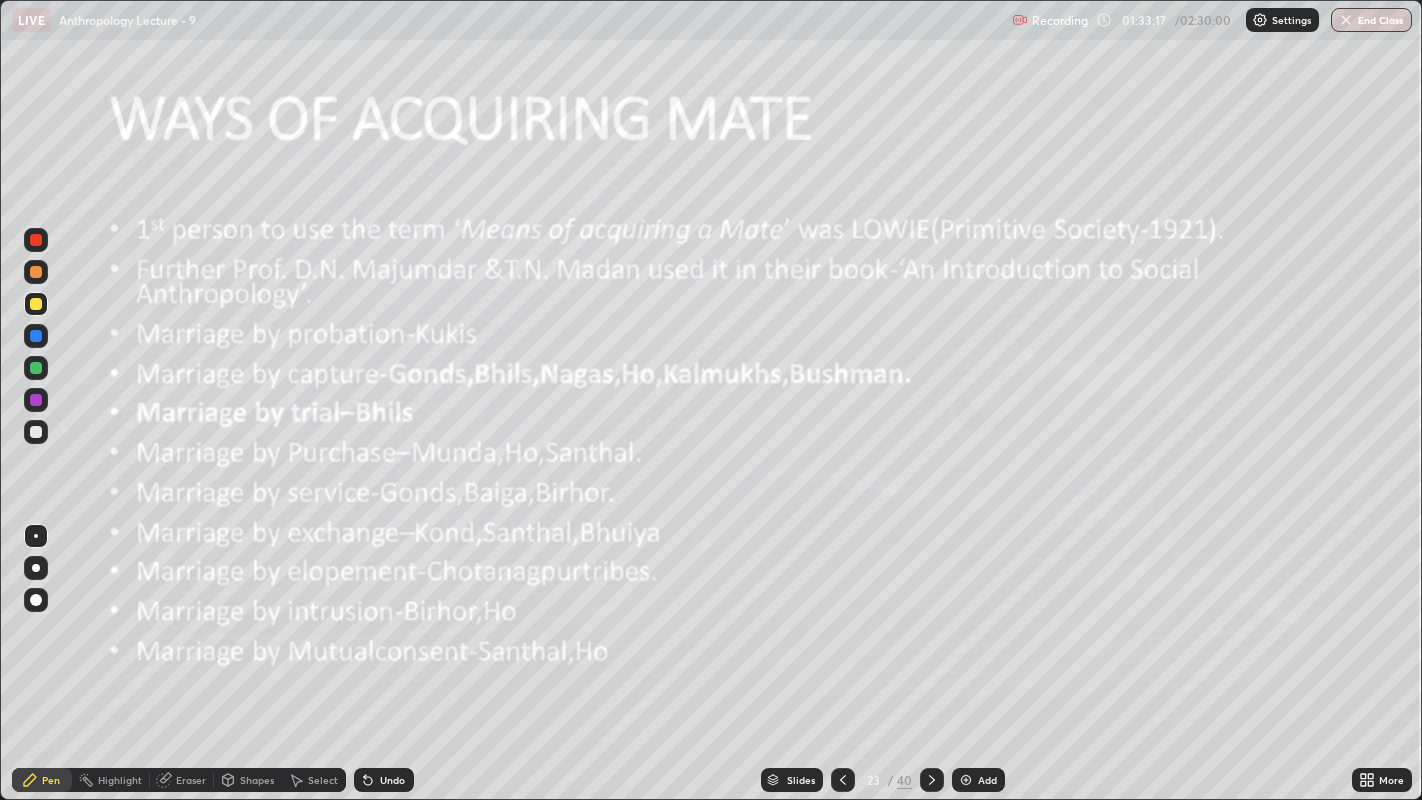 click 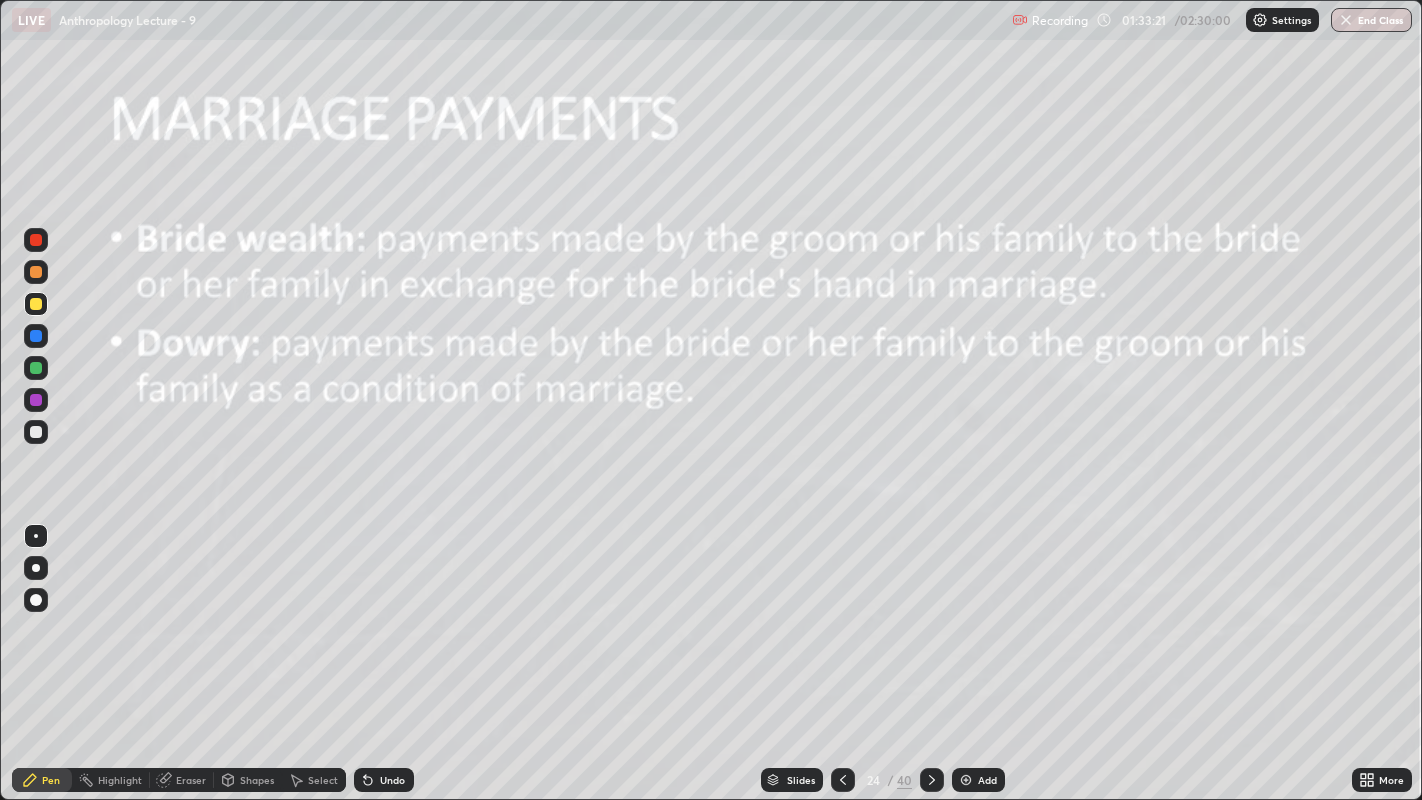 click 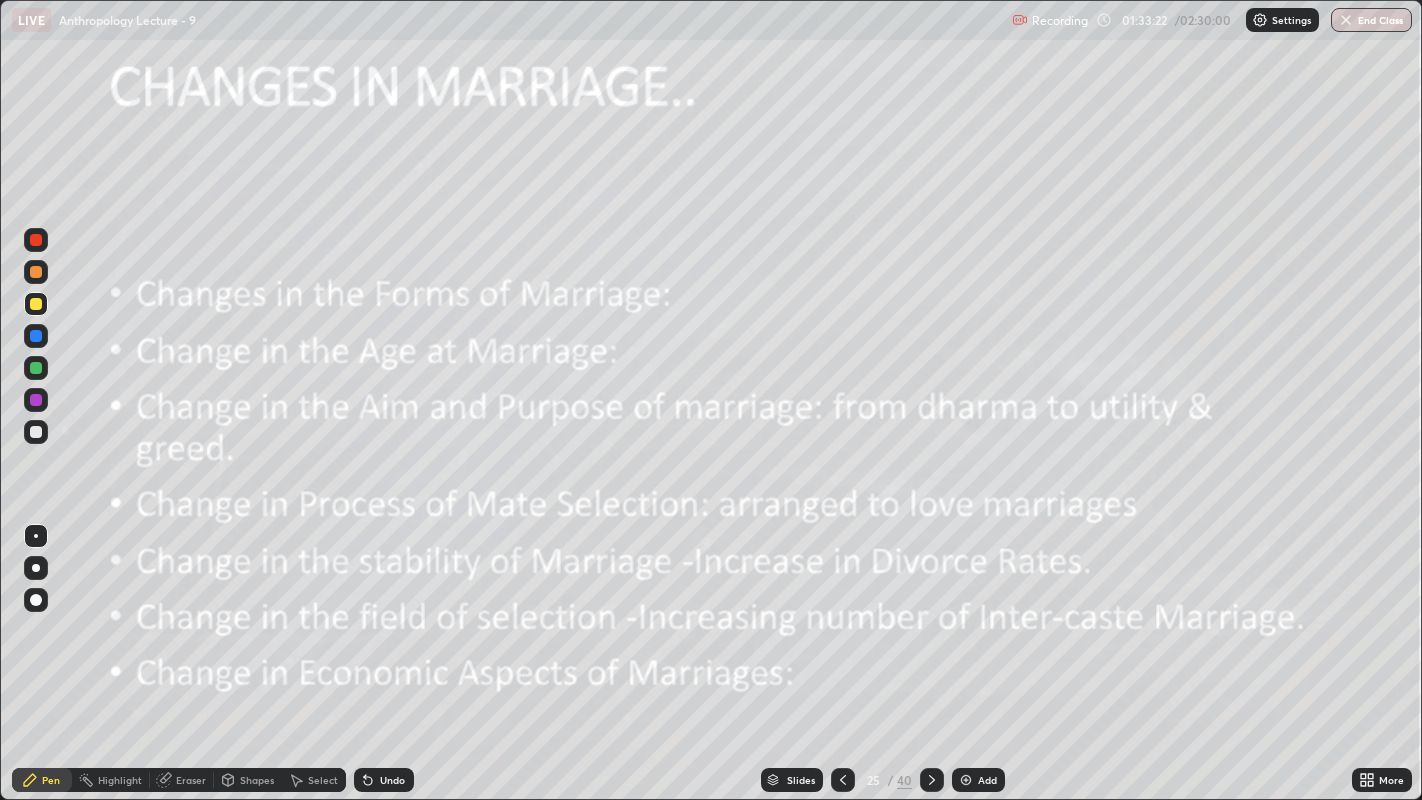 click 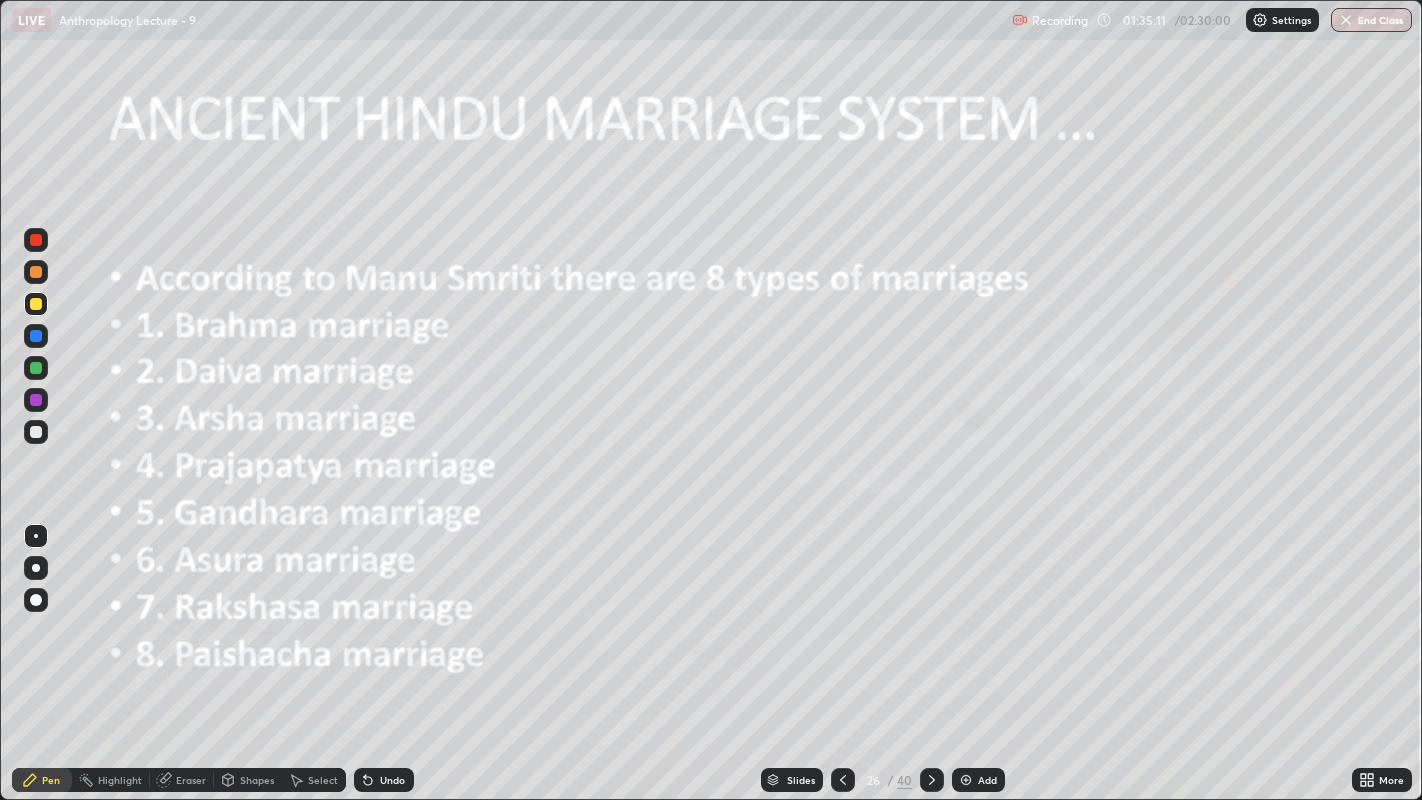 click 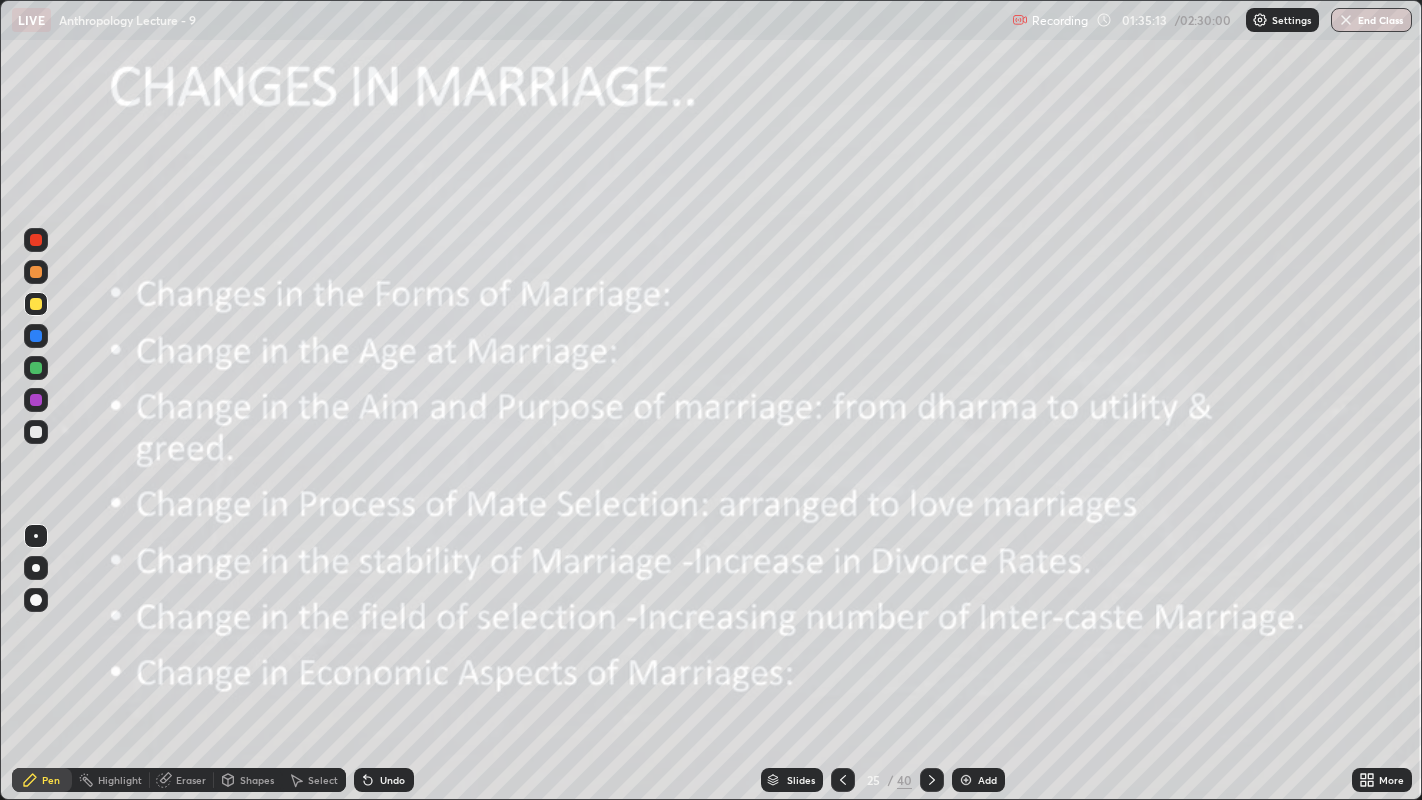 click 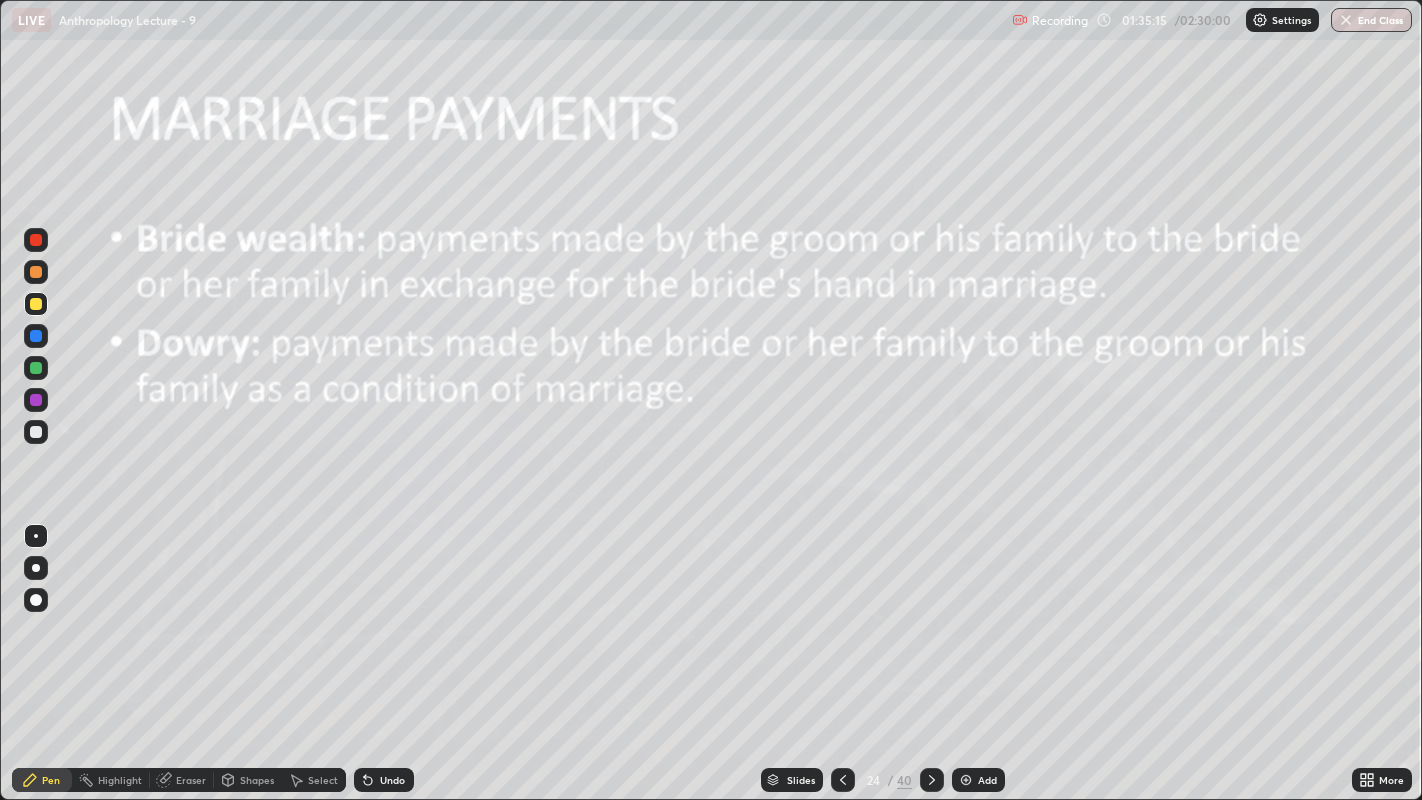 click 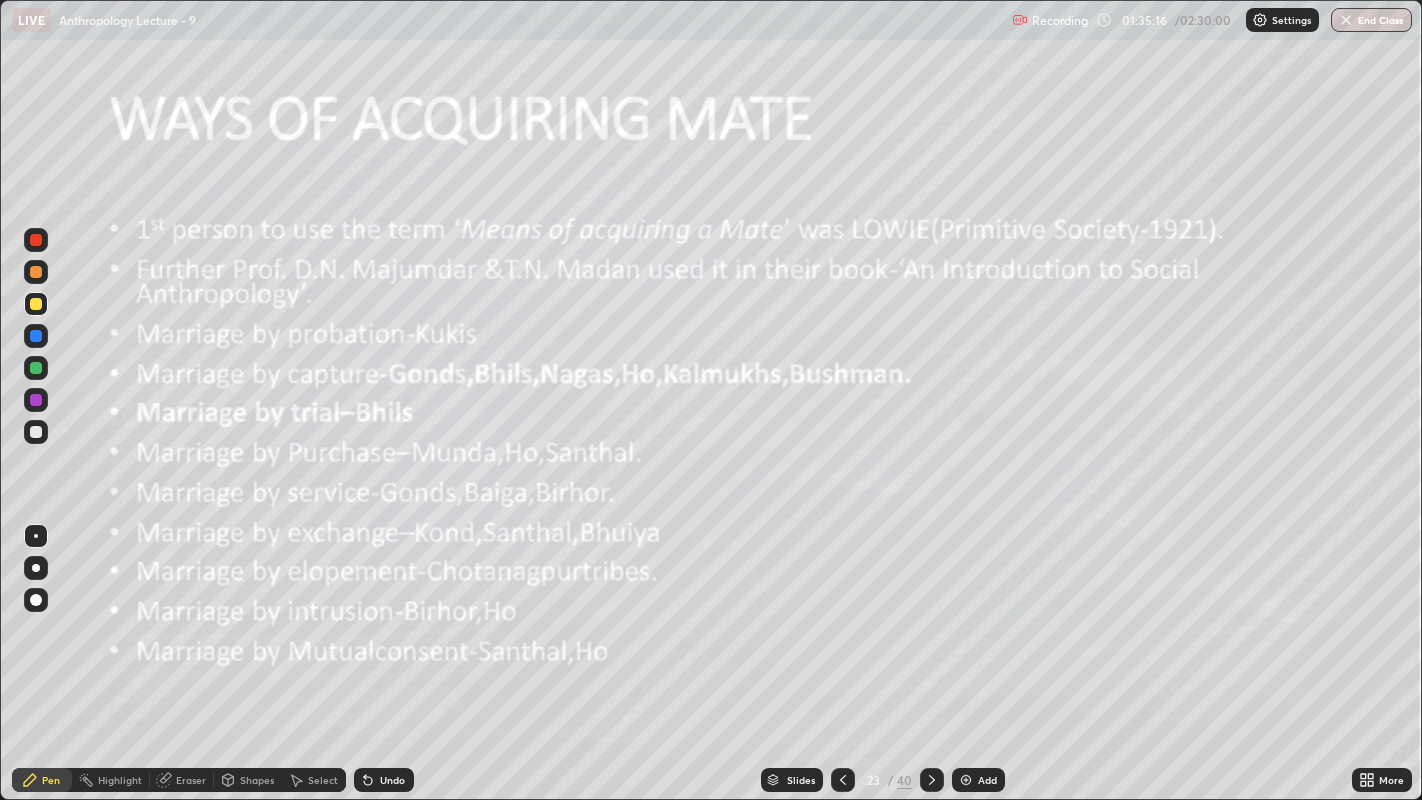 click 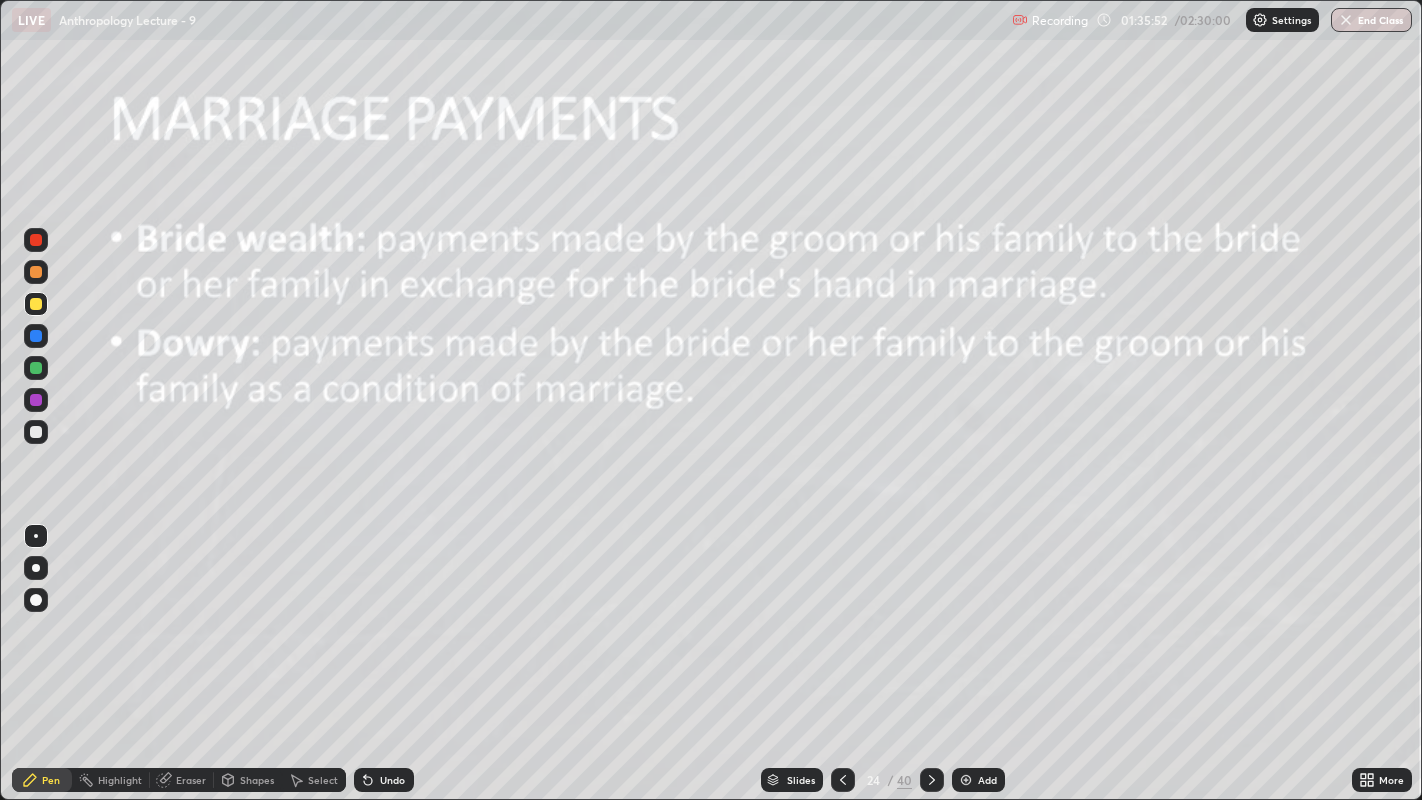 click at bounding box center [966, 780] 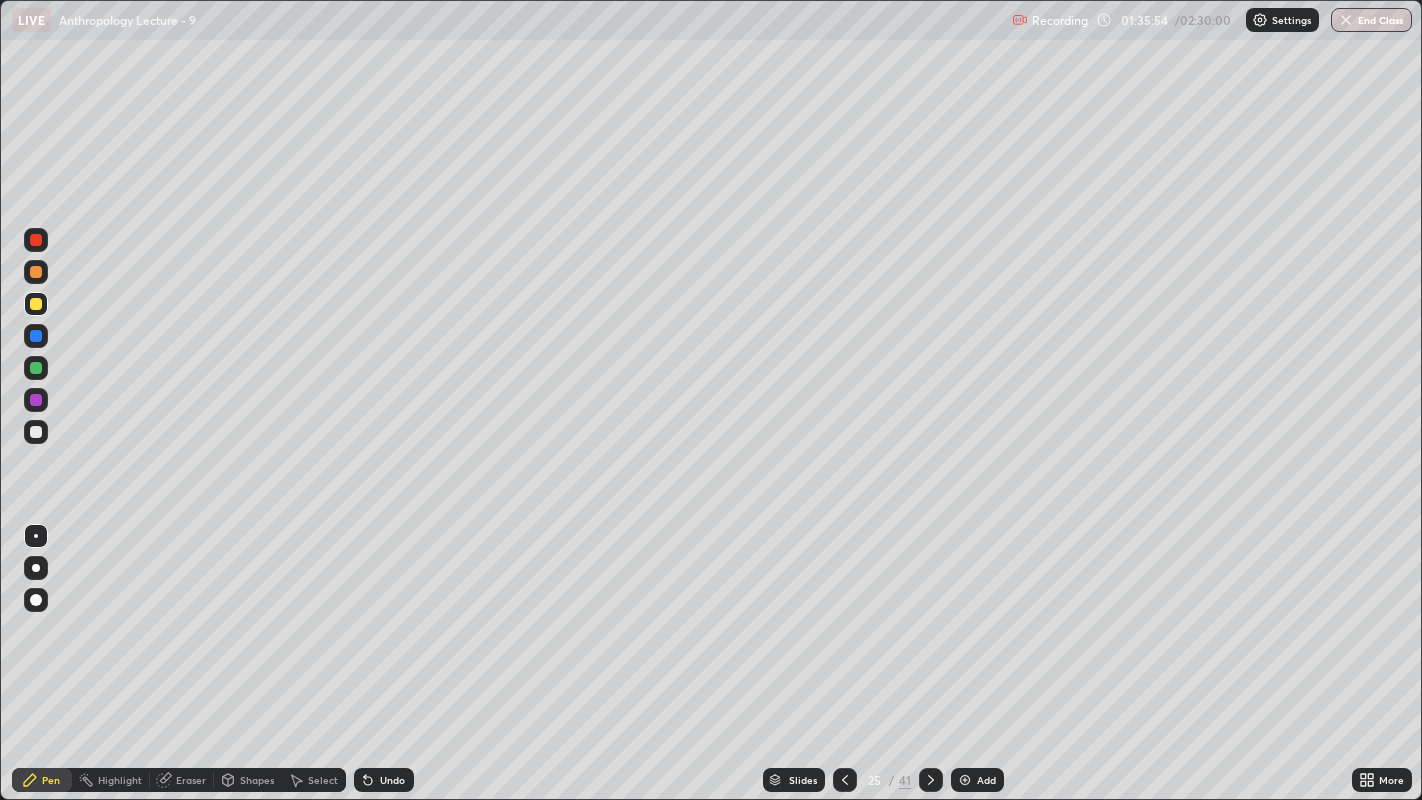 click at bounding box center (36, 432) 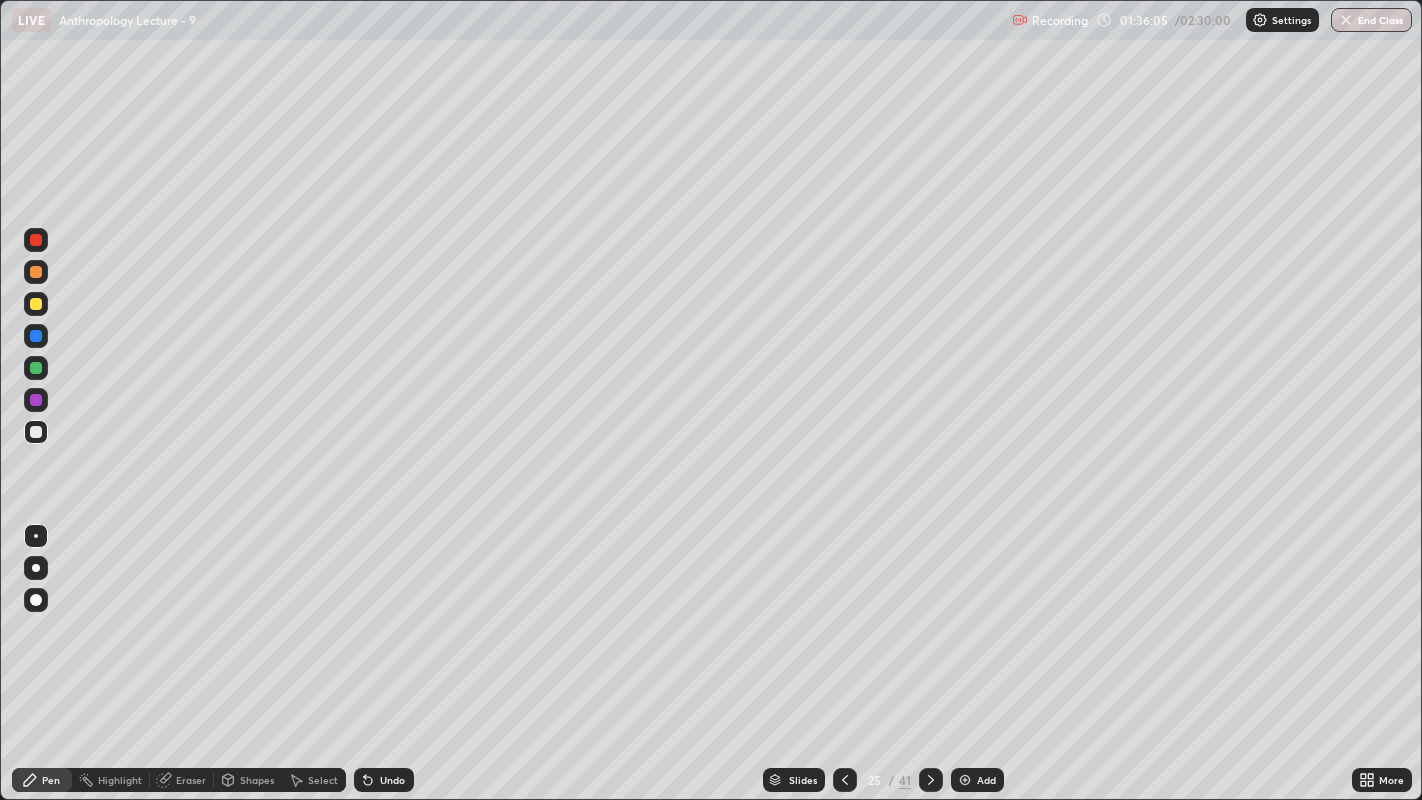 click at bounding box center [36, 272] 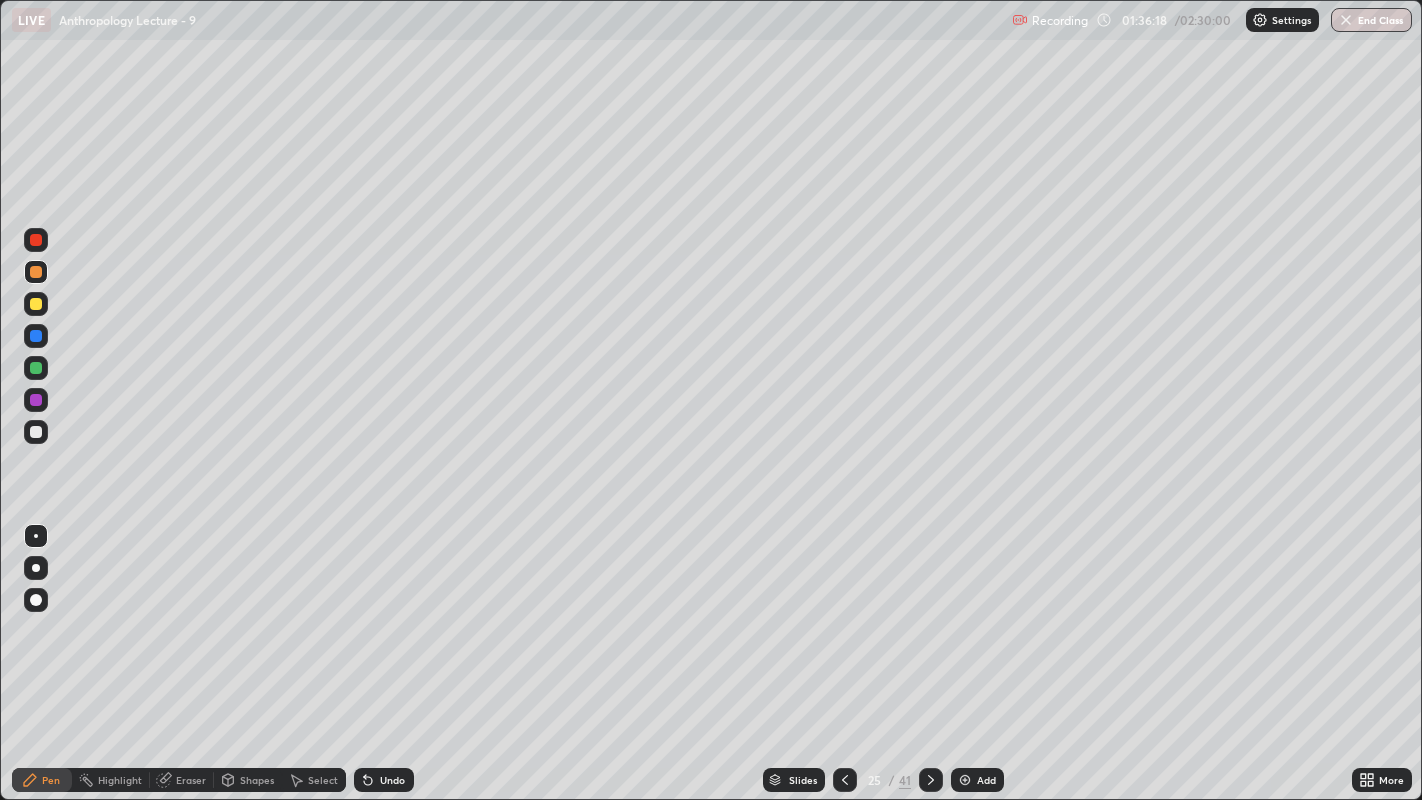 click at bounding box center (36, 432) 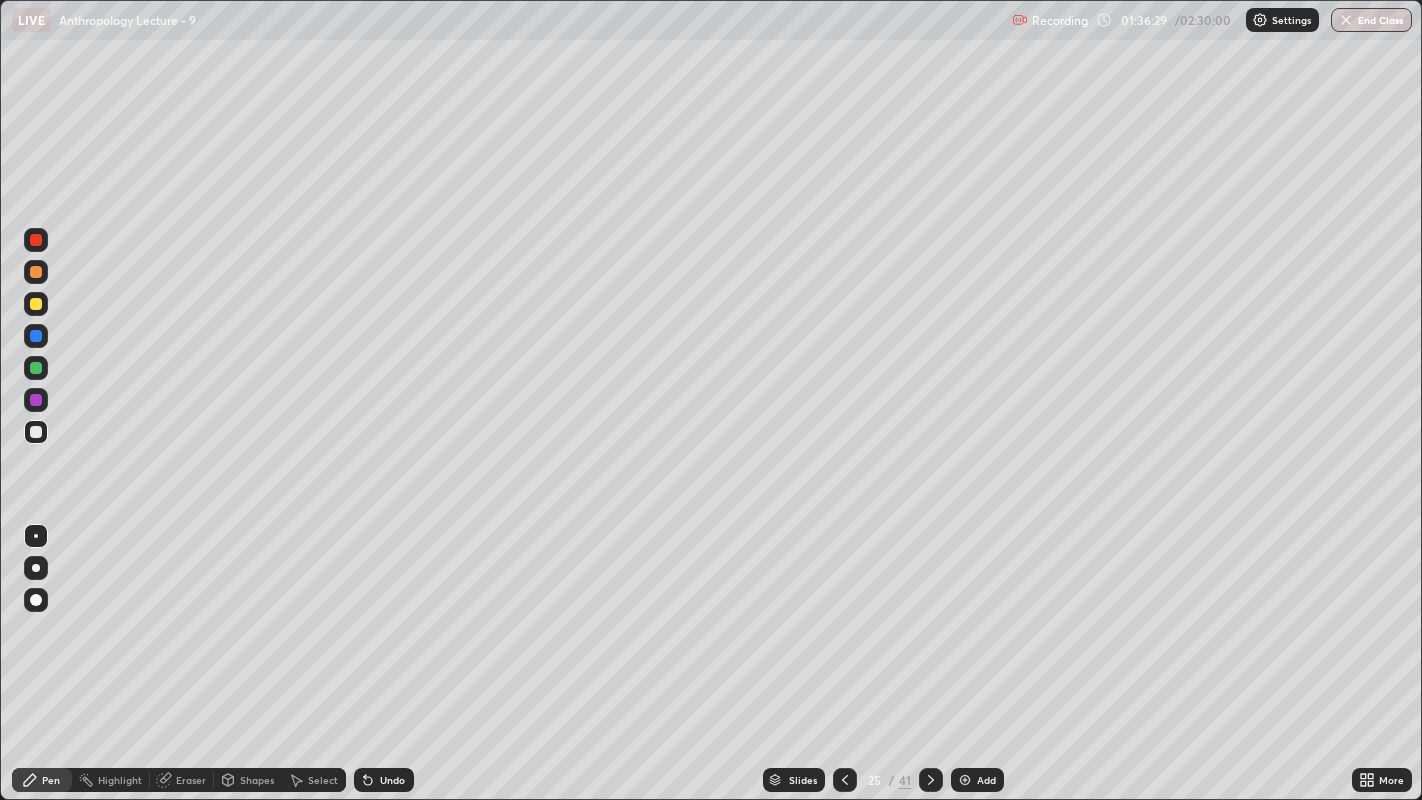 click at bounding box center [36, 272] 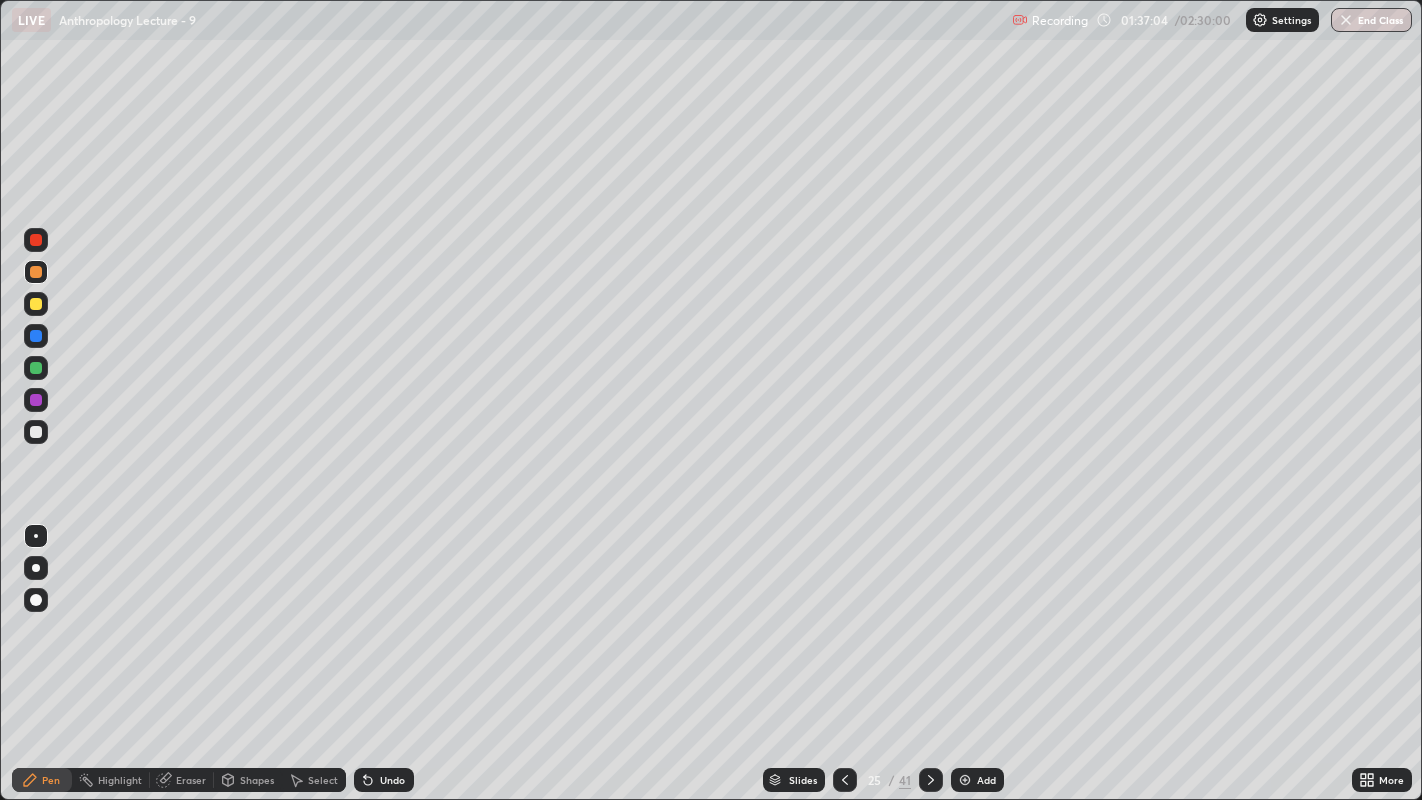 click at bounding box center [36, 432] 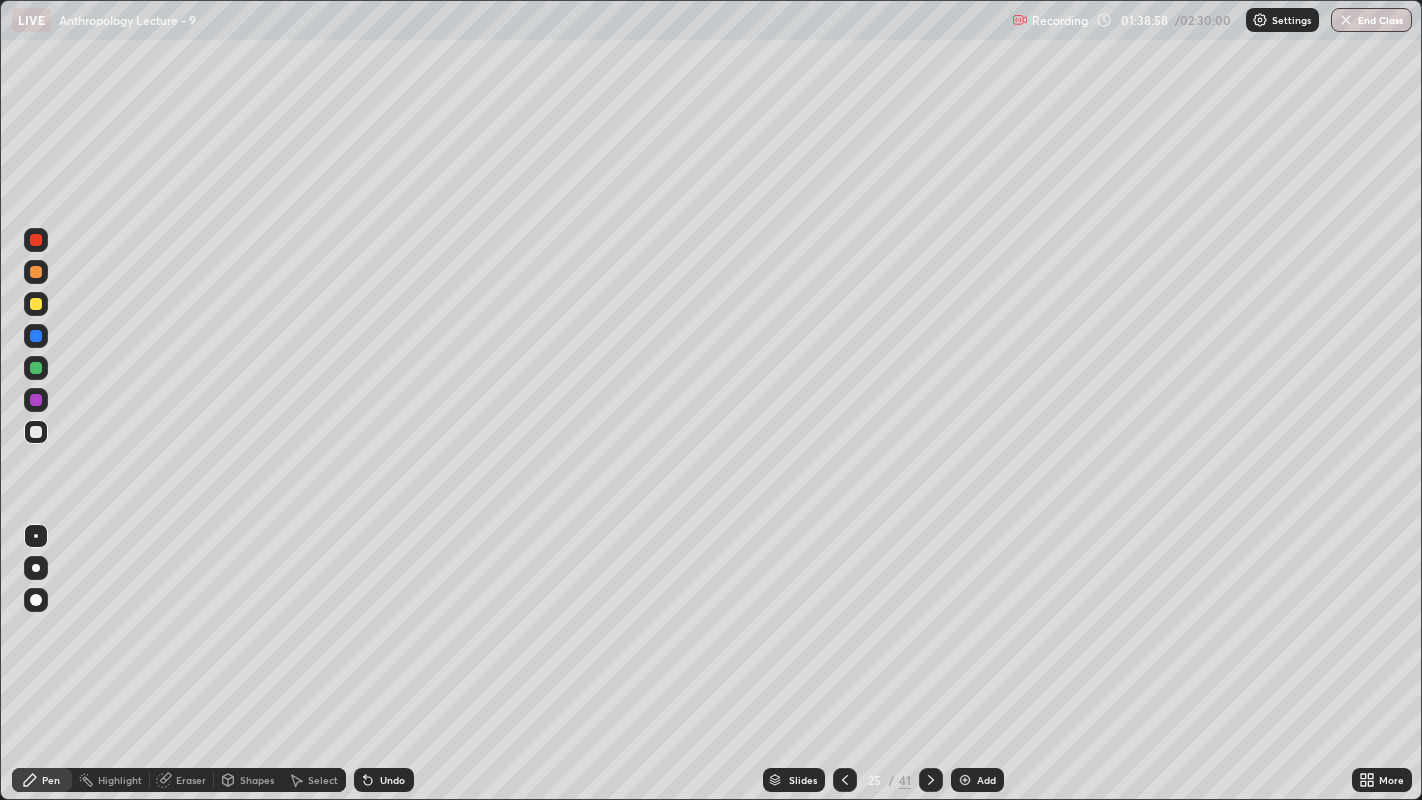 click at bounding box center (36, 304) 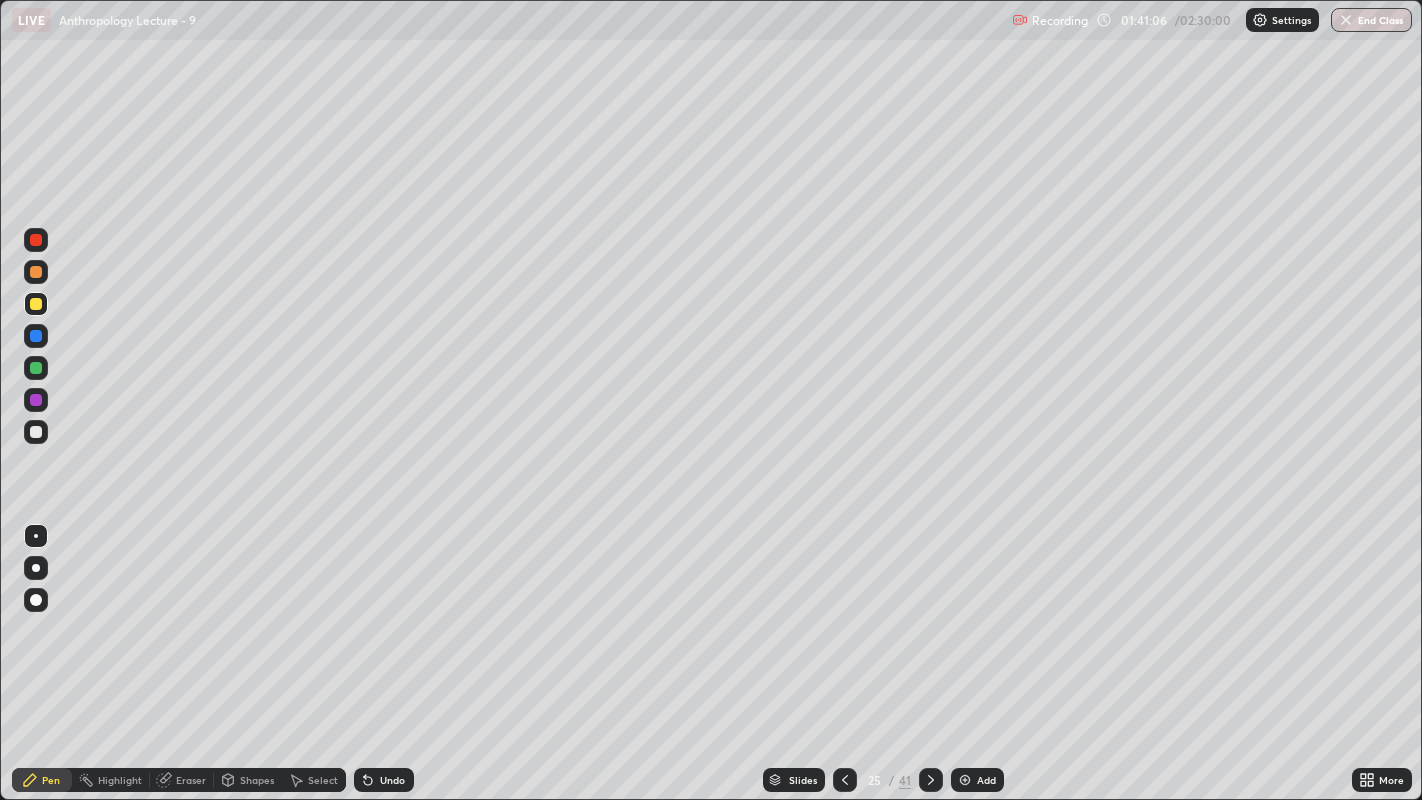 click at bounding box center (36, 432) 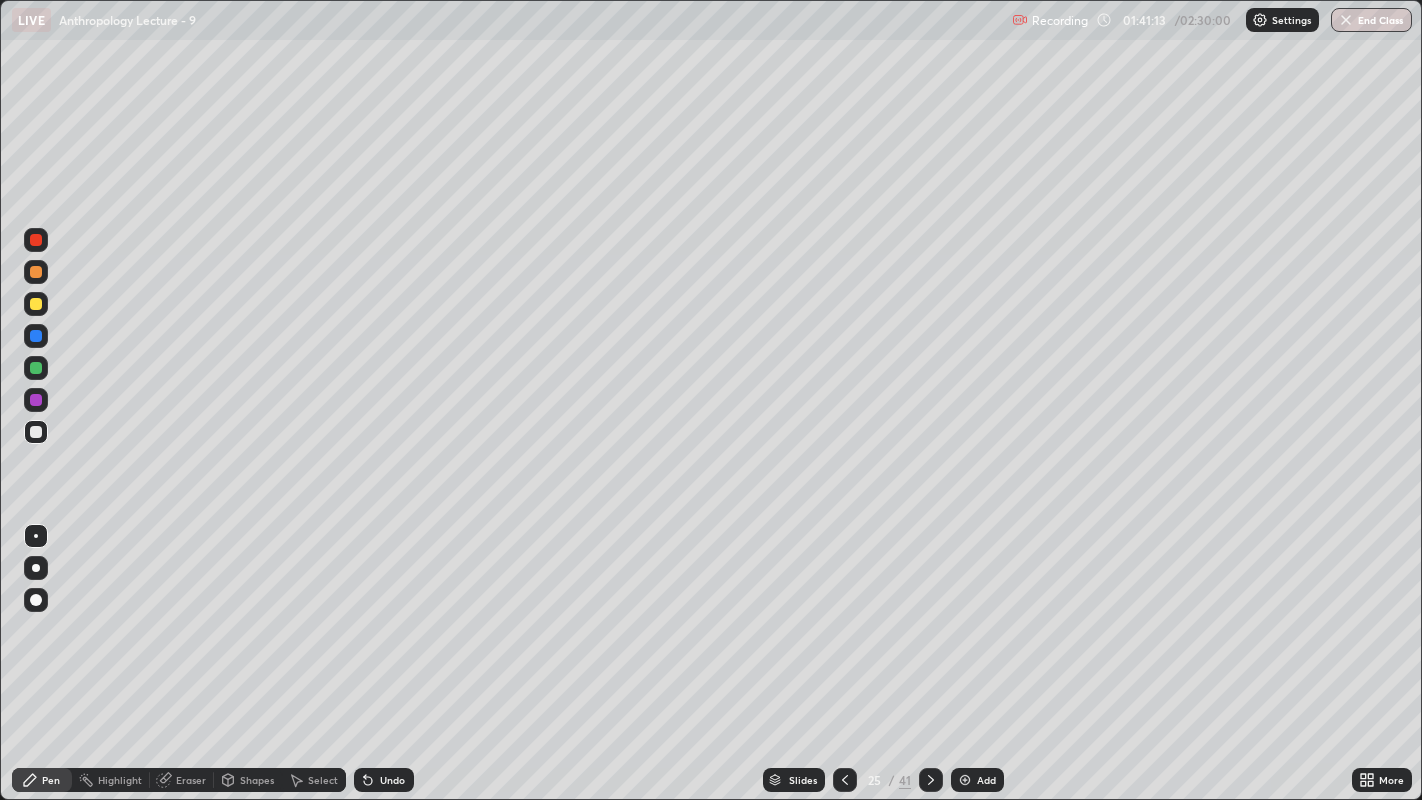 click at bounding box center [36, 368] 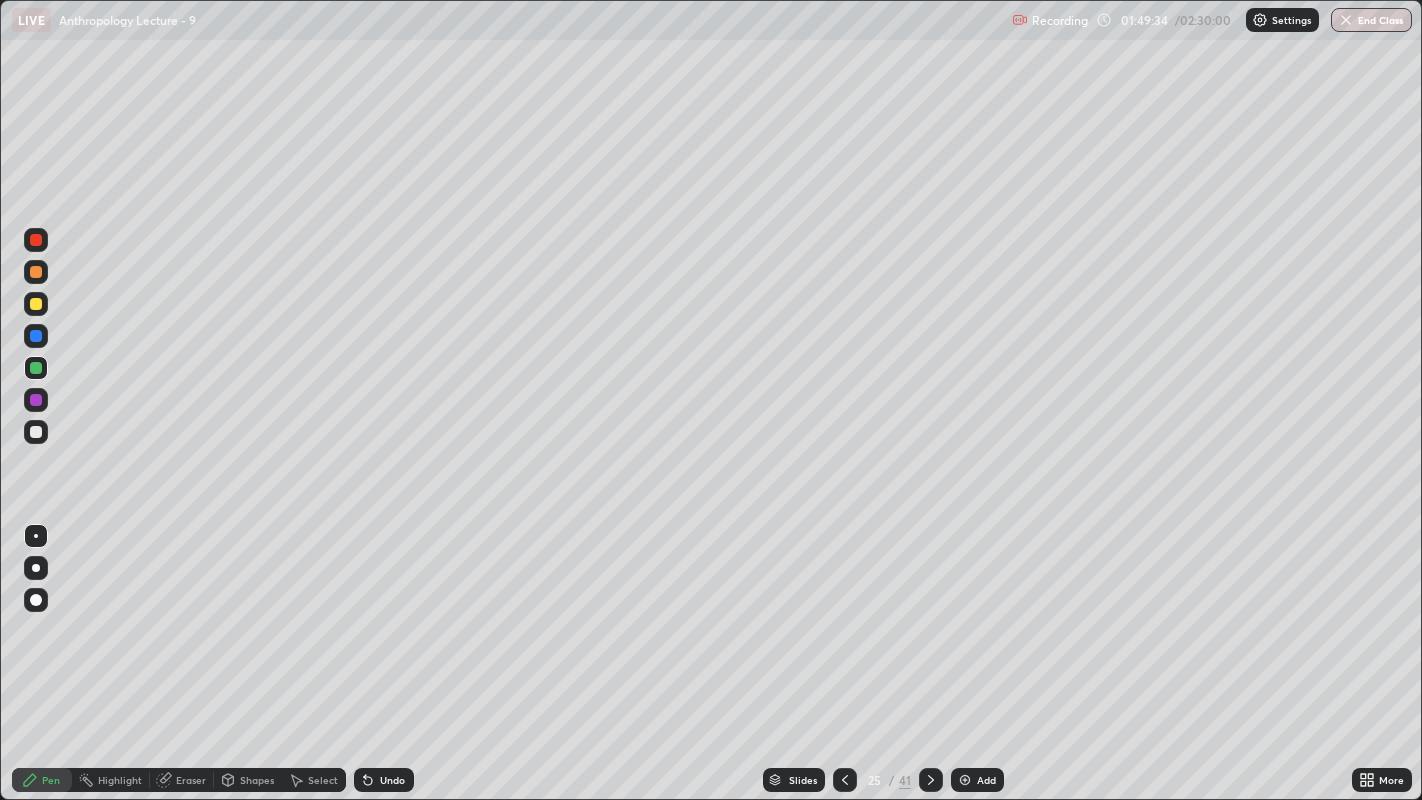 click at bounding box center (931, 780) 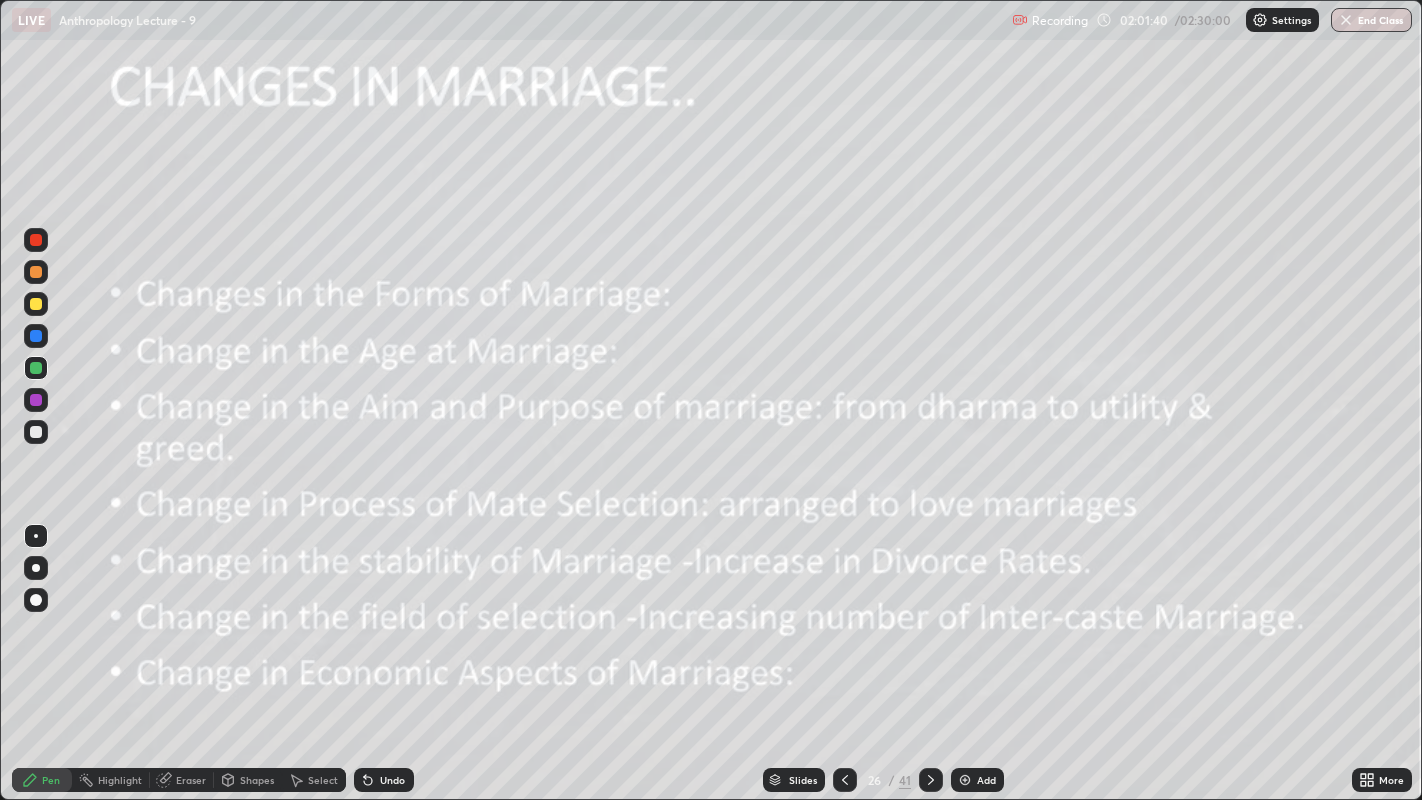 click 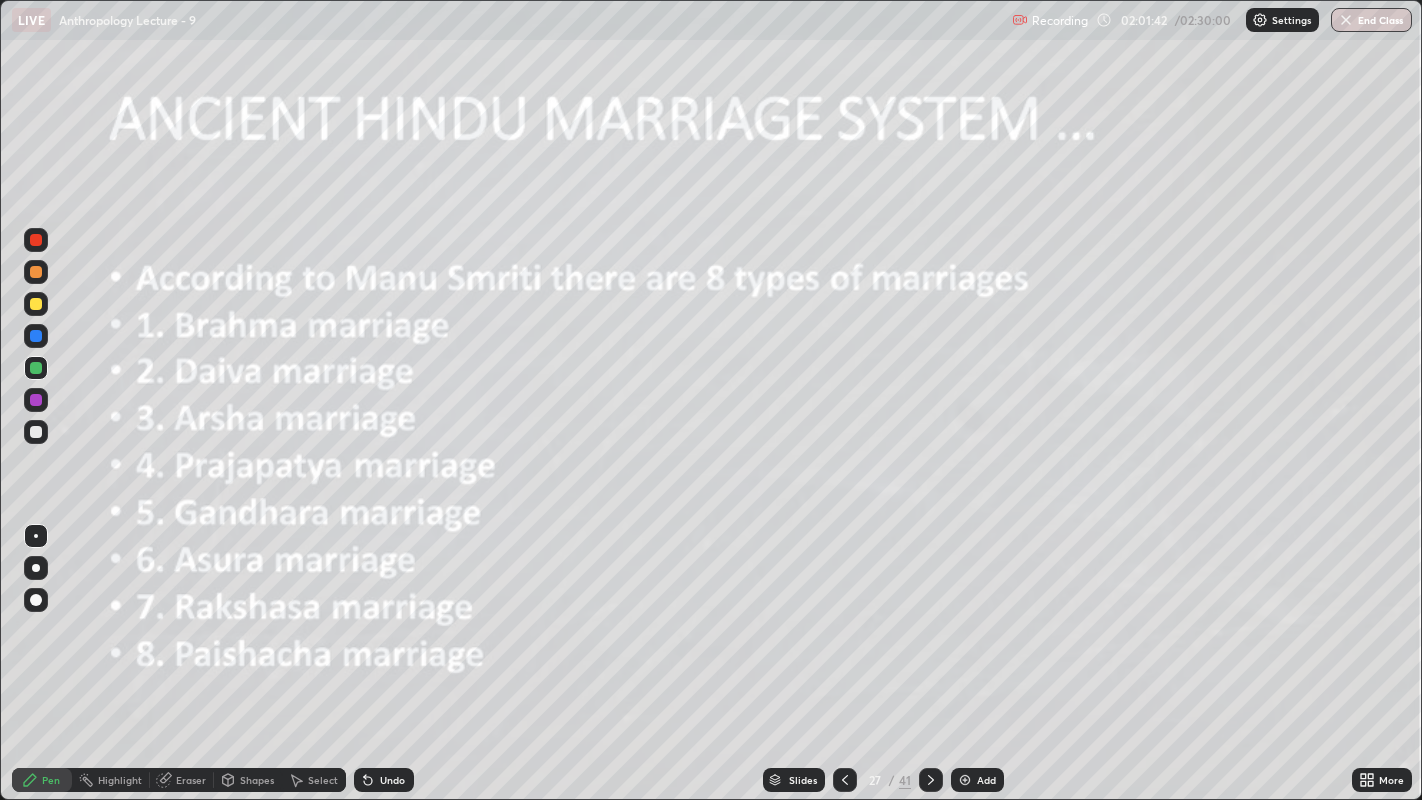 click 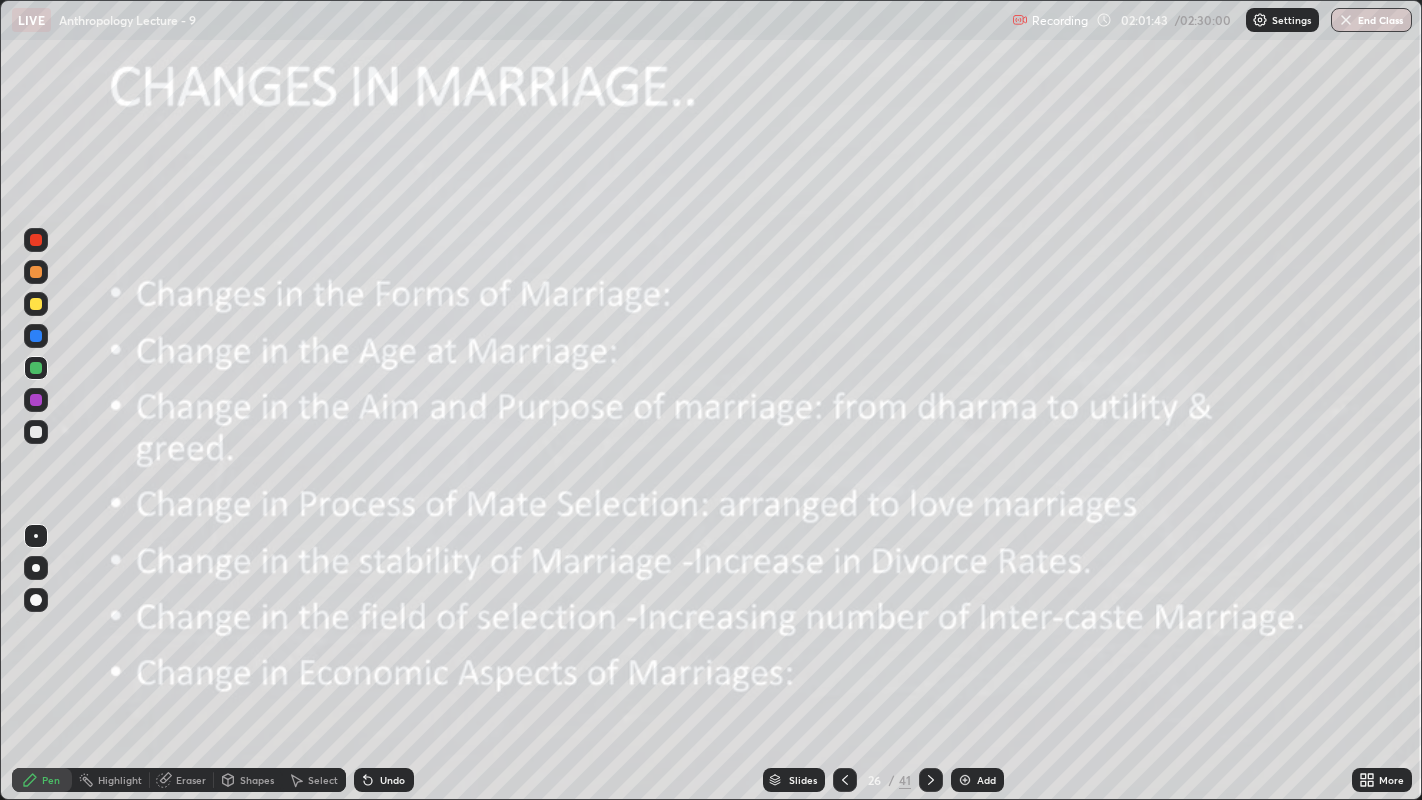 click 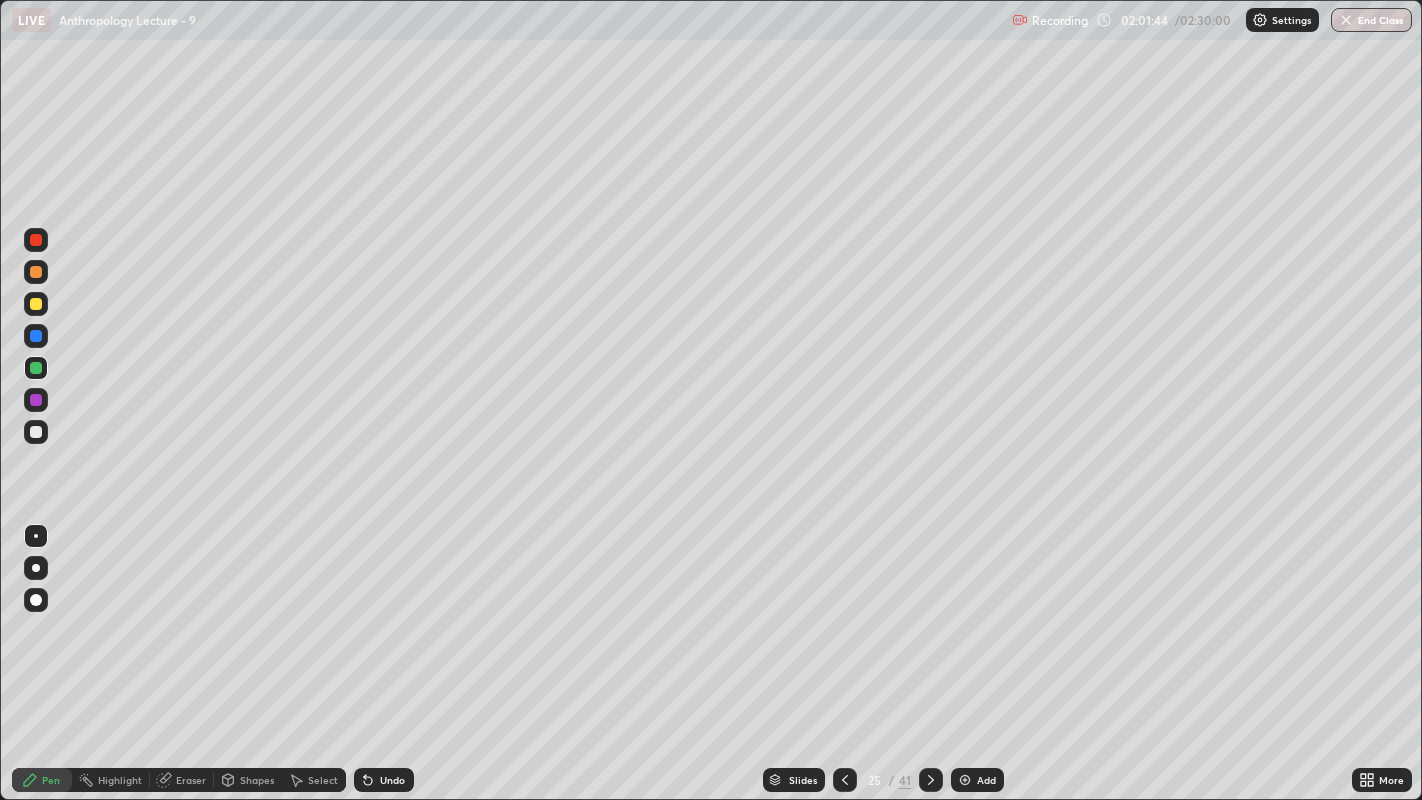 click 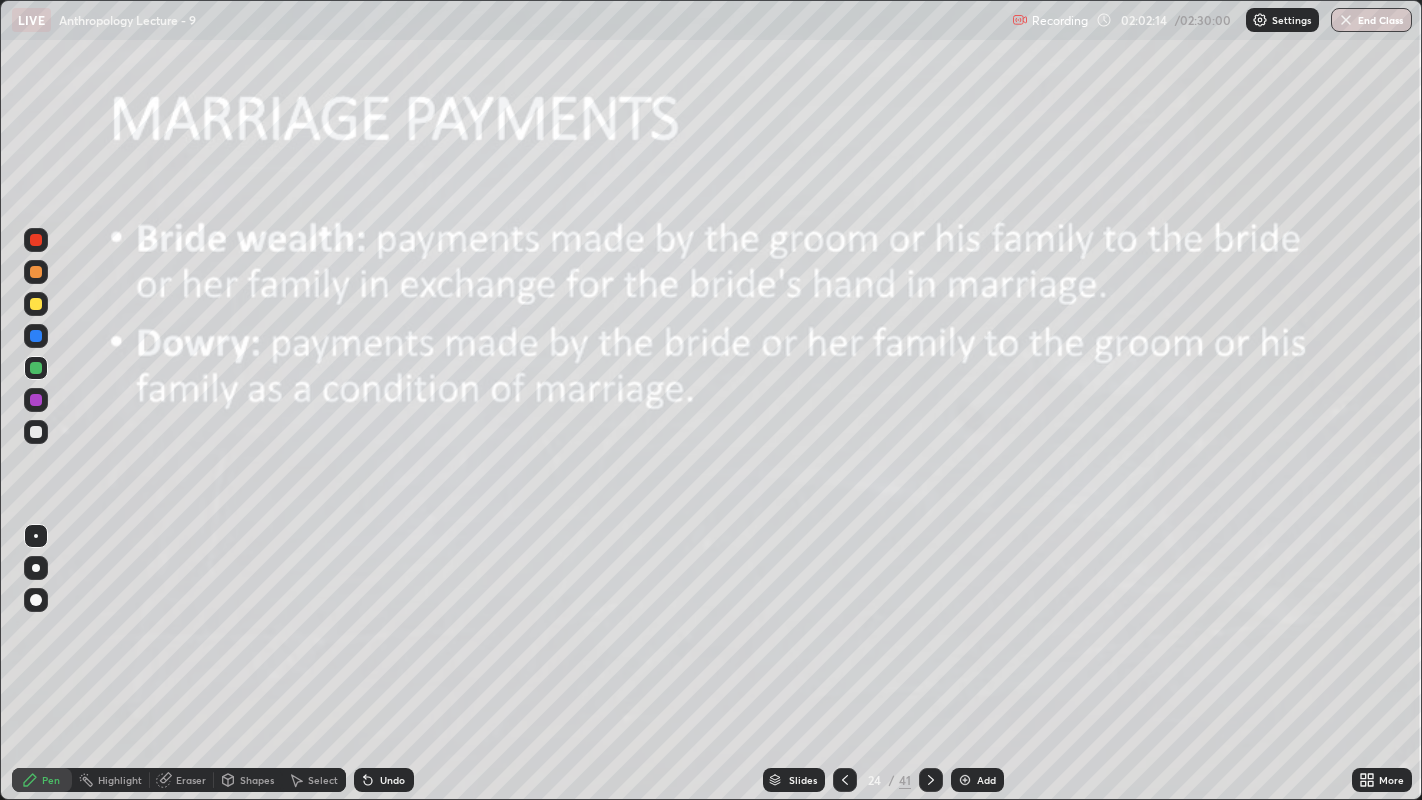 click on "End Class" at bounding box center [1371, 20] 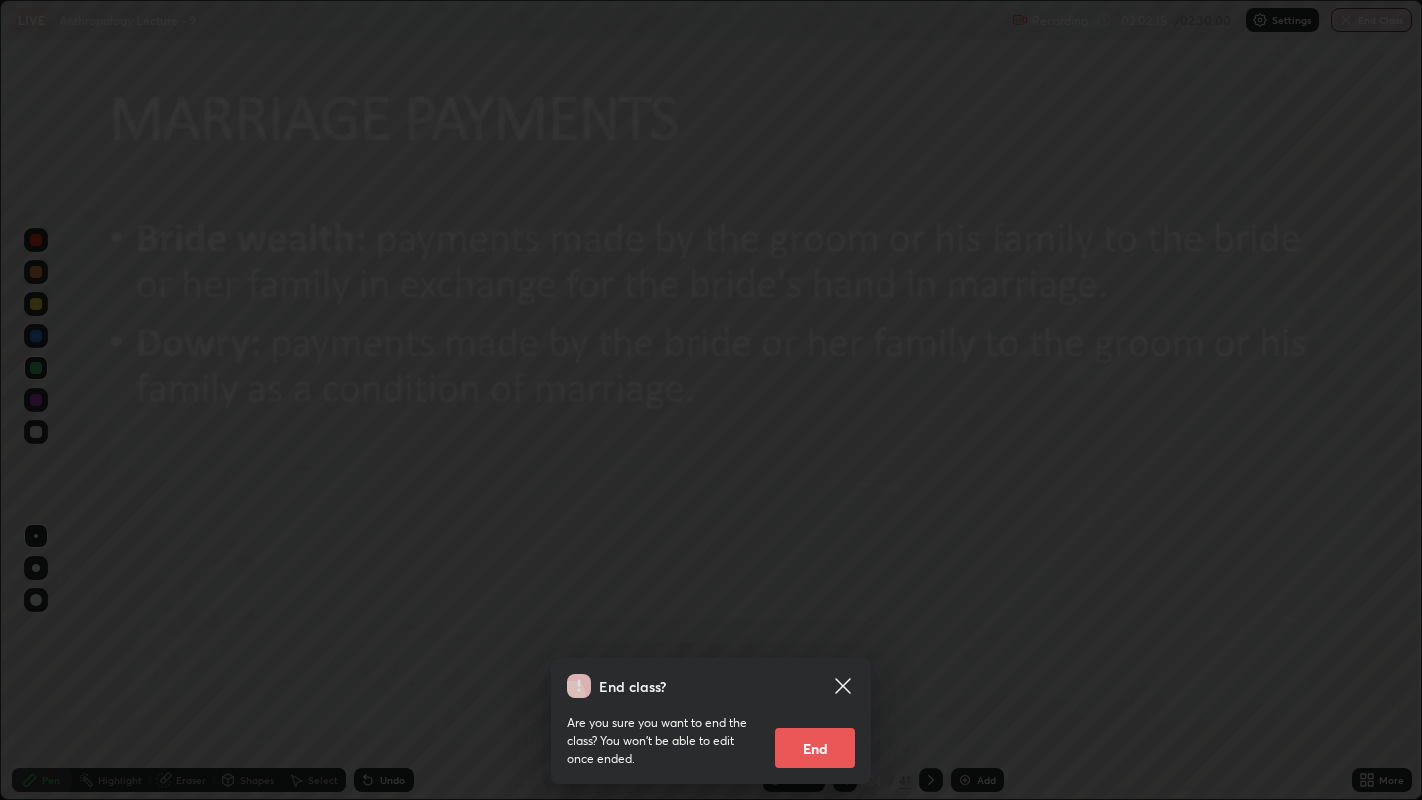 click on "End" at bounding box center (815, 748) 